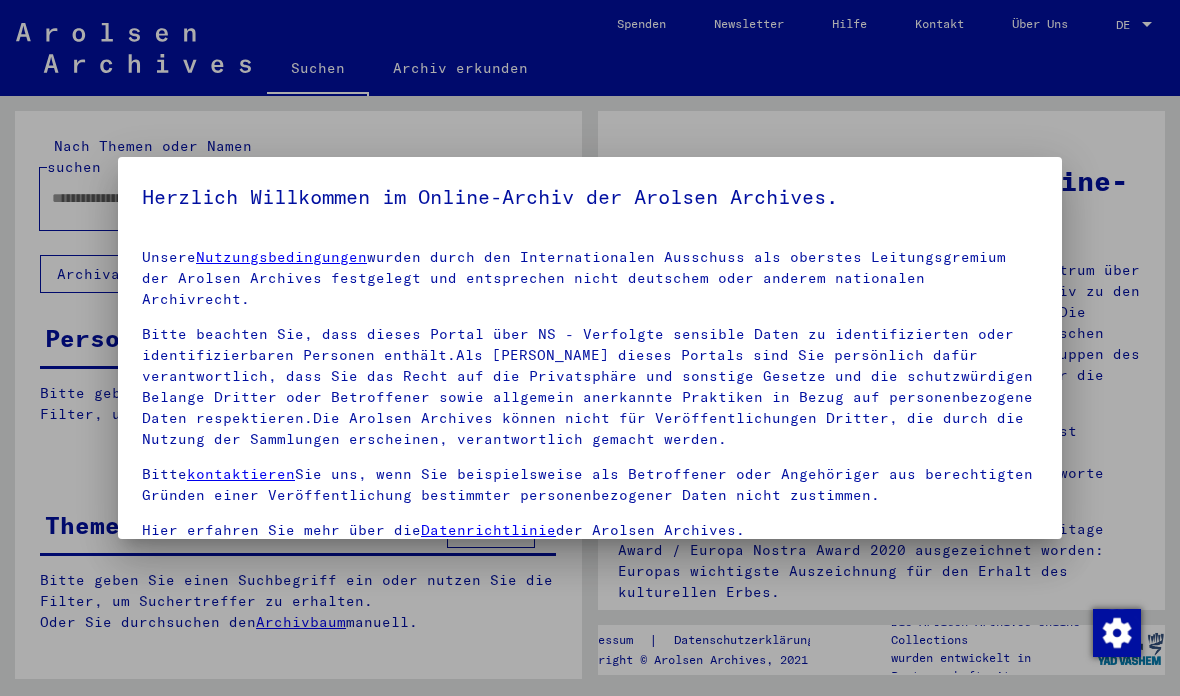 scroll, scrollTop: 0, scrollLeft: 0, axis: both 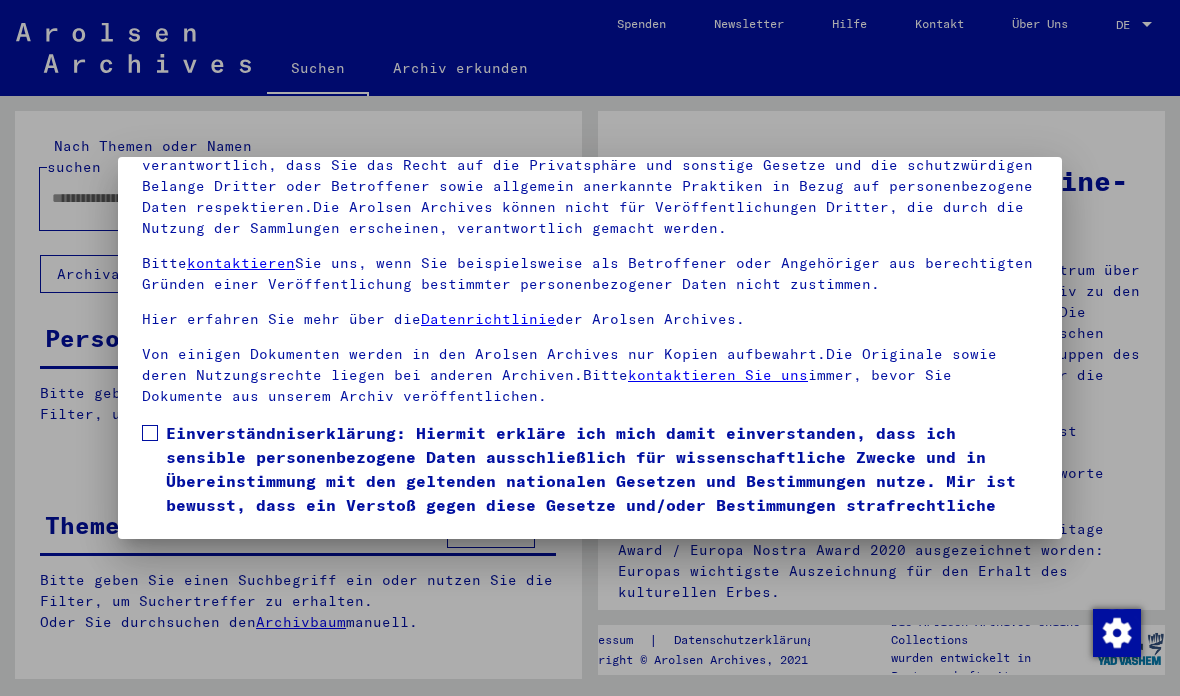 click at bounding box center (150, 433) 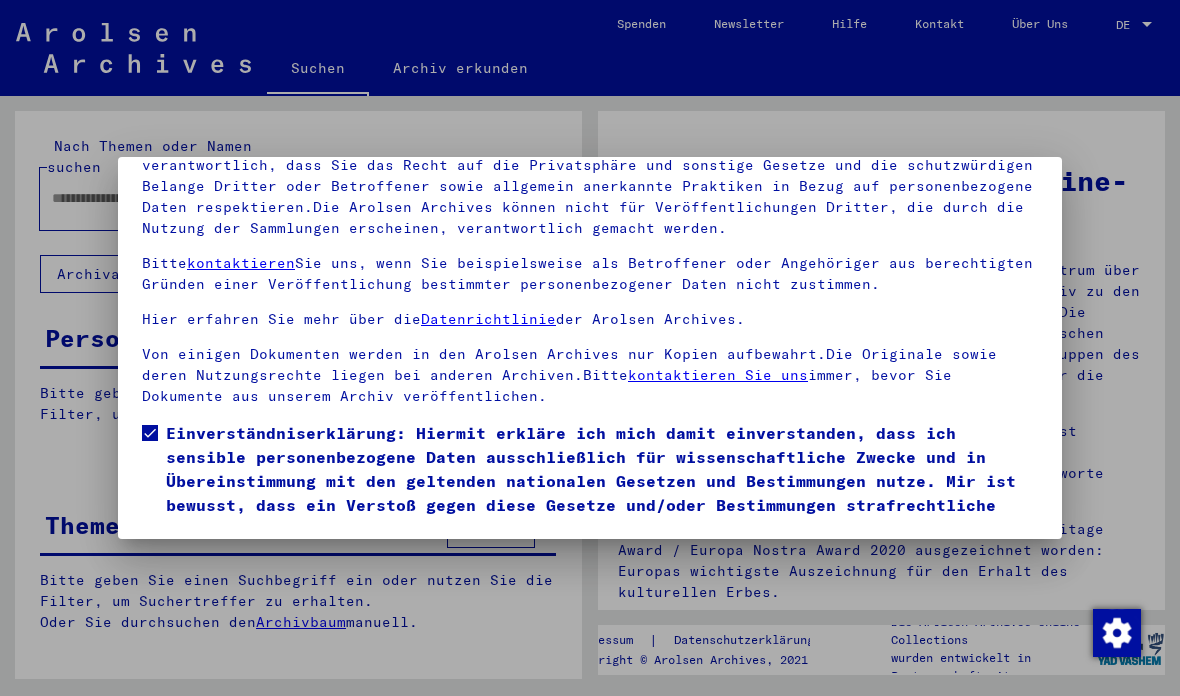 click on "Ich stimme zu" at bounding box center (217, 570) 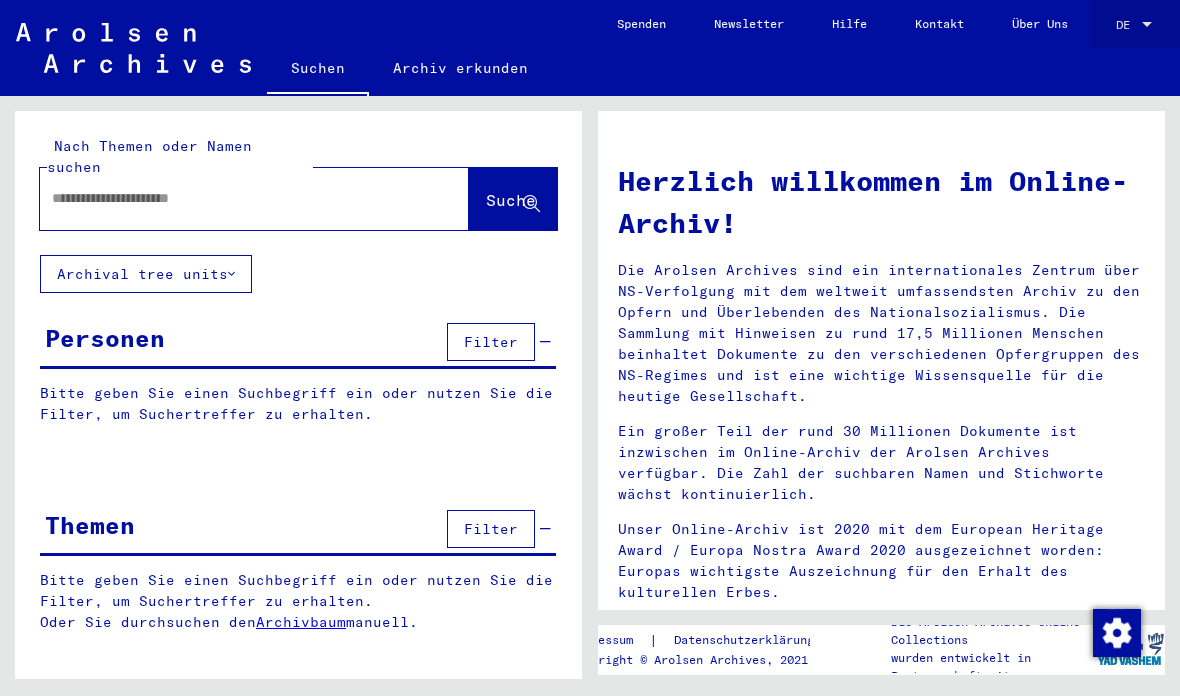 click on "DE" at bounding box center [1127, 25] 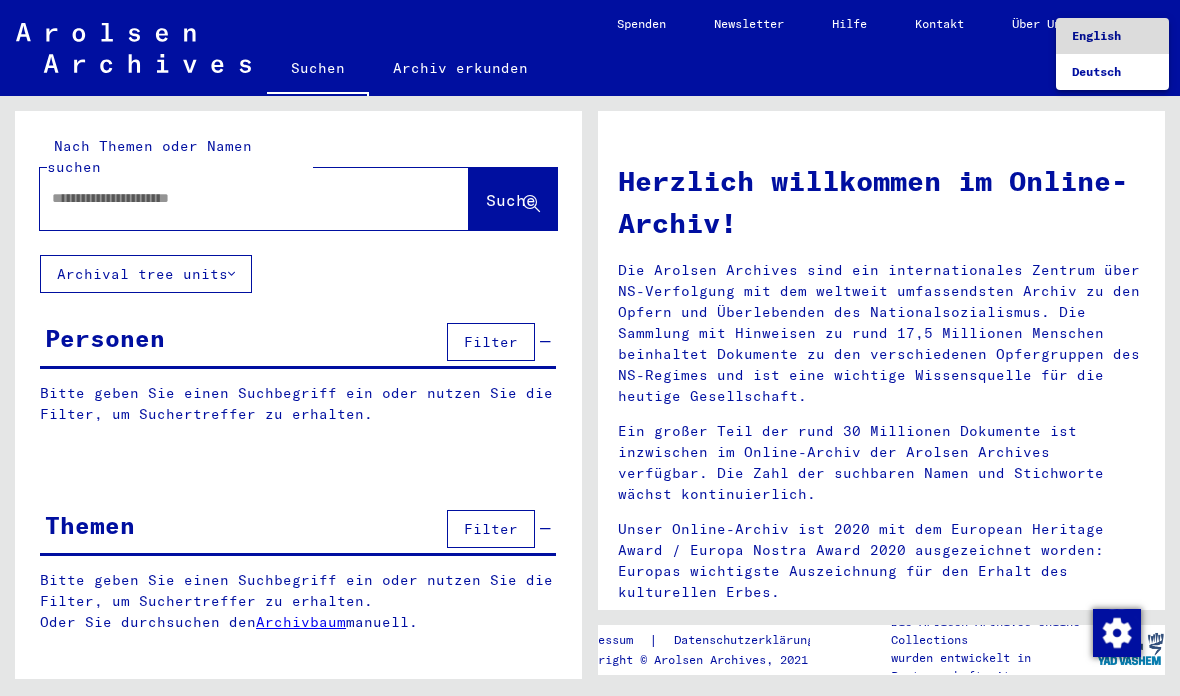 click on "English" at bounding box center (1112, 36) 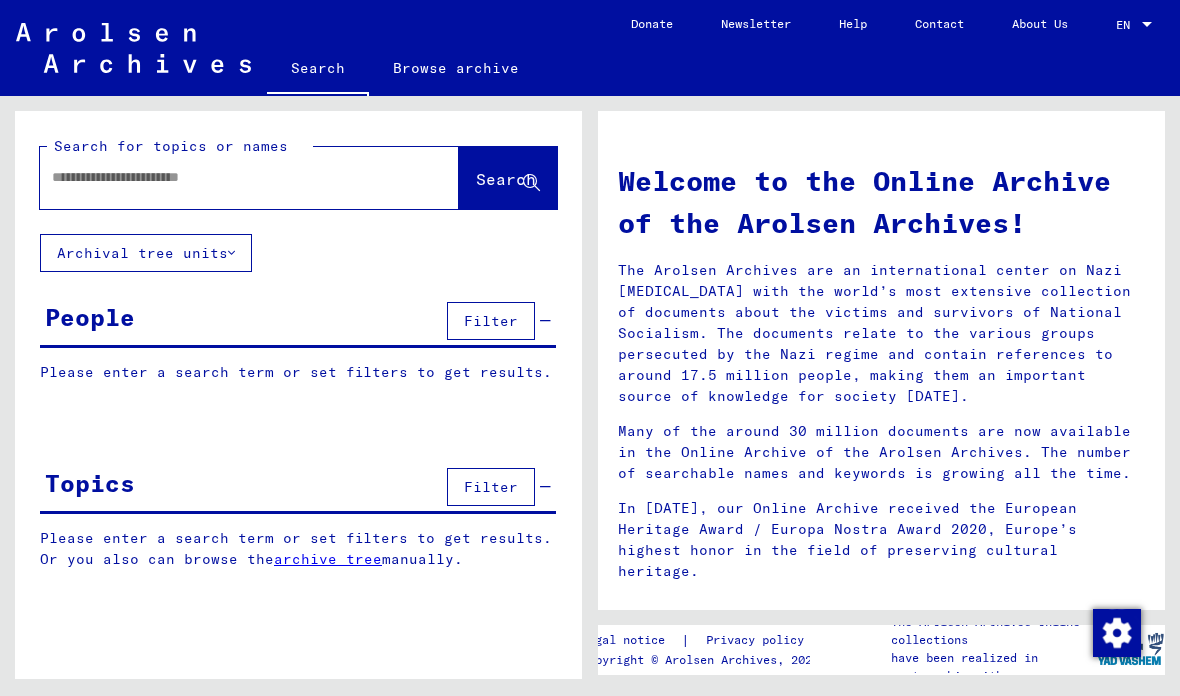 click at bounding box center [225, 177] 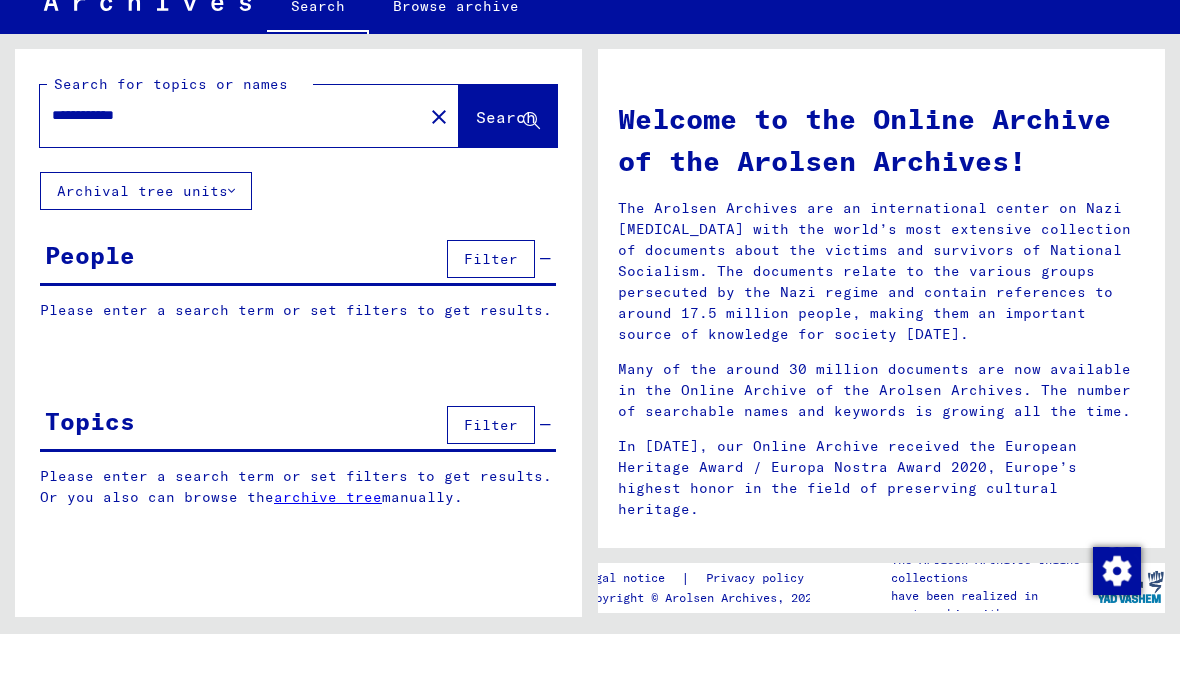 type on "**********" 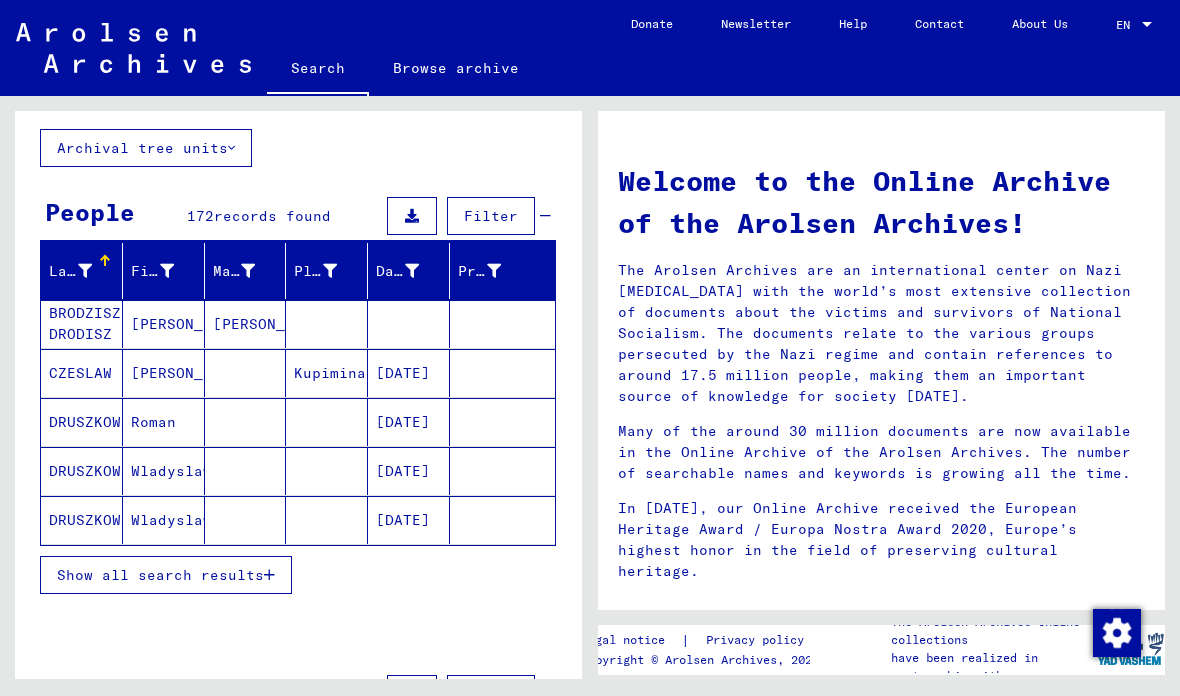 scroll, scrollTop: 93, scrollLeft: 0, axis: vertical 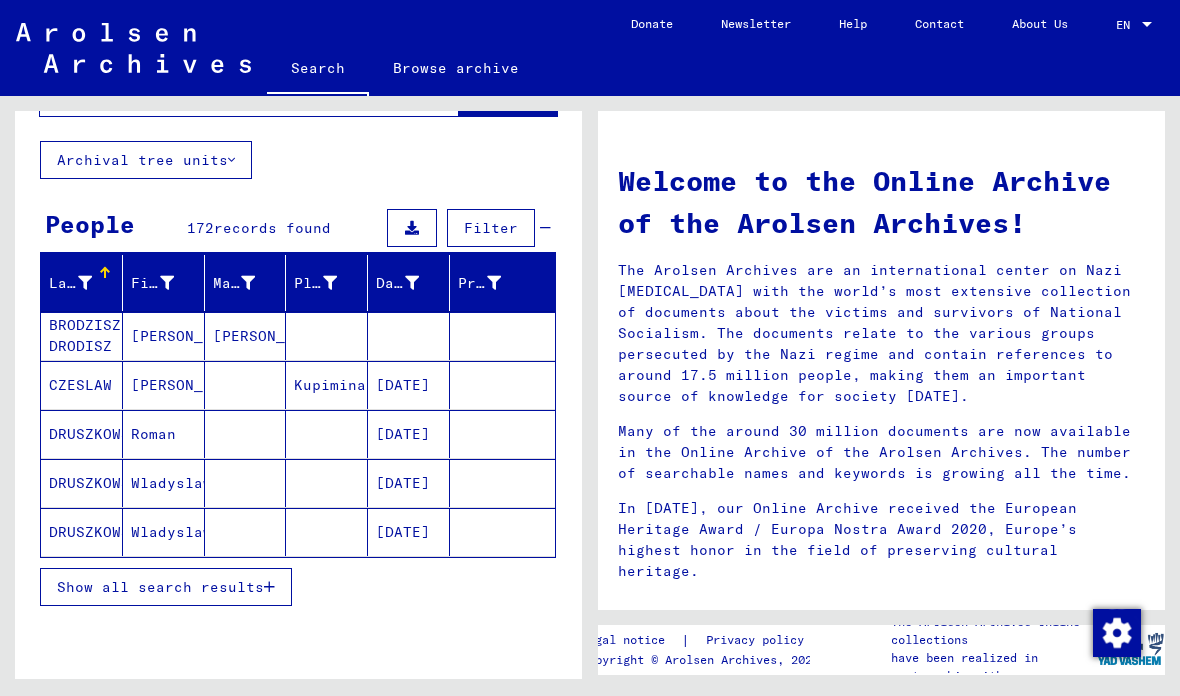 click on "Show all search results" at bounding box center (160, 587) 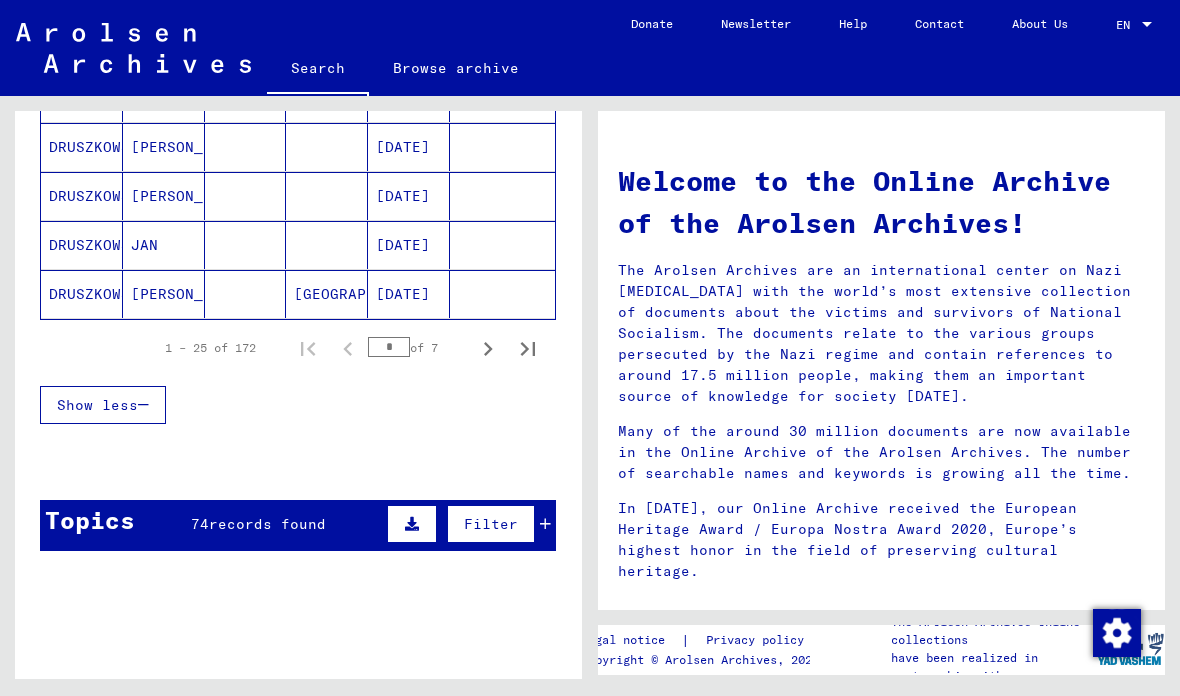 scroll, scrollTop: 1316, scrollLeft: 0, axis: vertical 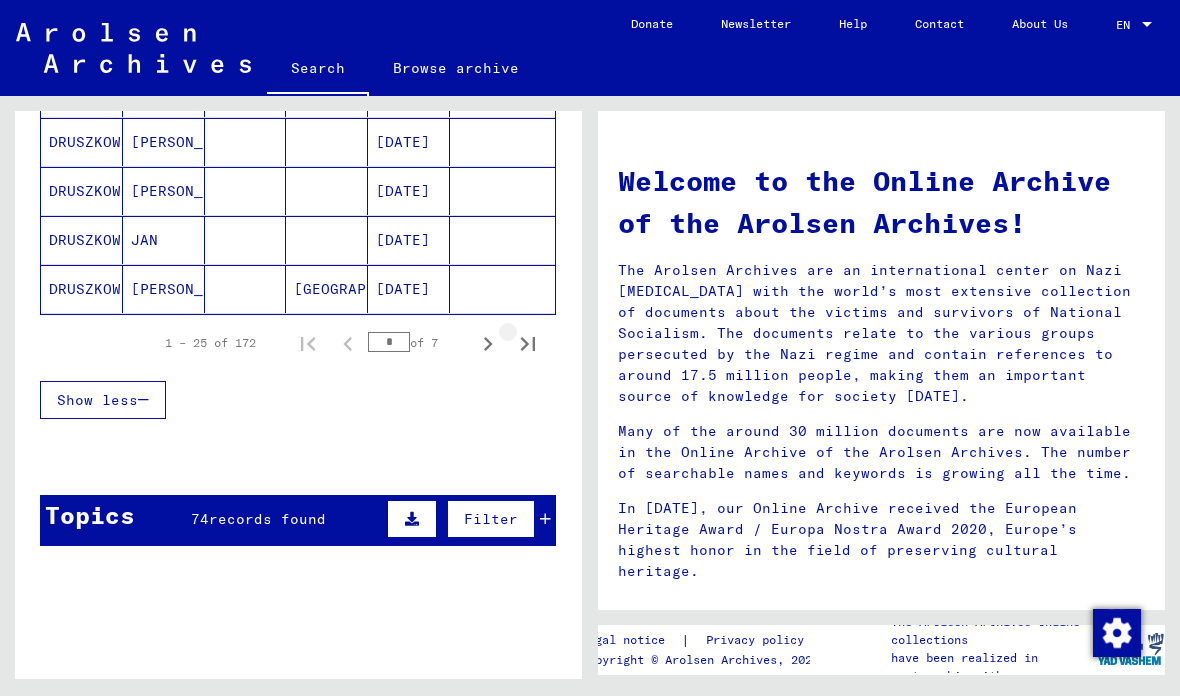 click 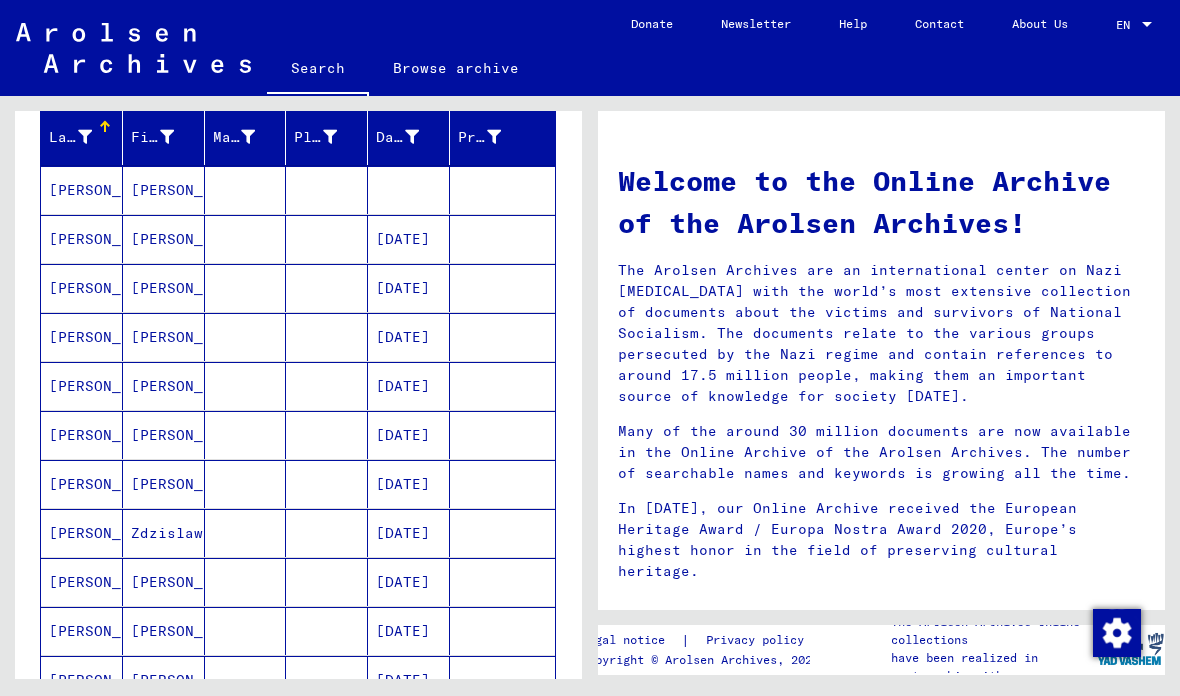 scroll, scrollTop: 195, scrollLeft: 0, axis: vertical 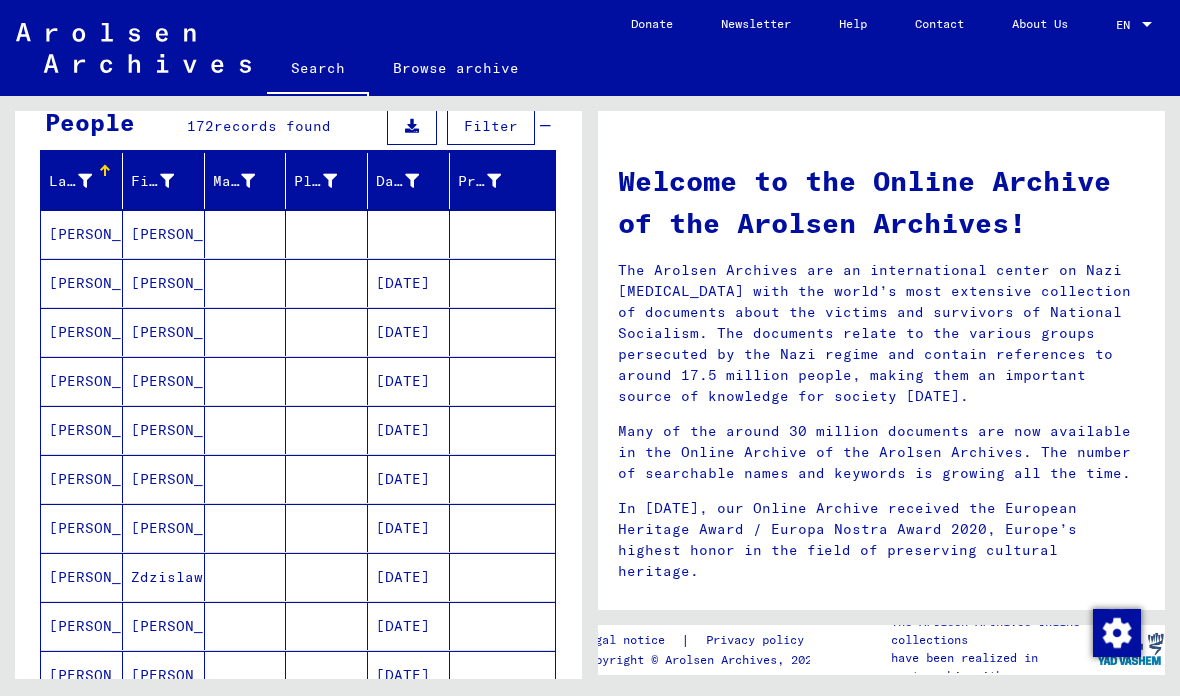 click on "[PERSON_NAME]" at bounding box center [82, 283] 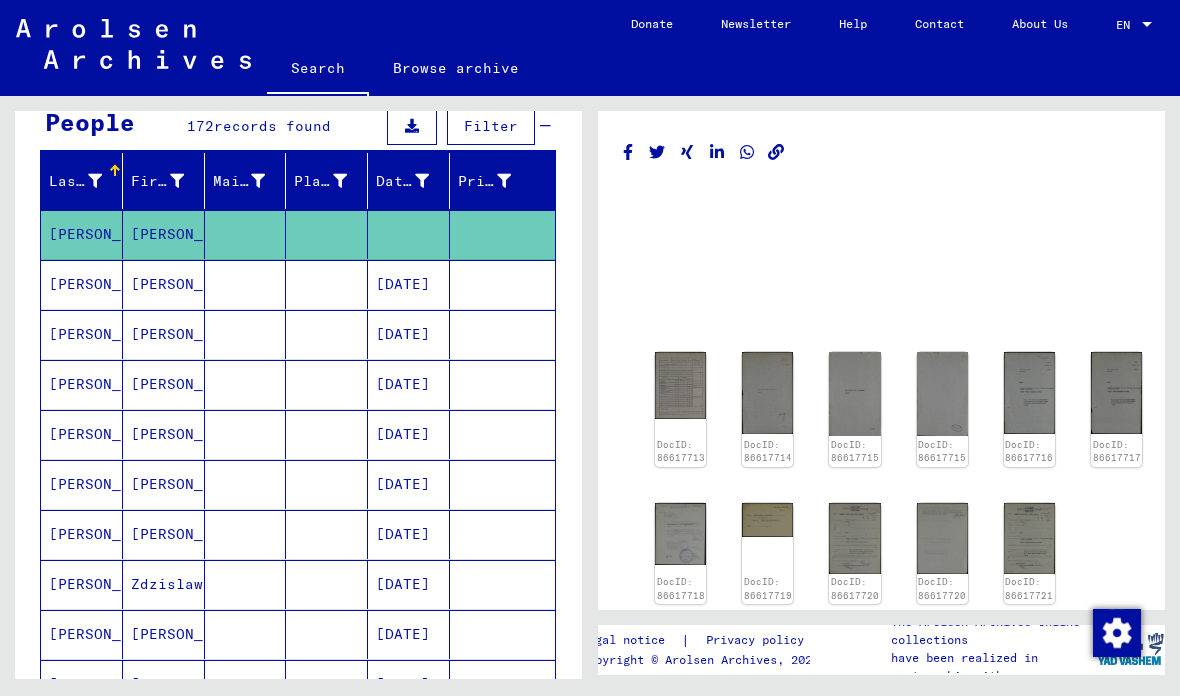 scroll, scrollTop: 0, scrollLeft: 0, axis: both 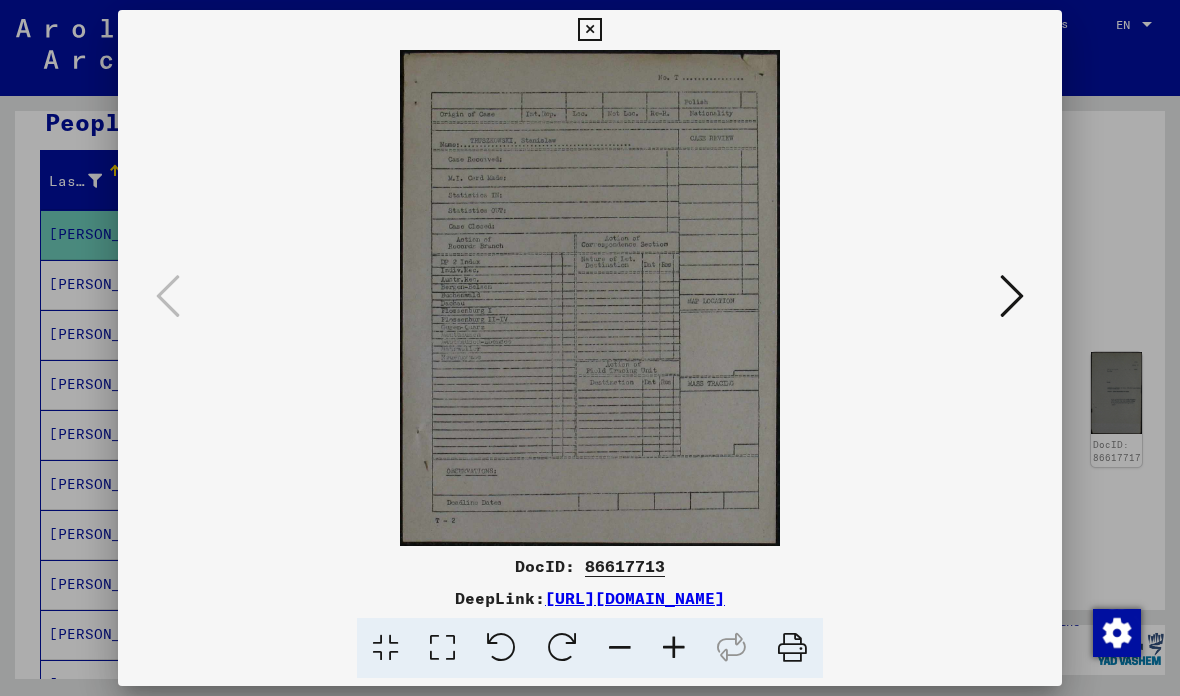 click at bounding box center [1012, 296] 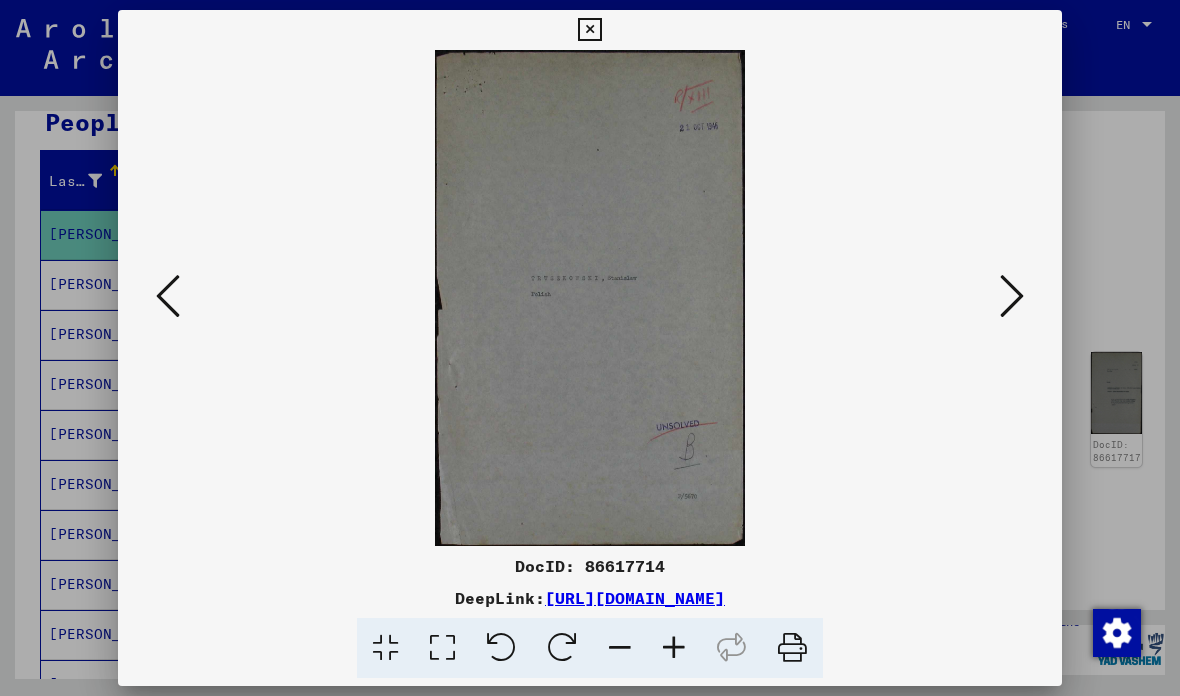 click at bounding box center [1012, 296] 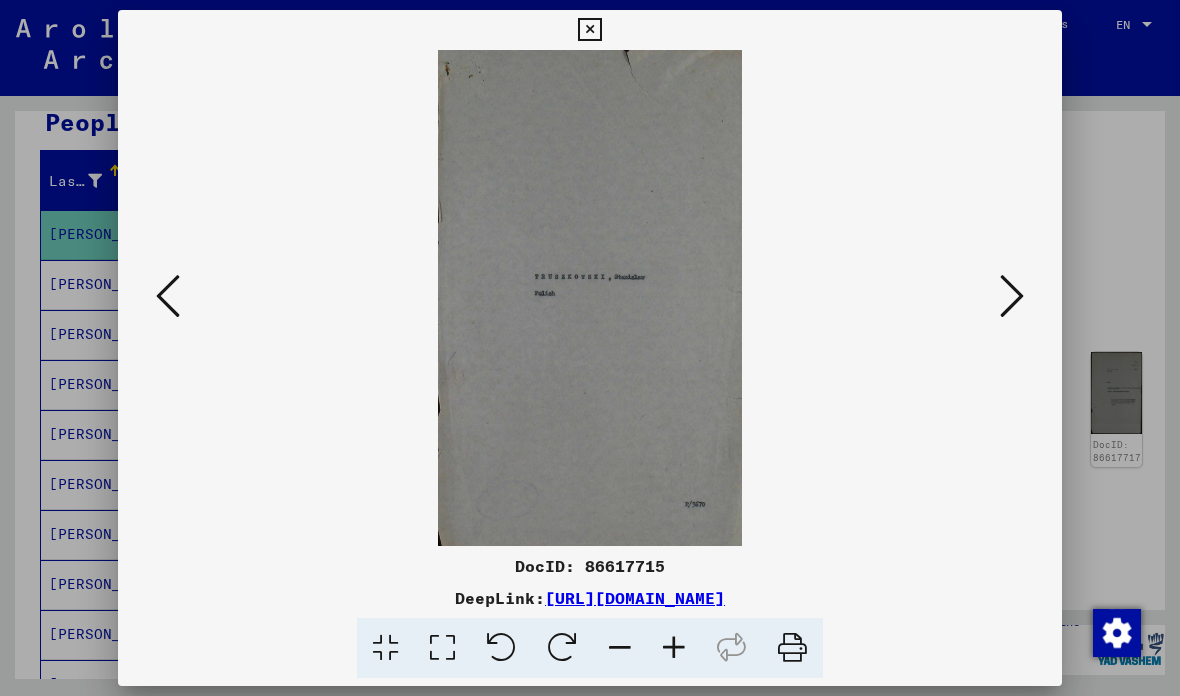 click at bounding box center (1012, 296) 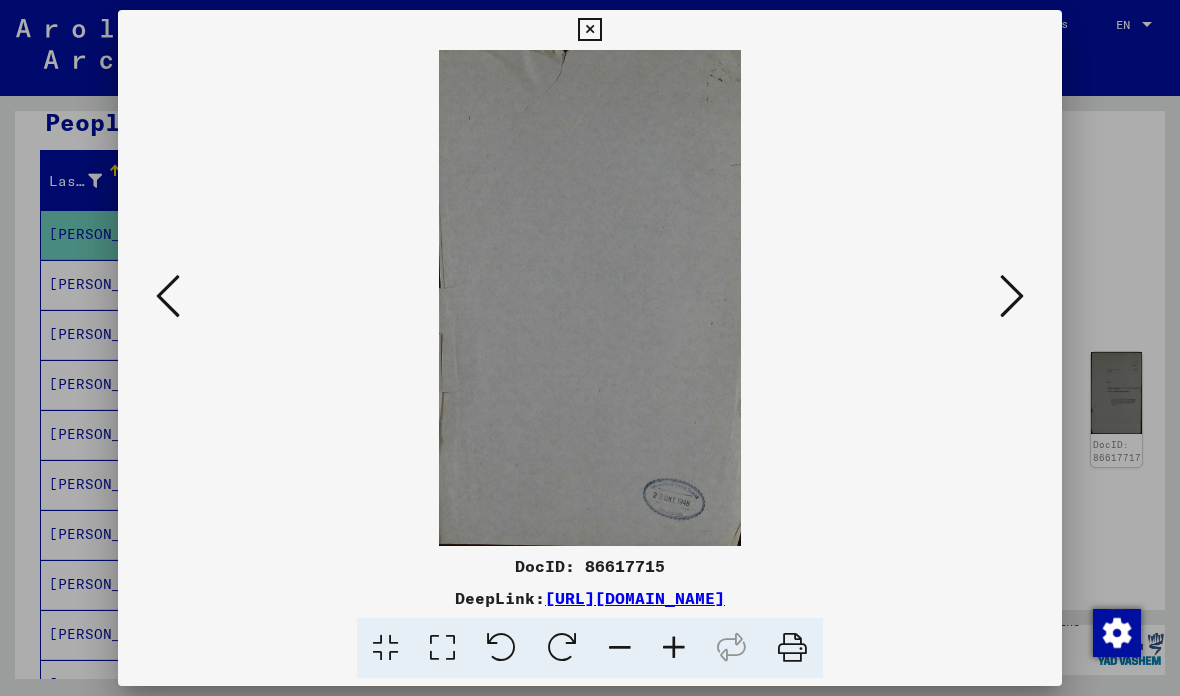 click at bounding box center (1012, 296) 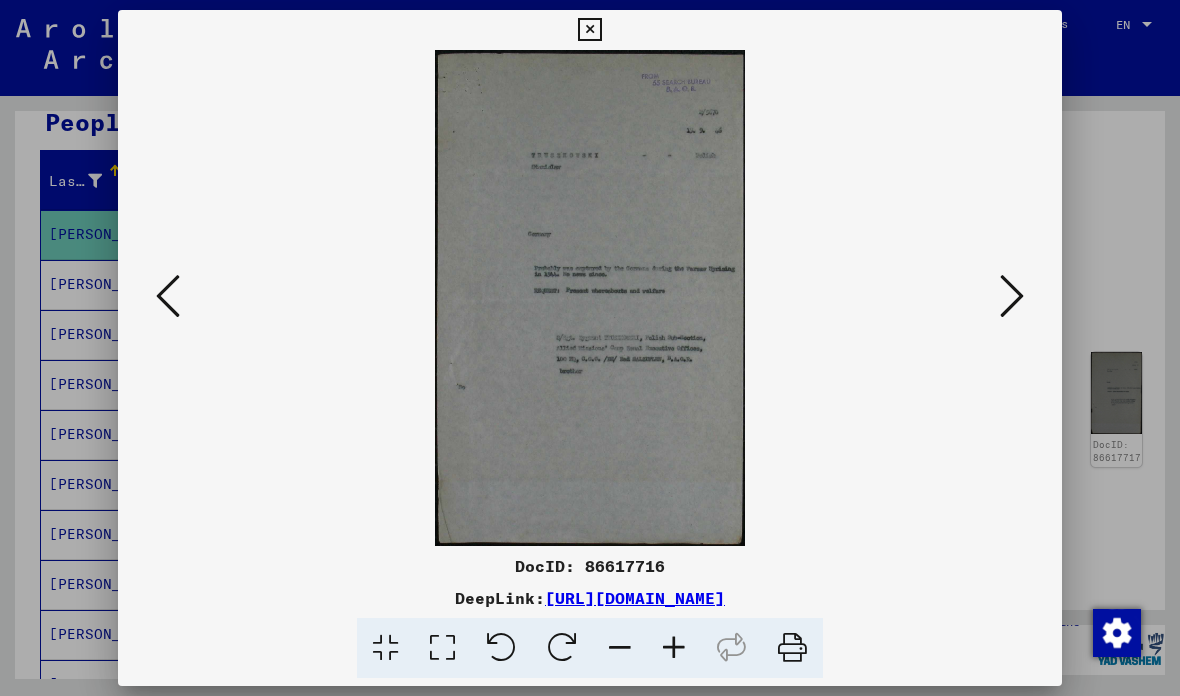 click at bounding box center [1012, 296] 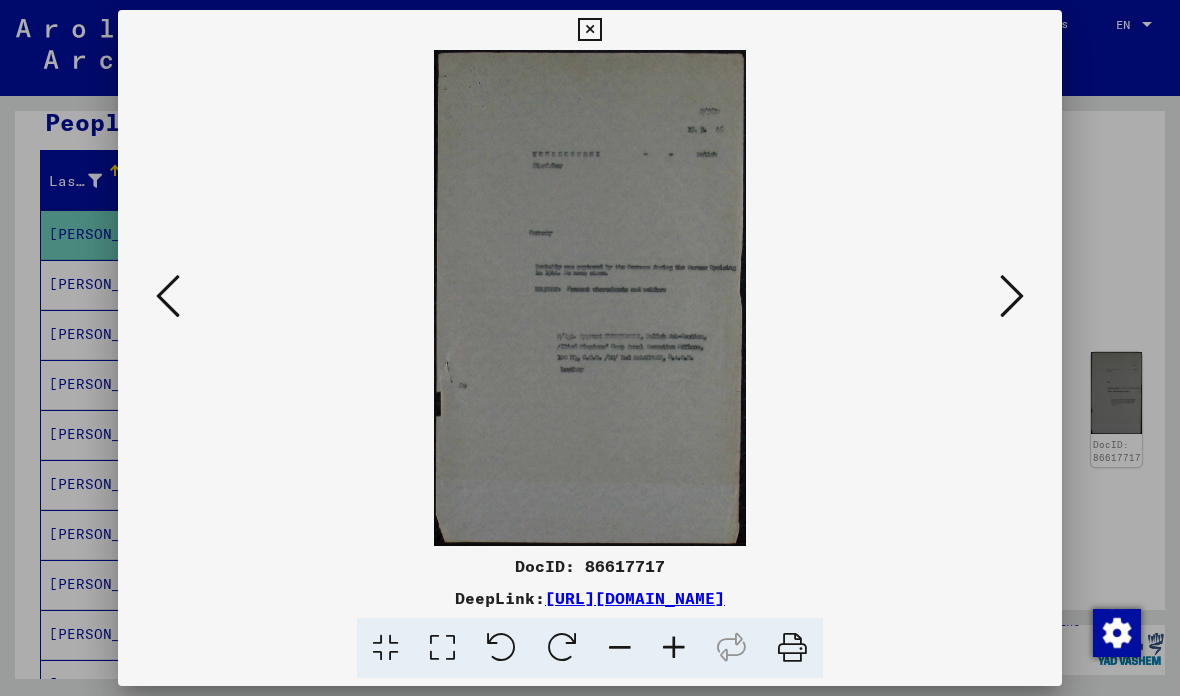 click at bounding box center (1012, 296) 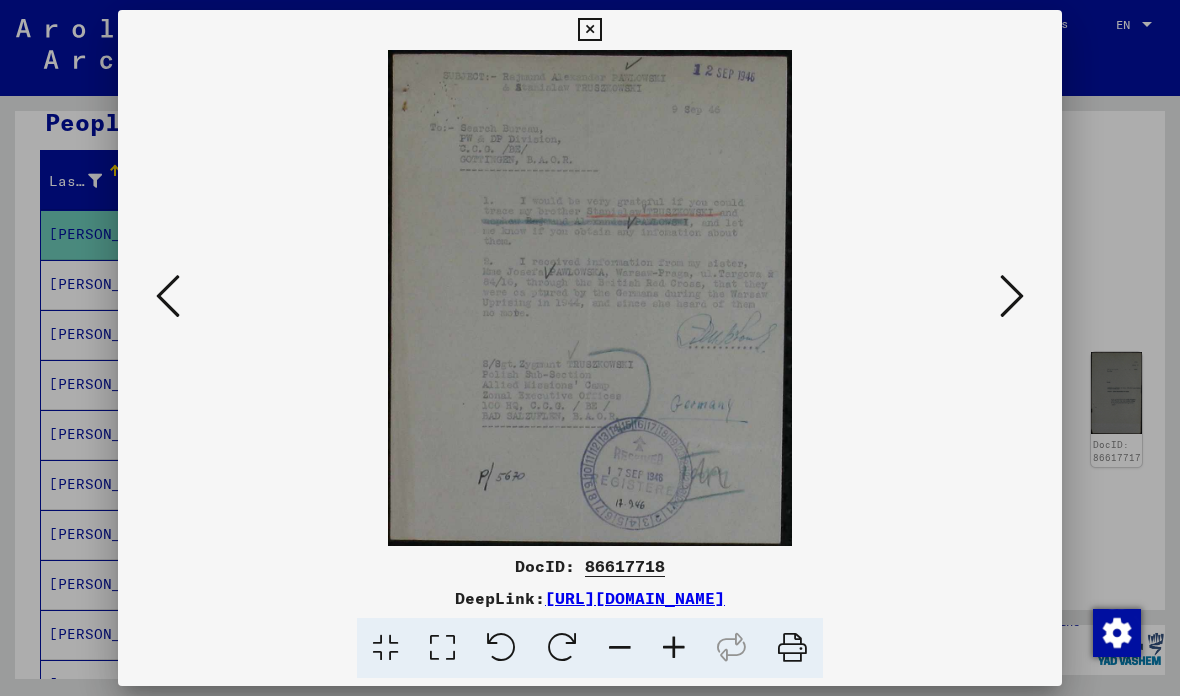 click at bounding box center [1012, 296] 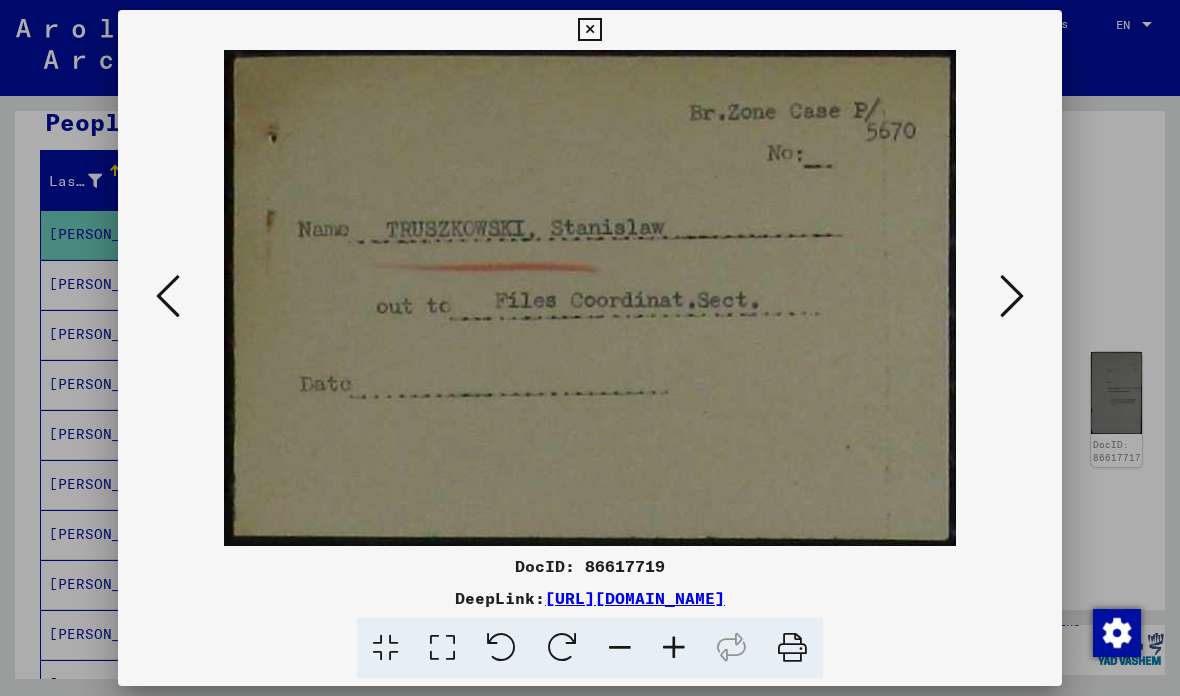 click at bounding box center (1012, 296) 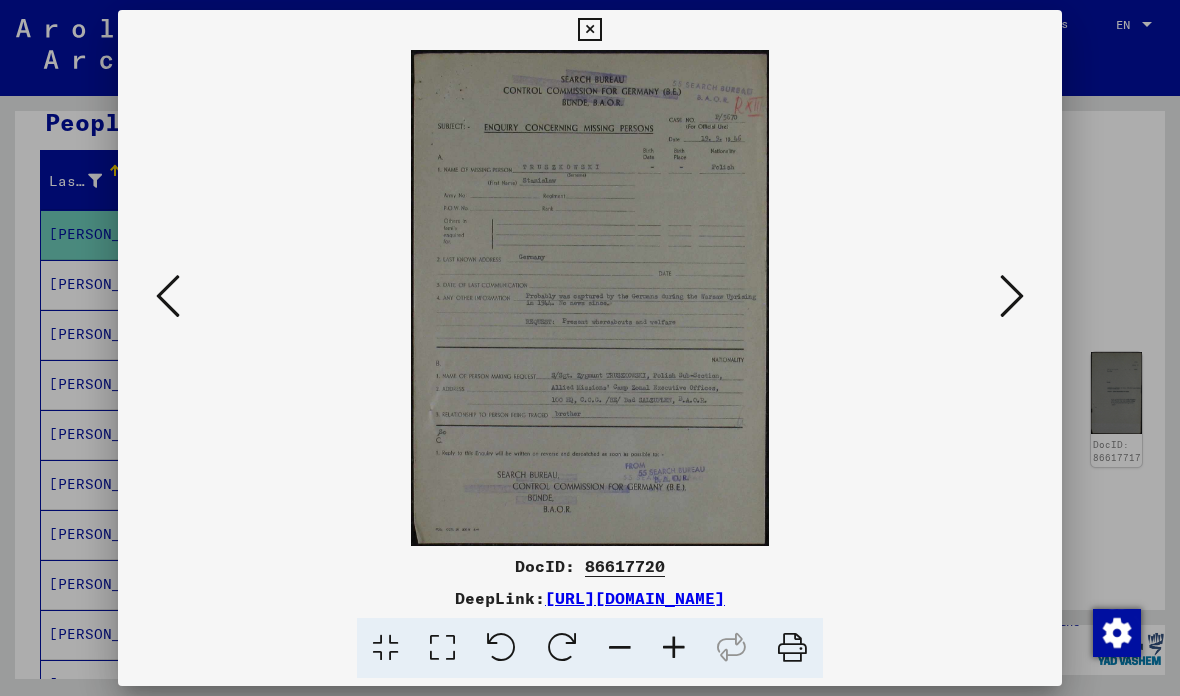 click at bounding box center (1012, 296) 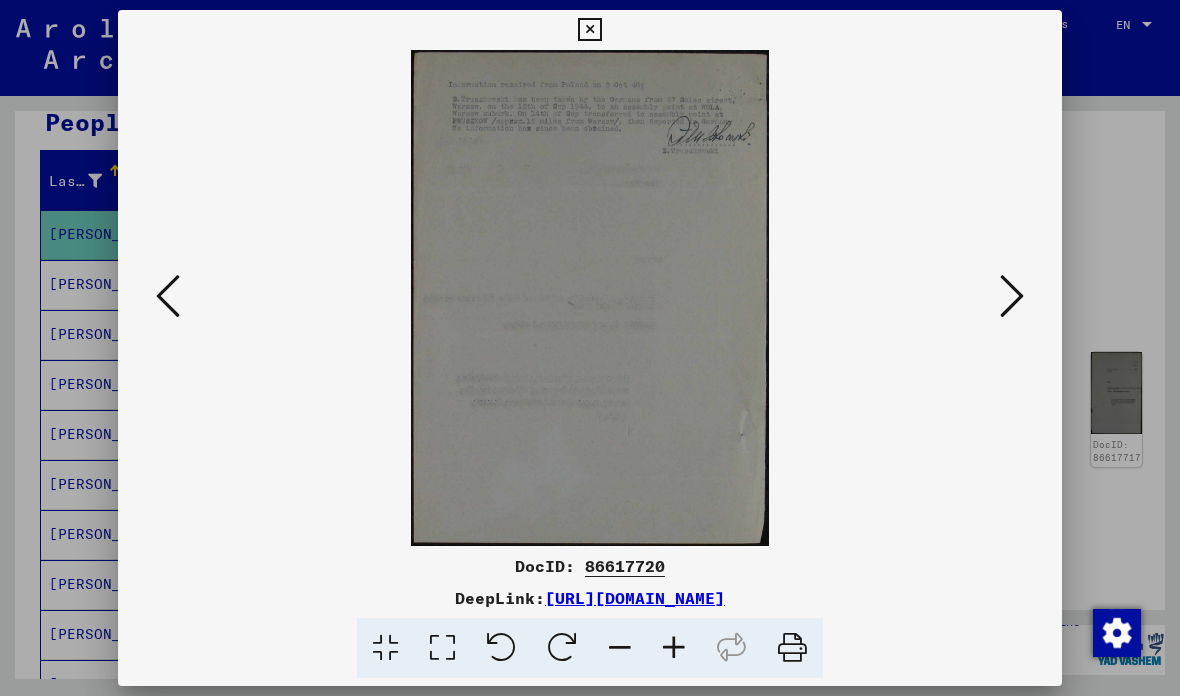 click at bounding box center (1012, 297) 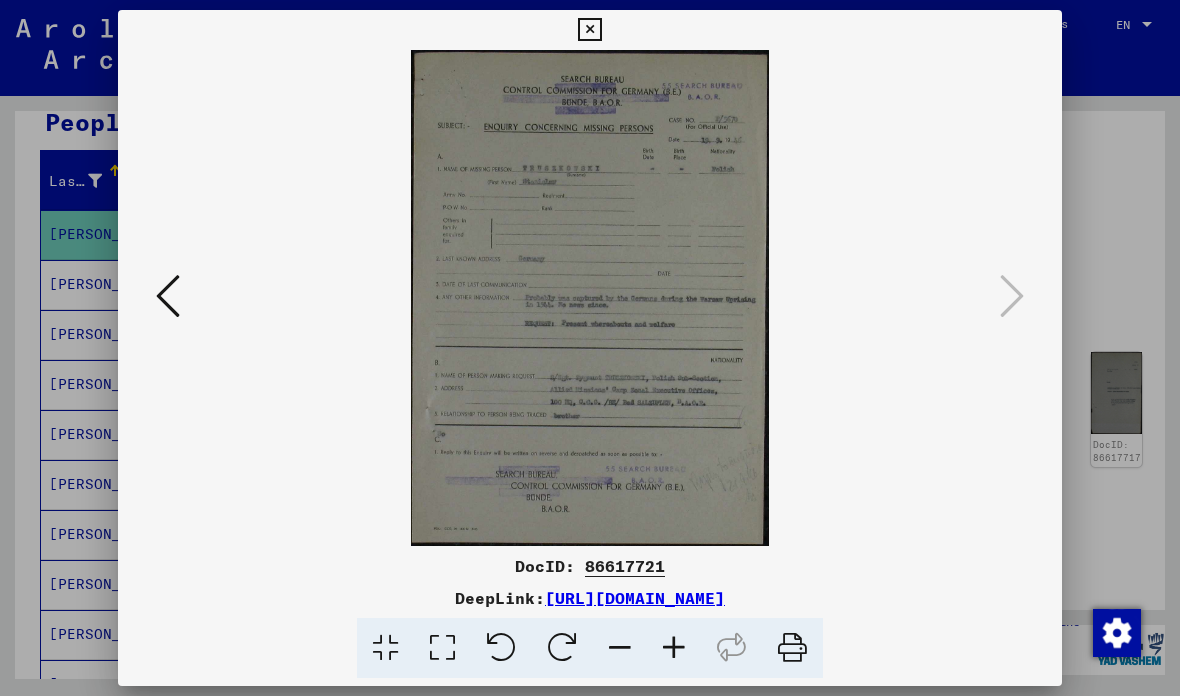 click at bounding box center [589, 30] 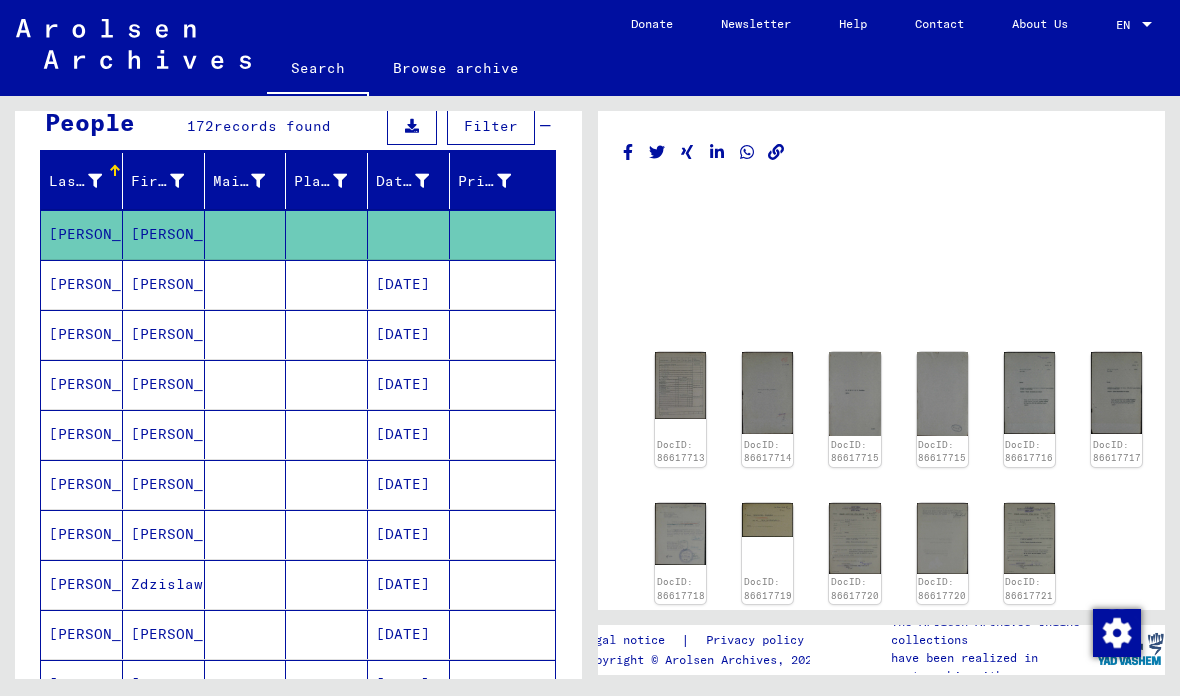 click at bounding box center (327, 334) 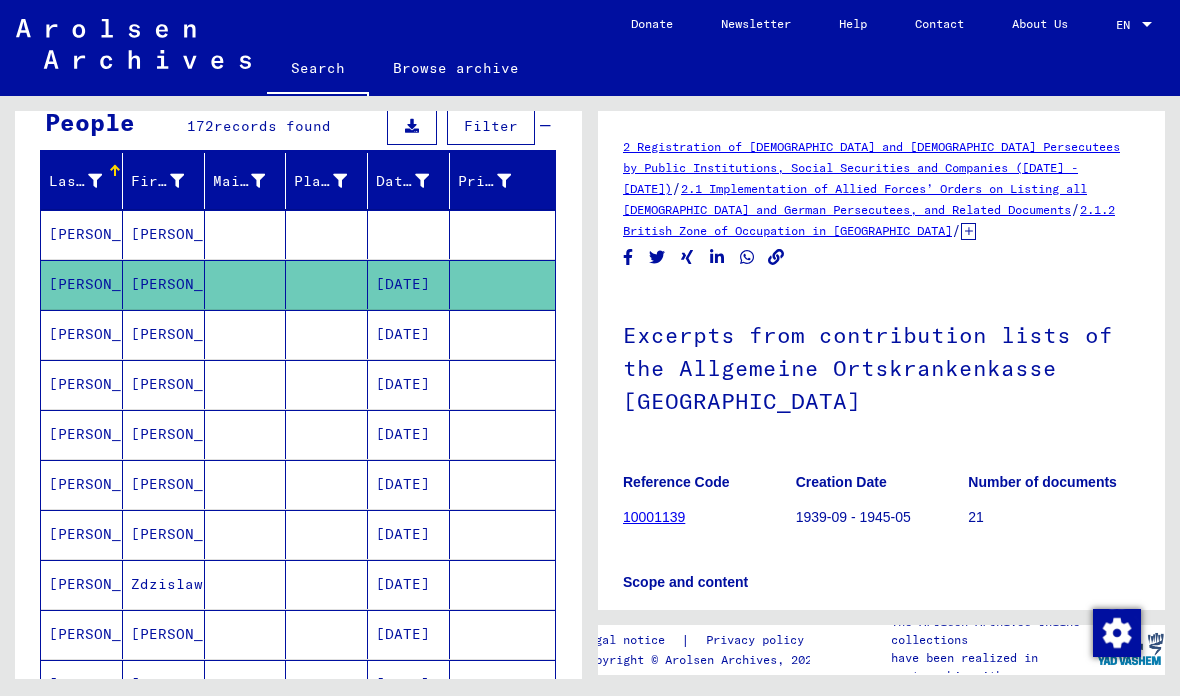 scroll, scrollTop: 0, scrollLeft: 0, axis: both 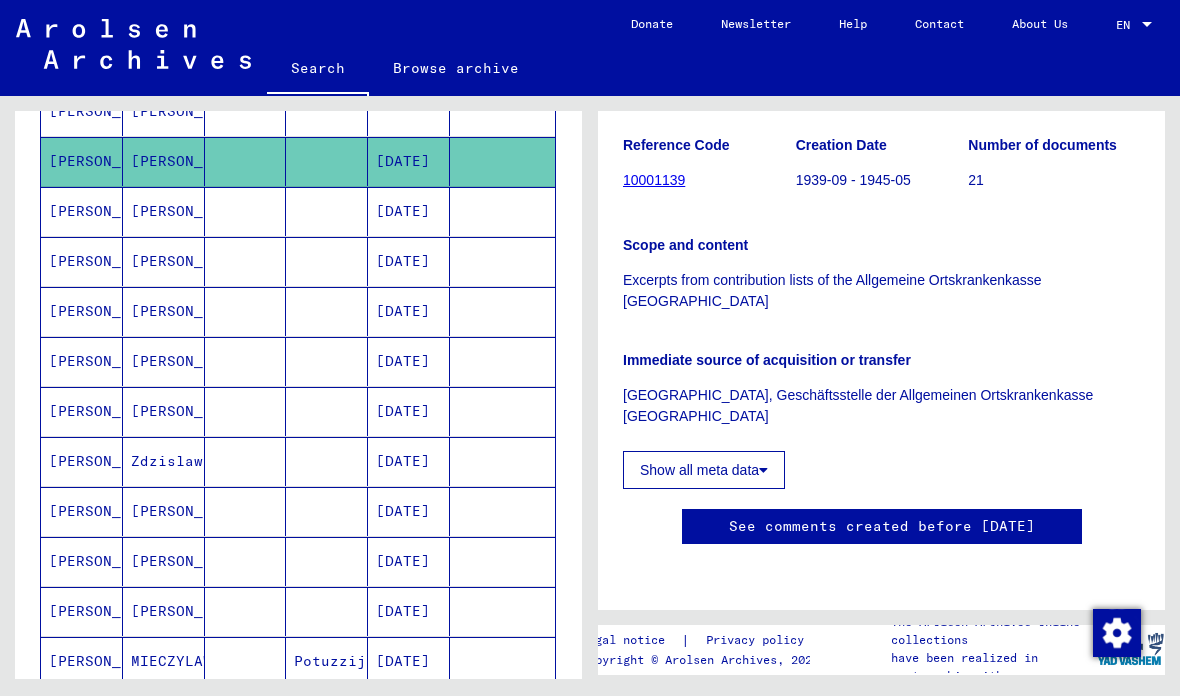 click on "[PERSON_NAME]" at bounding box center [164, 261] 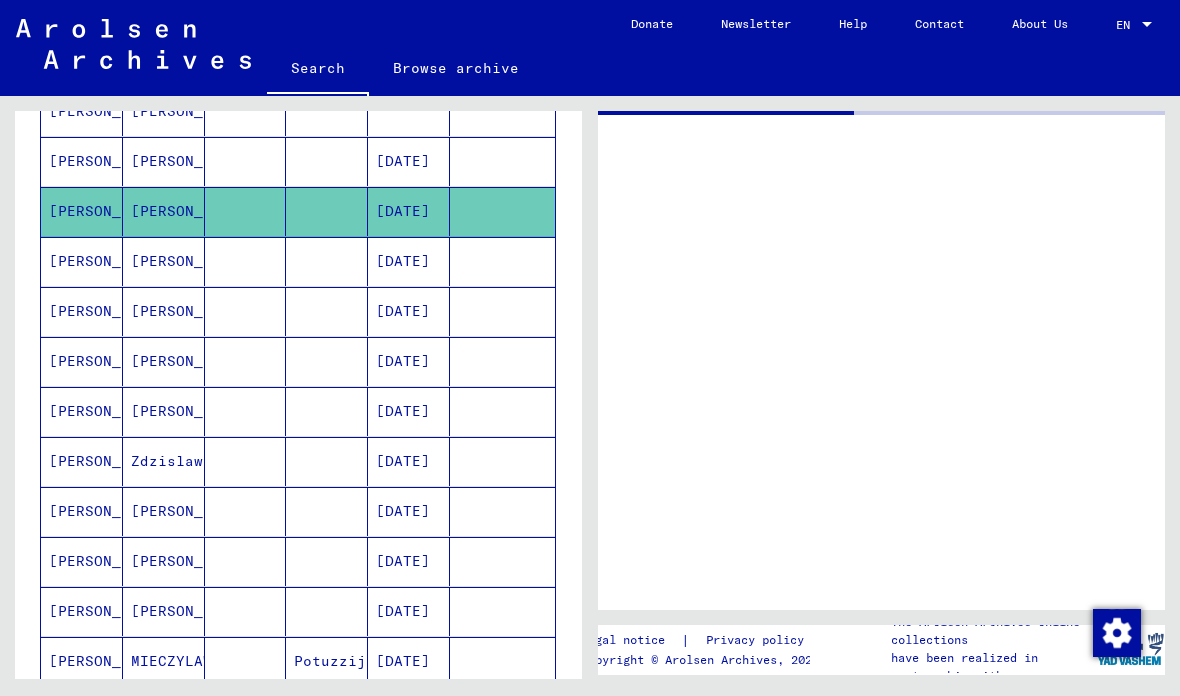 scroll, scrollTop: 0, scrollLeft: 0, axis: both 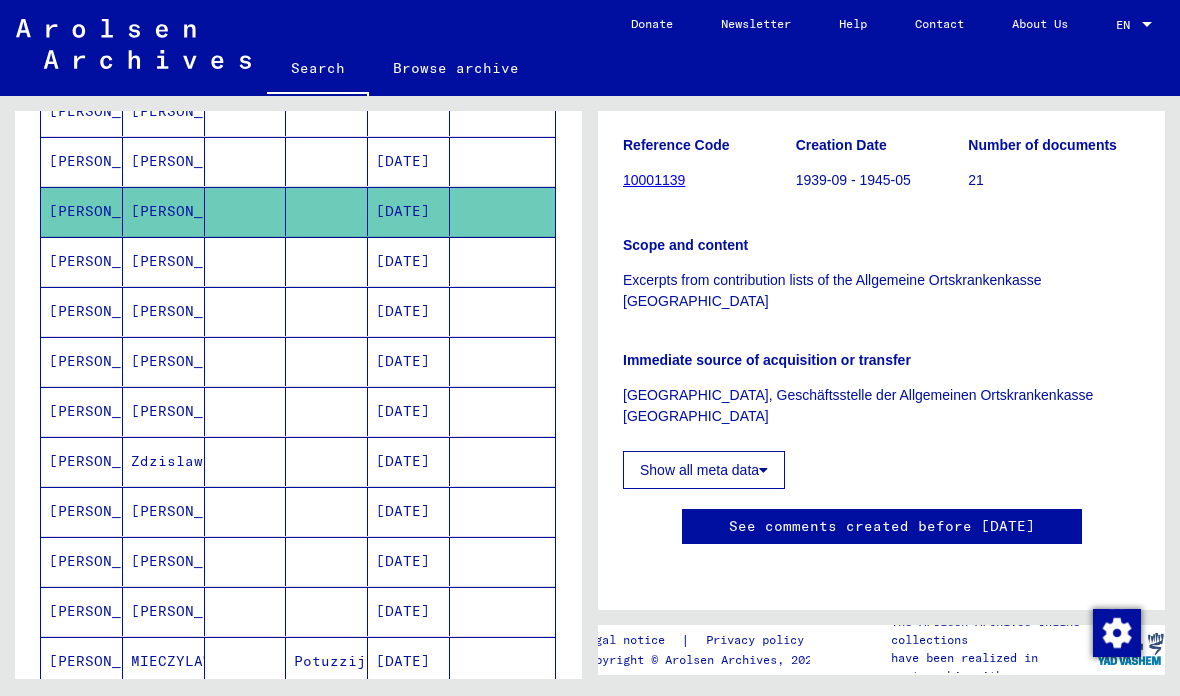 click on "[PERSON_NAME]" at bounding box center [82, 311] 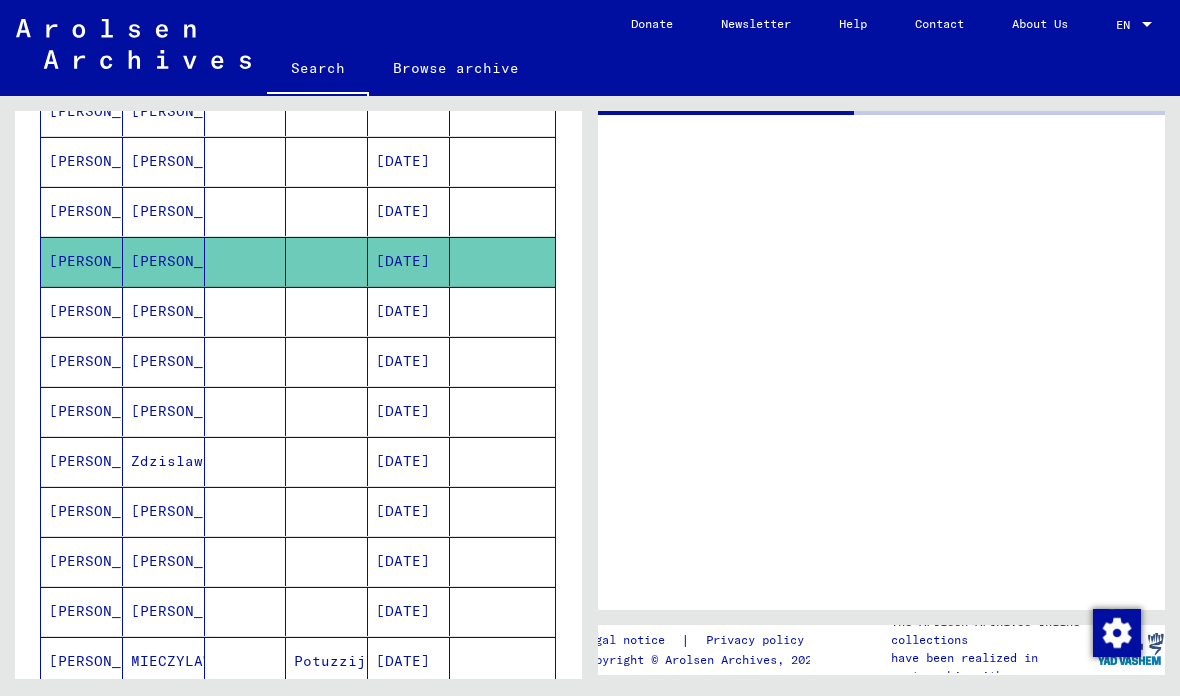 scroll, scrollTop: 173, scrollLeft: 0, axis: vertical 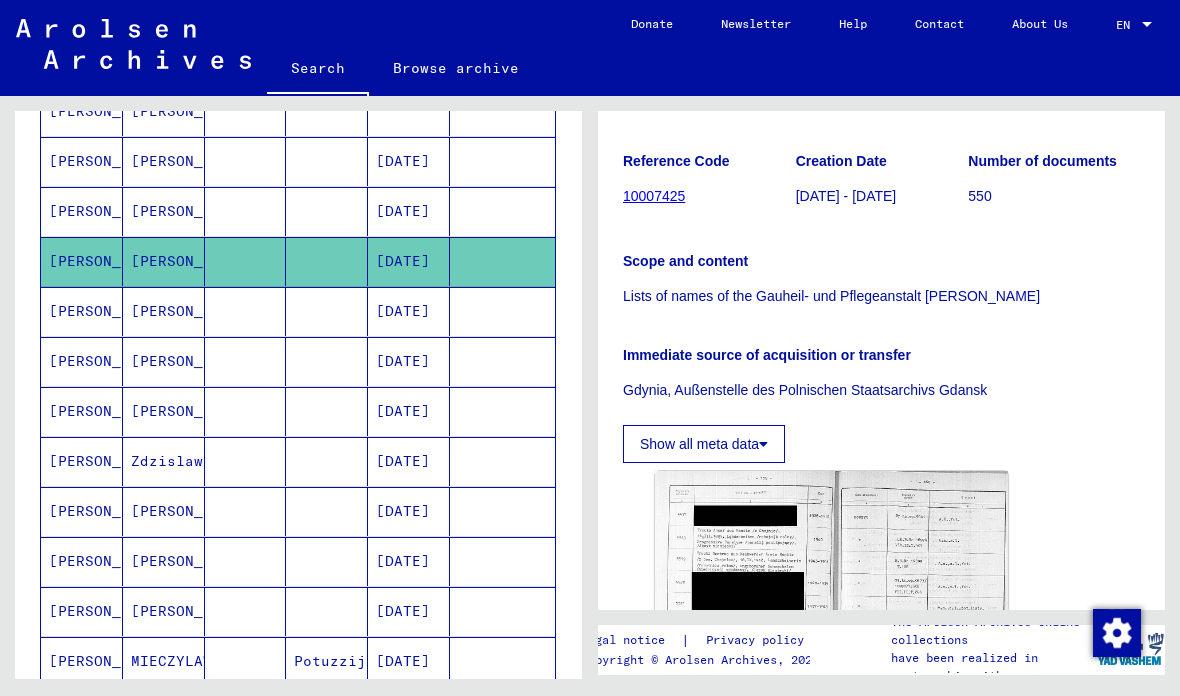 click on "[PERSON_NAME]" at bounding box center [82, 361] 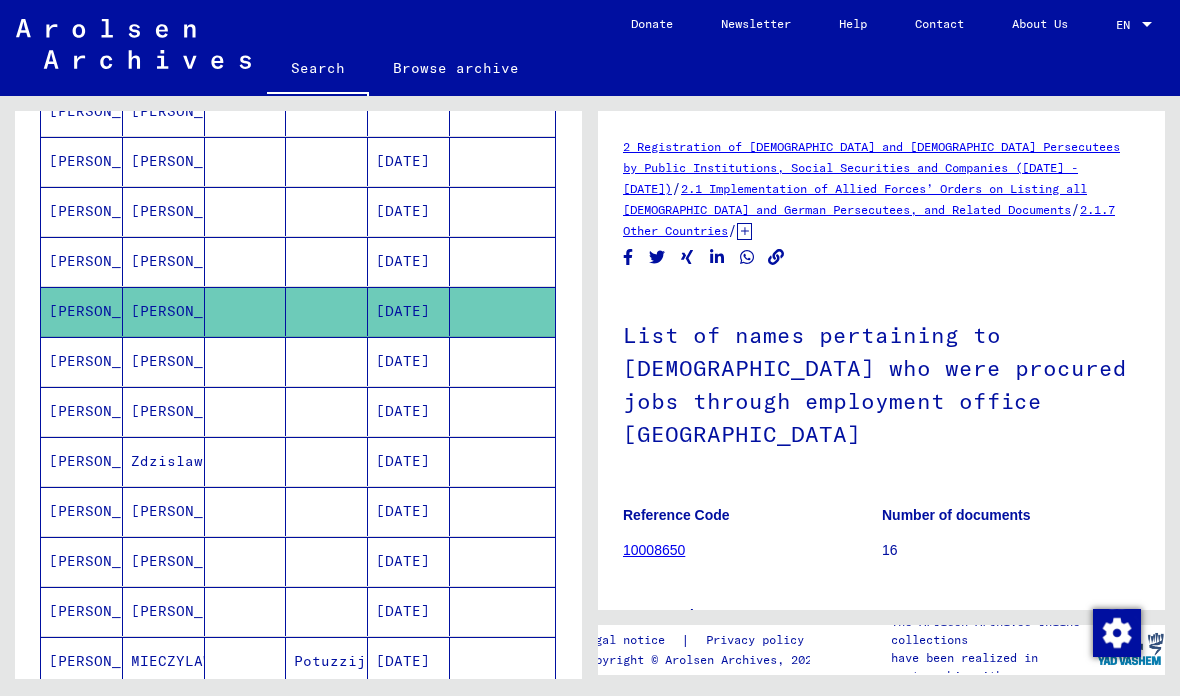scroll, scrollTop: 0, scrollLeft: 0, axis: both 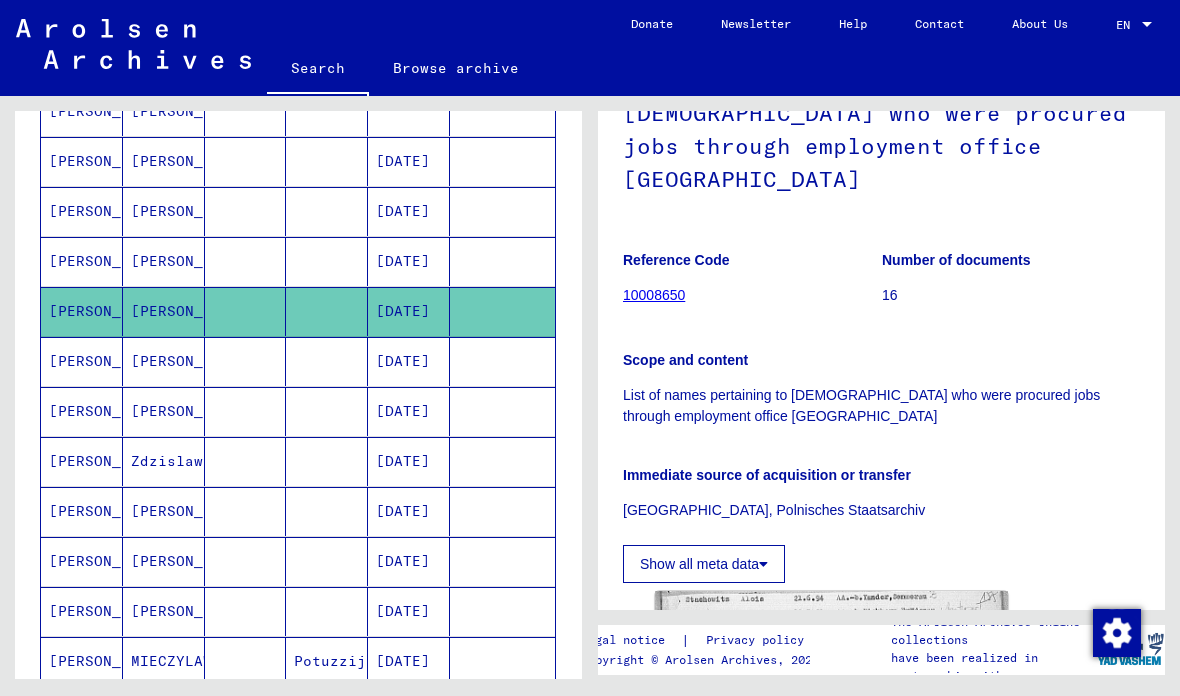 click on "[PERSON_NAME]" at bounding box center (82, 411) 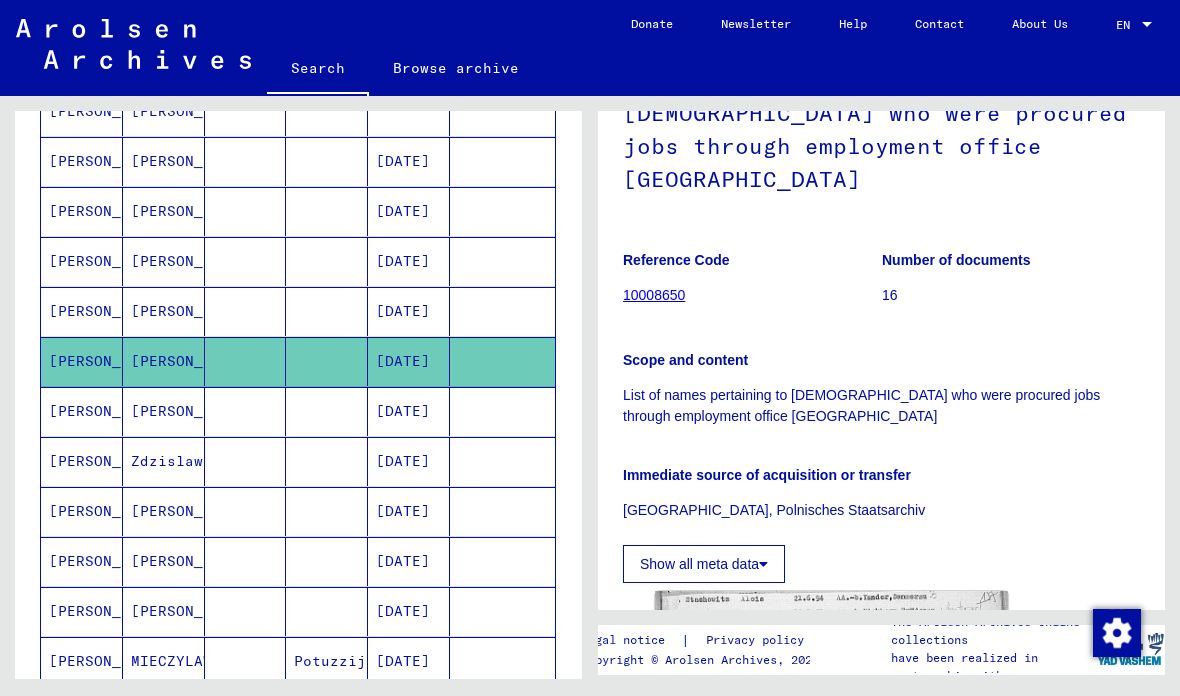 click on "[PERSON_NAME]" at bounding box center [82, 461] 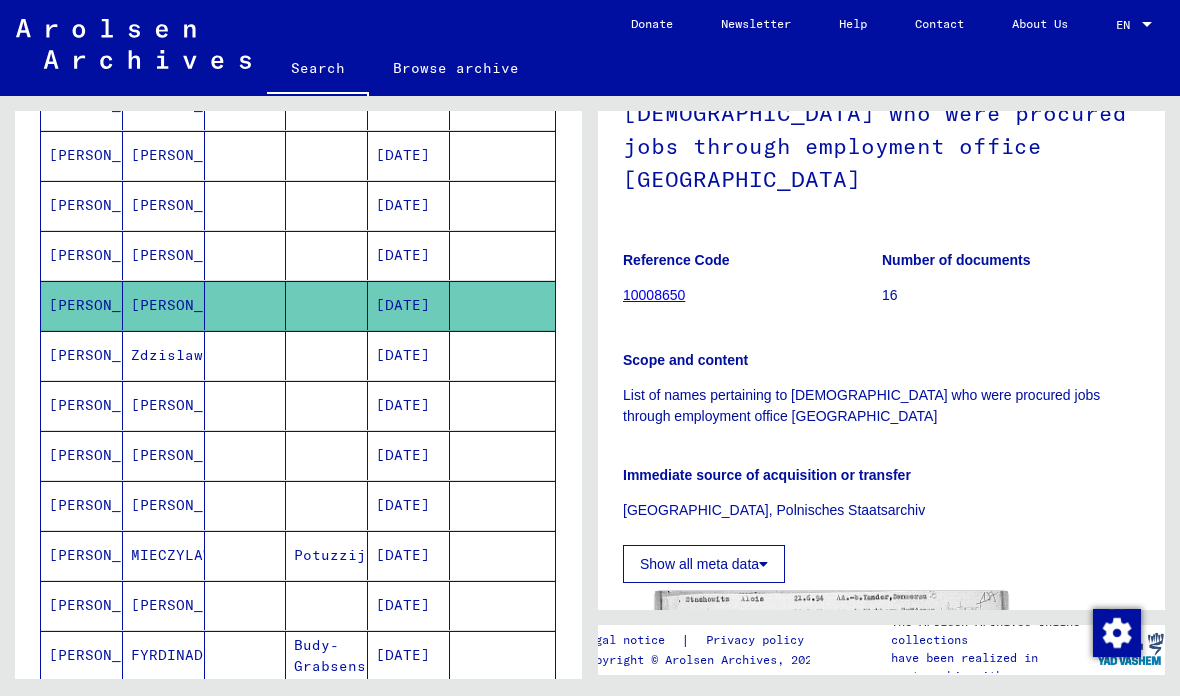 scroll, scrollTop: 431, scrollLeft: 0, axis: vertical 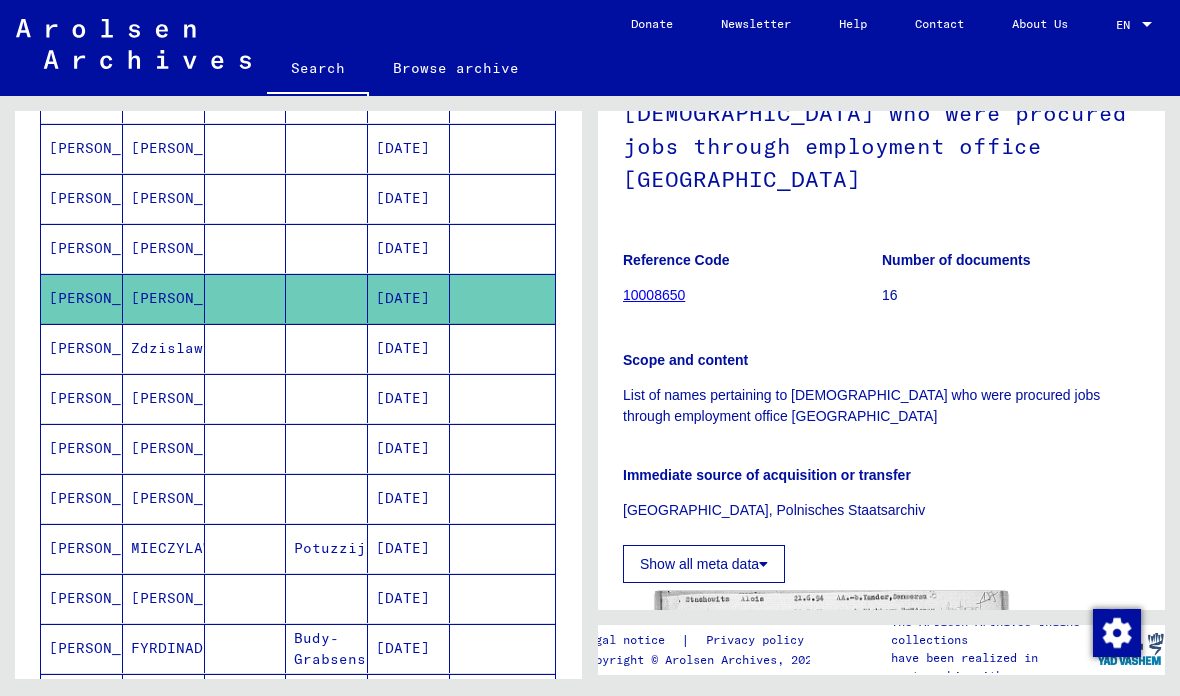 click on "[PERSON_NAME]" at bounding box center (82, 398) 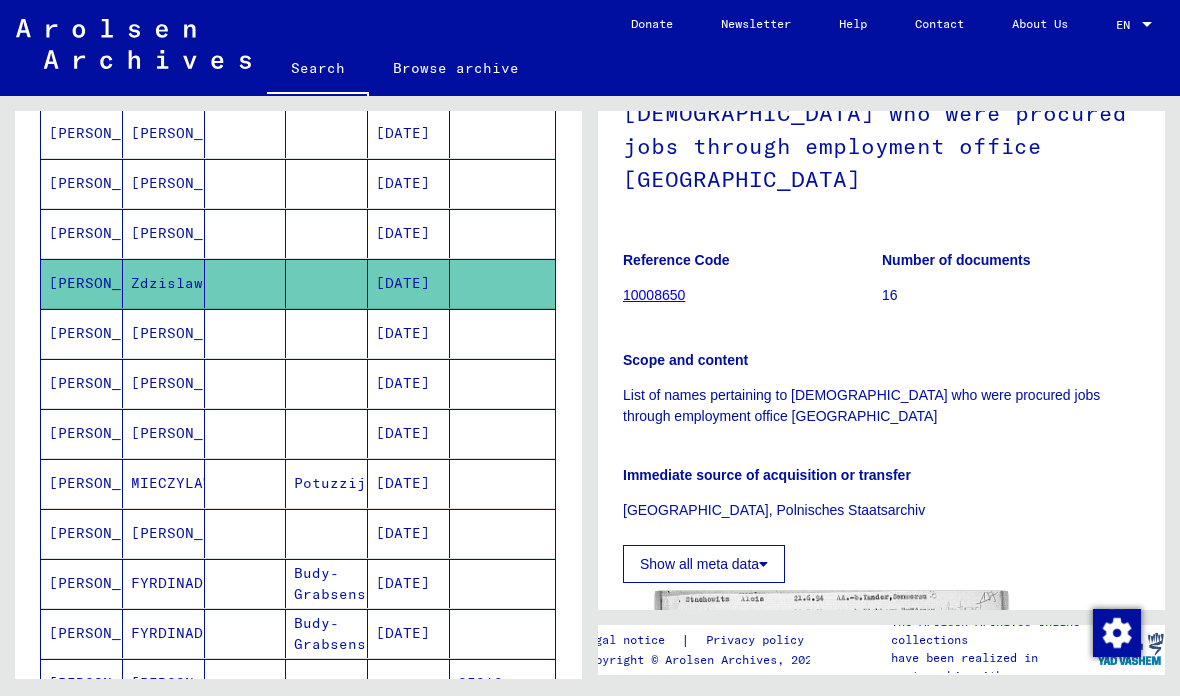 scroll, scrollTop: 495, scrollLeft: 0, axis: vertical 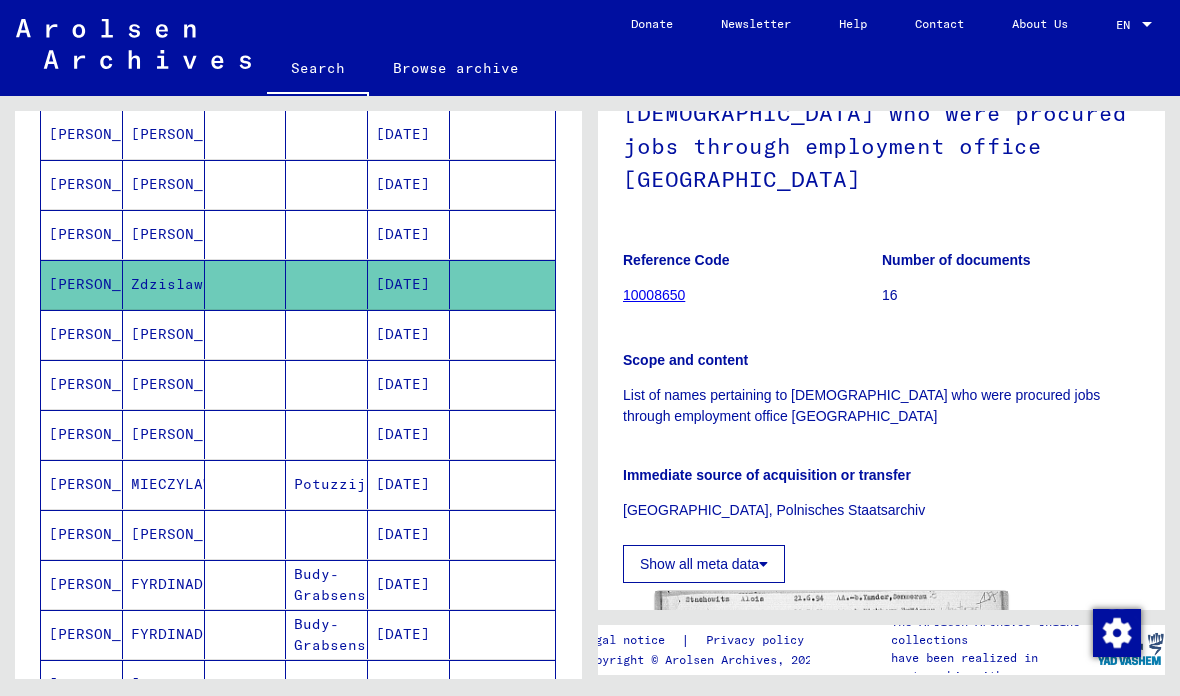 click on "Zdzislaw" 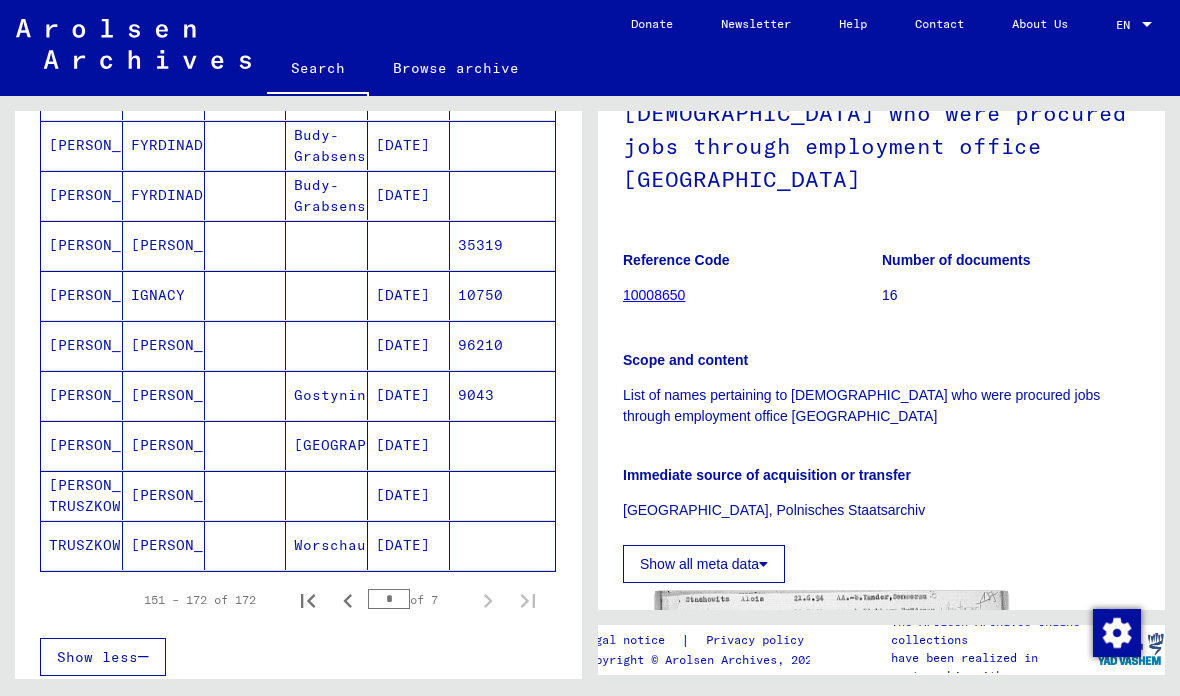 scroll, scrollTop: 936, scrollLeft: 0, axis: vertical 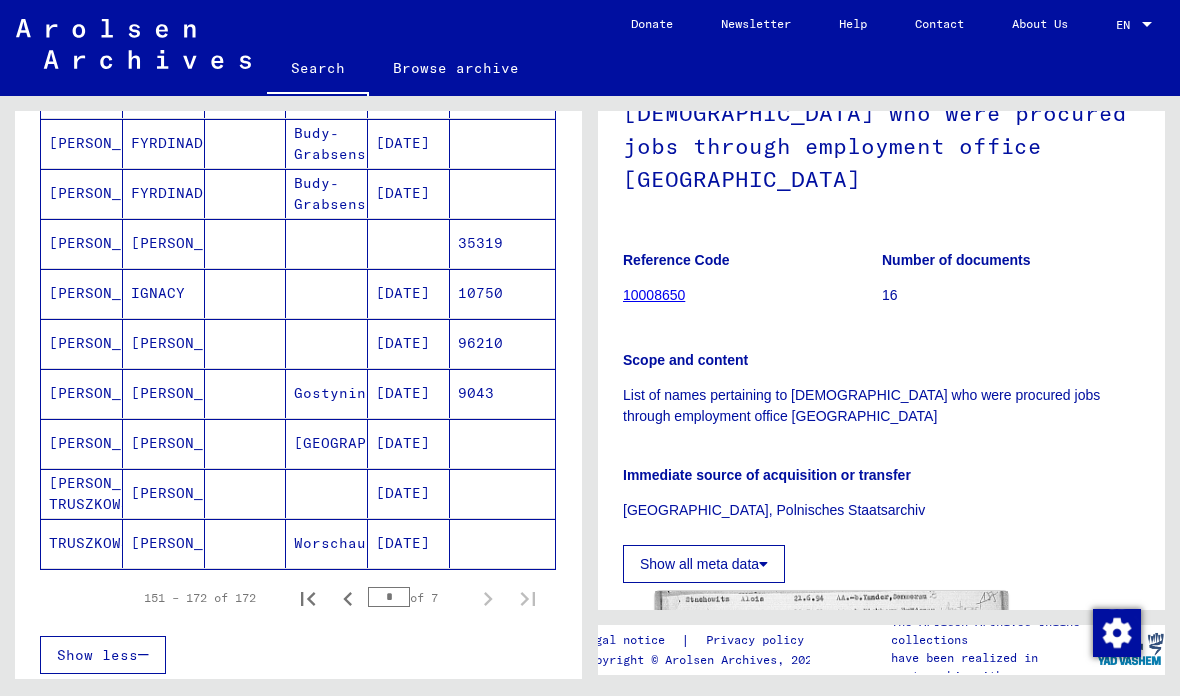 click 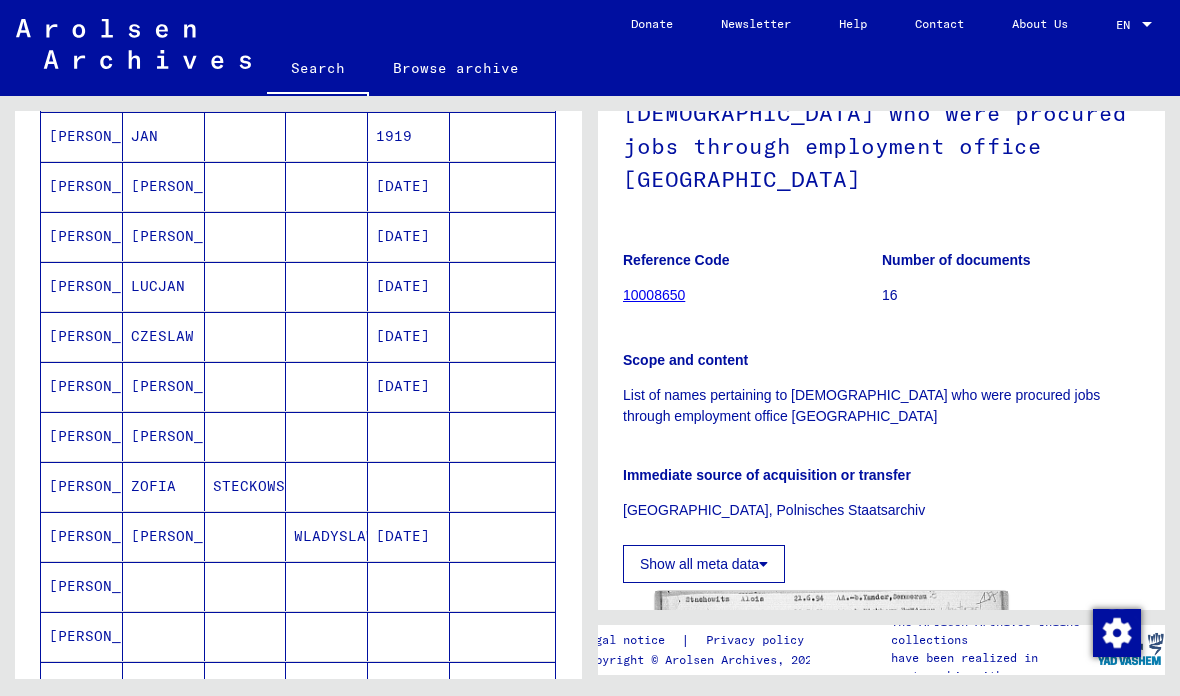 scroll, scrollTop: 888, scrollLeft: 0, axis: vertical 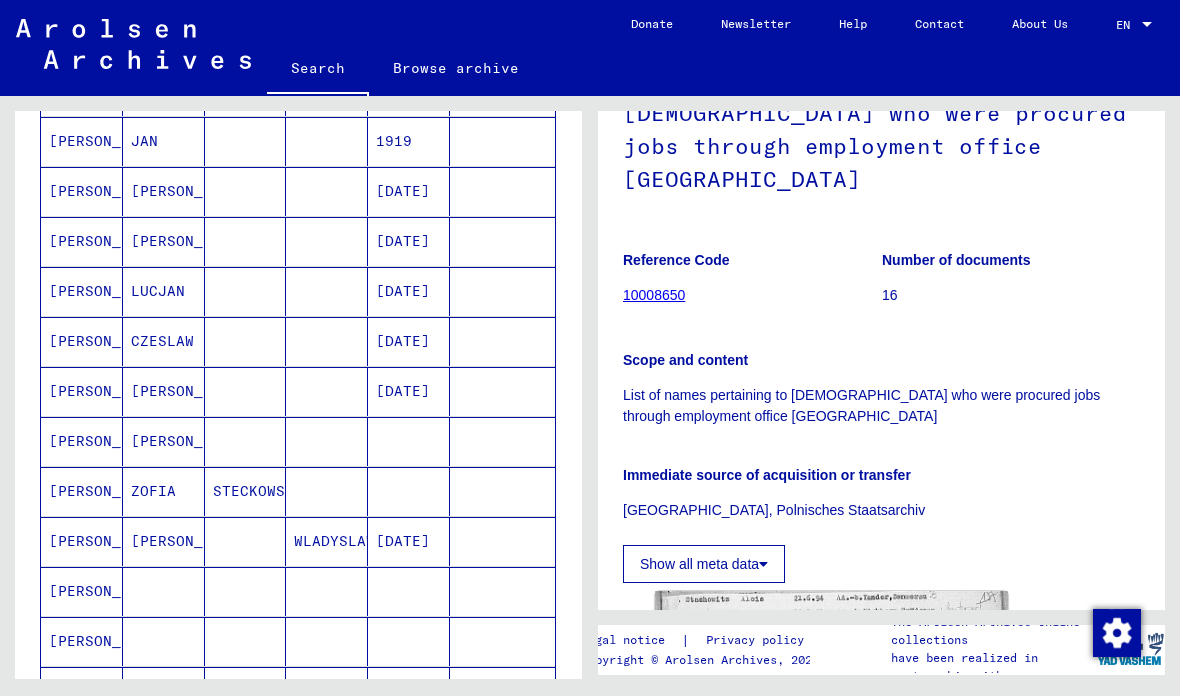 click on "[PERSON_NAME]" at bounding box center [82, 491] 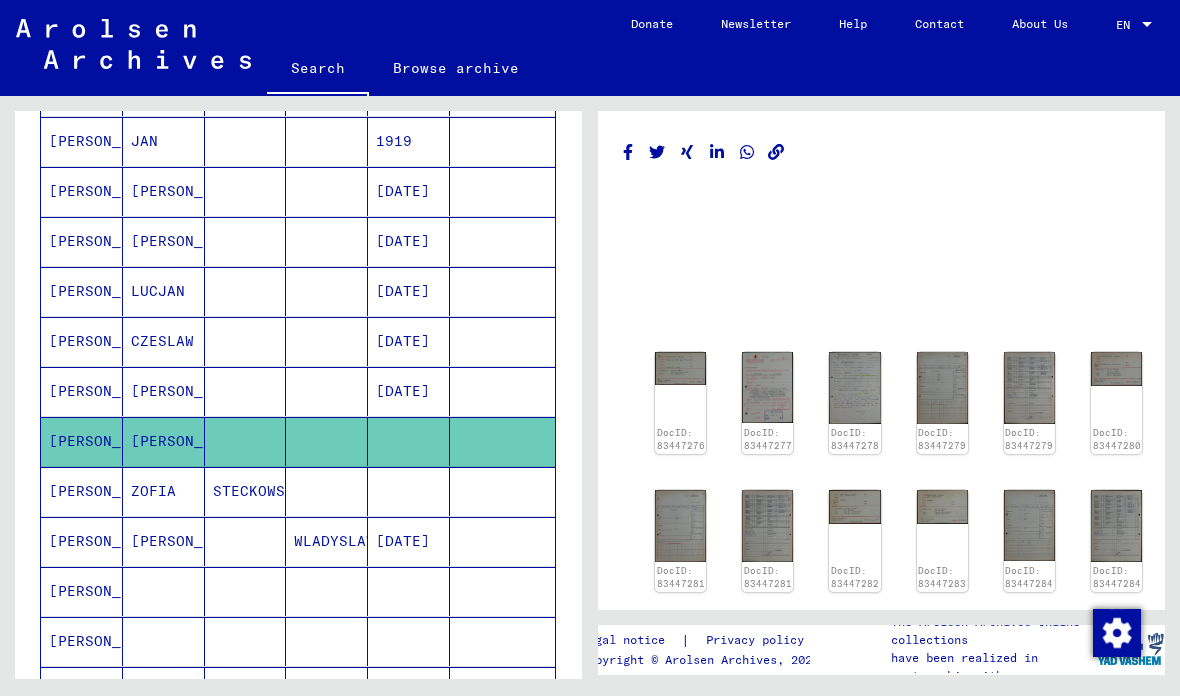 scroll, scrollTop: 0, scrollLeft: 0, axis: both 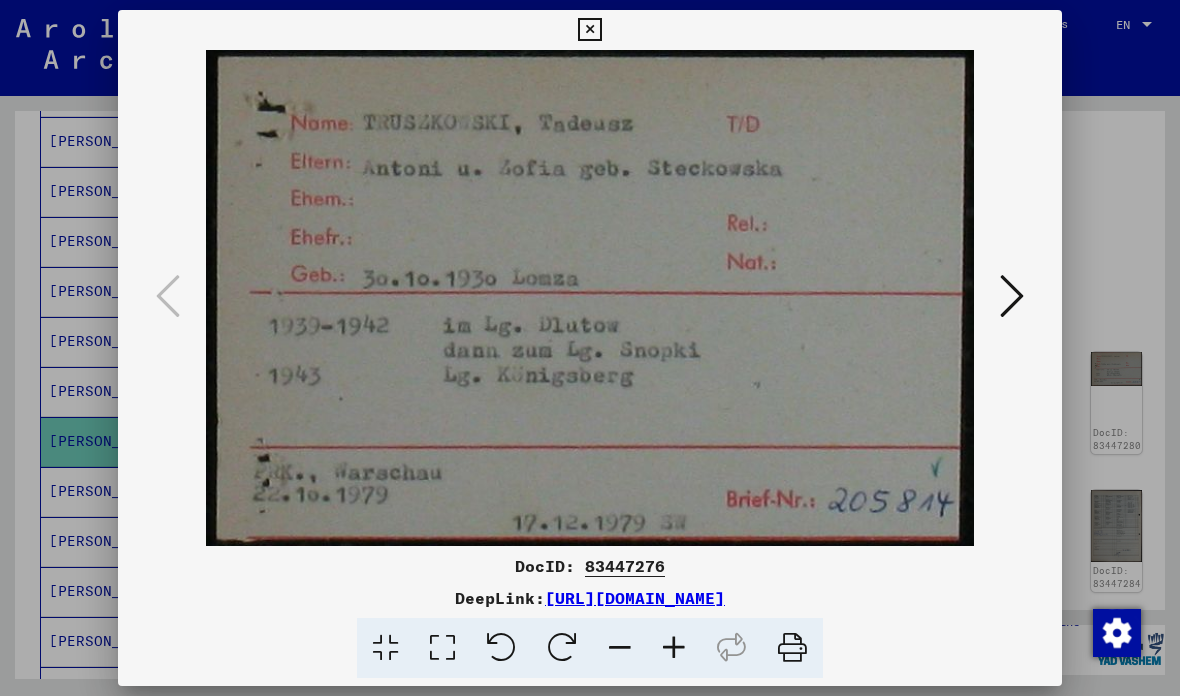 click at bounding box center [1012, 296] 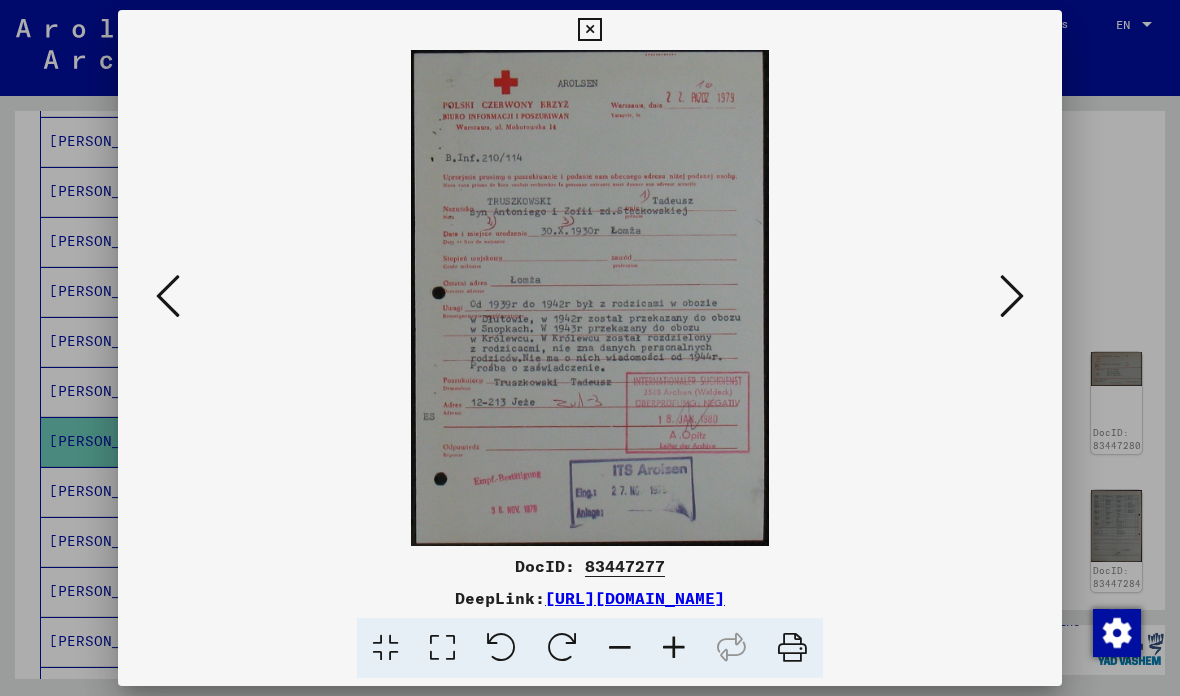 click at bounding box center (1012, 296) 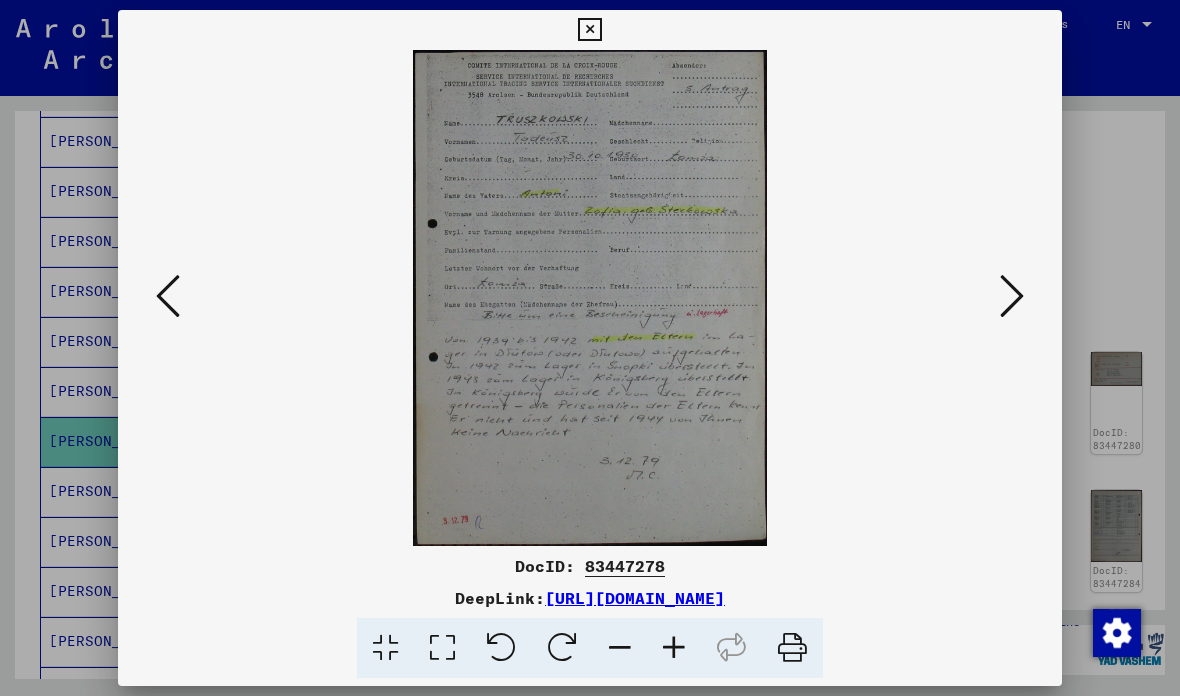 click at bounding box center (1012, 296) 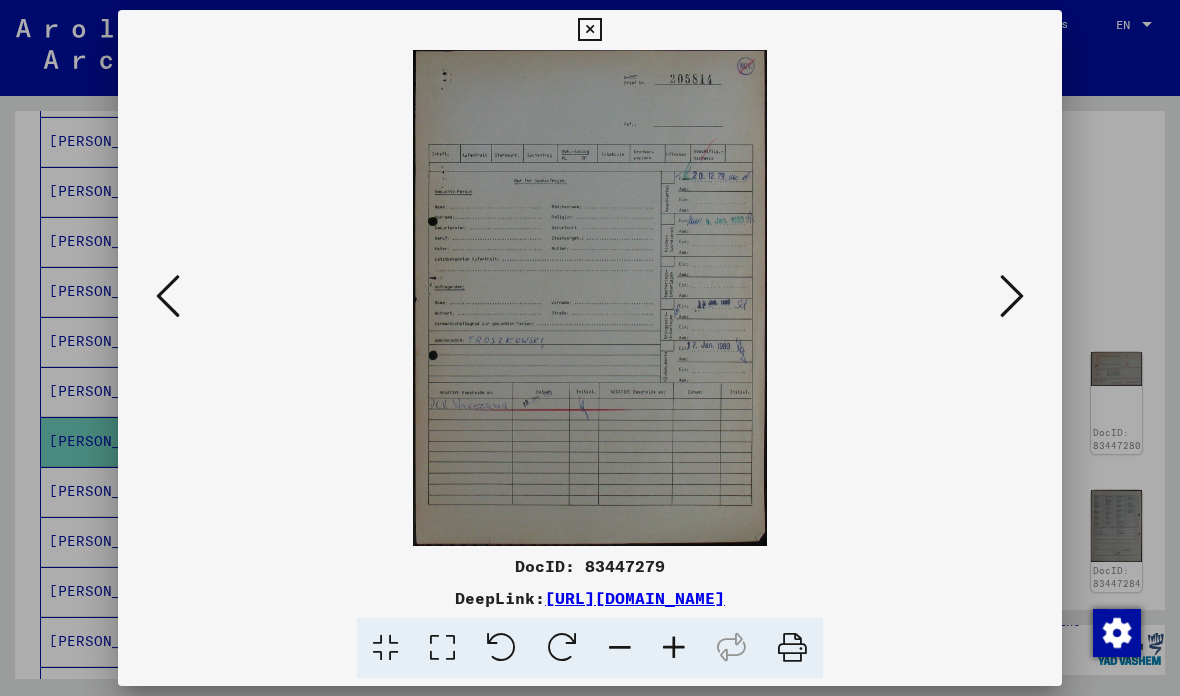 click at bounding box center [1012, 296] 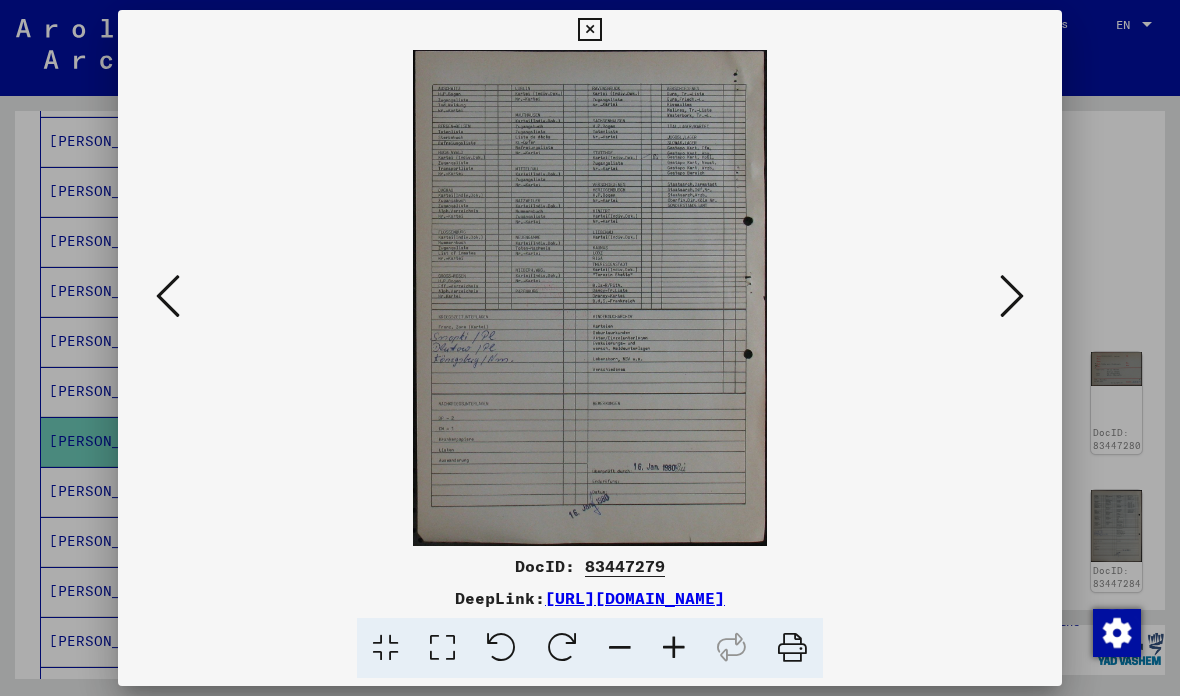click at bounding box center (590, 348) 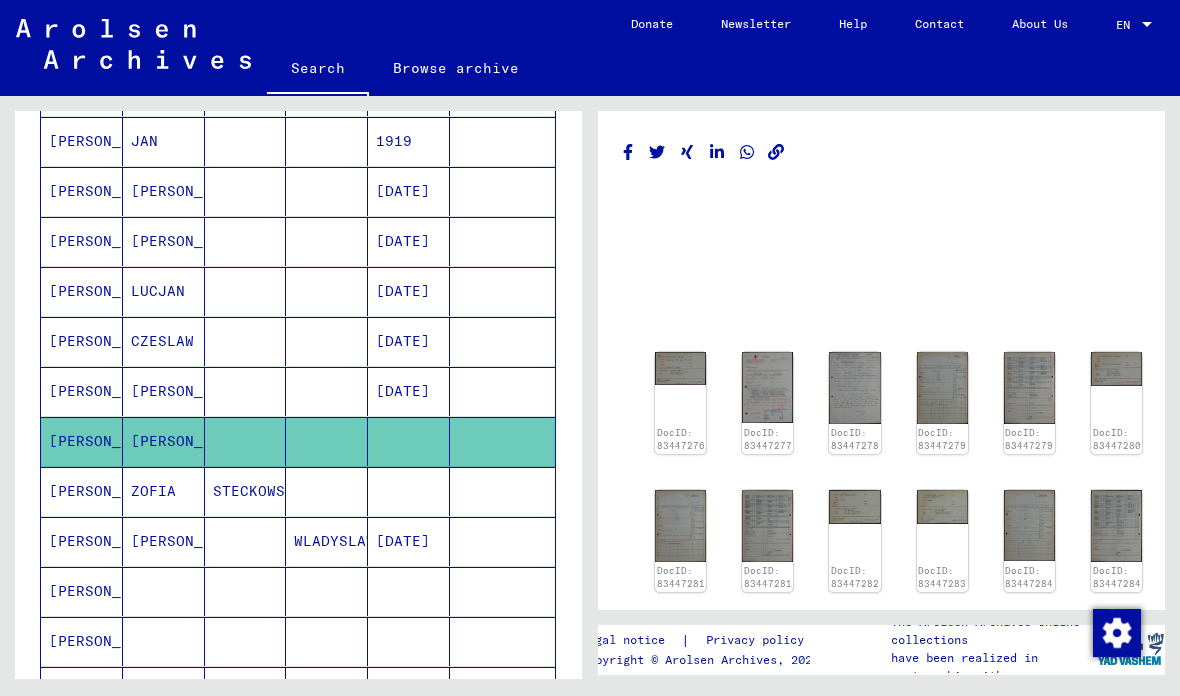 click at bounding box center (246, 441) 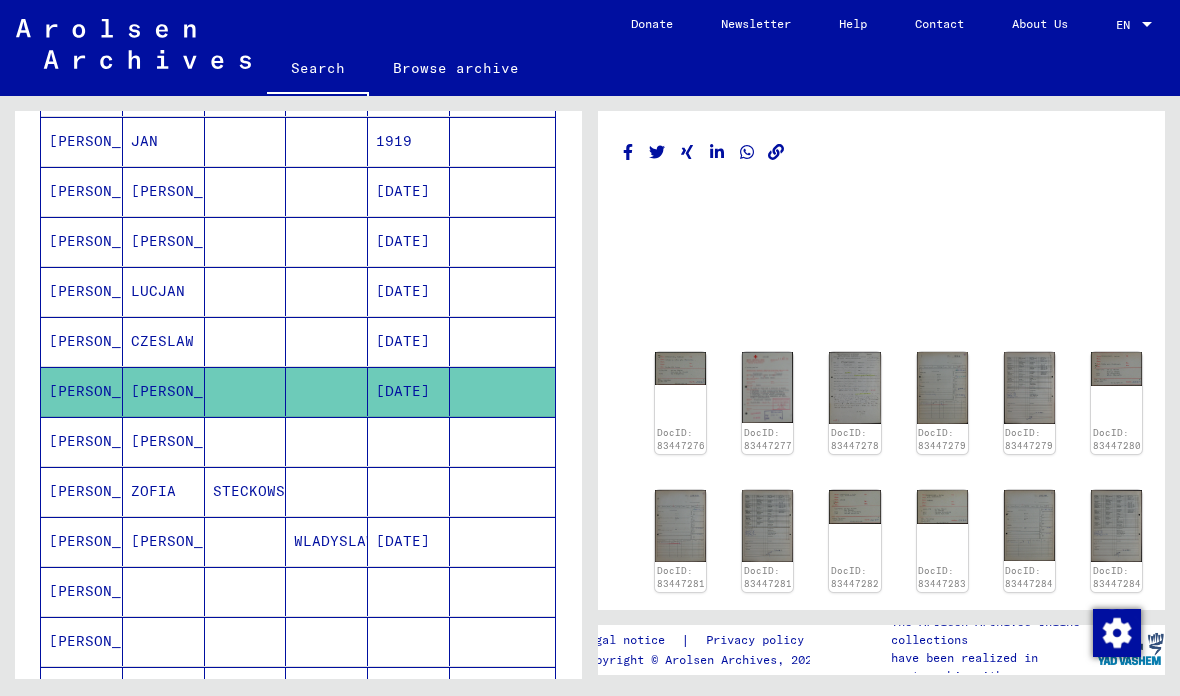 click on "CZESLAW" at bounding box center (164, 391) 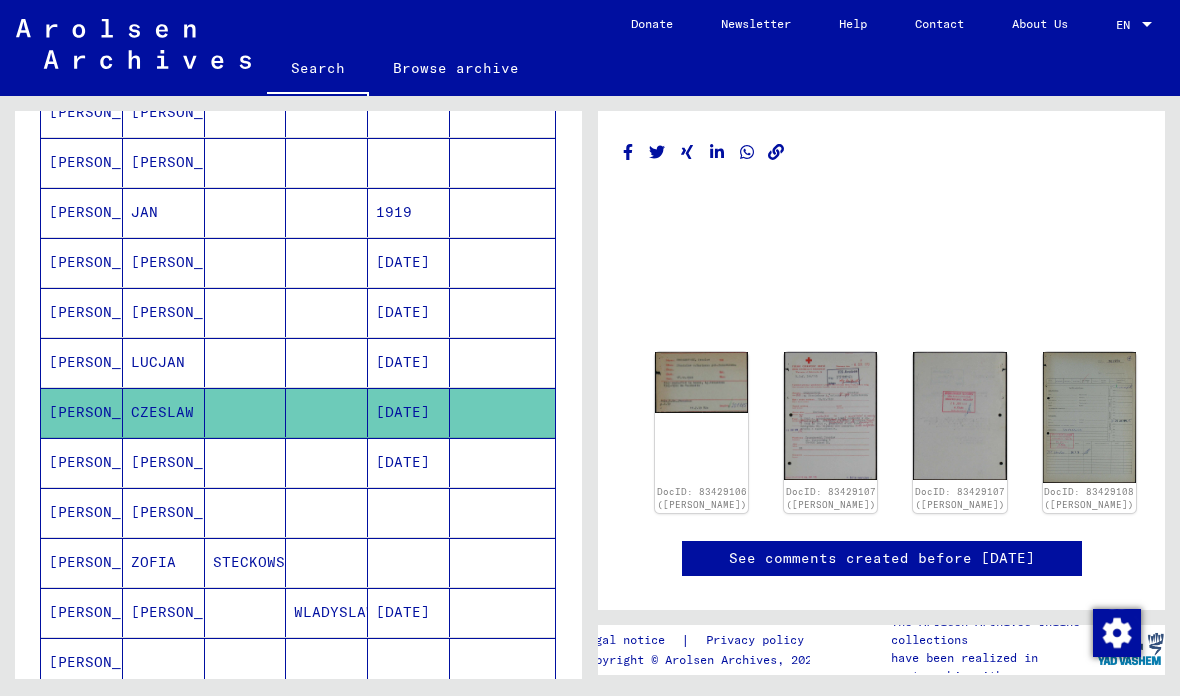 scroll, scrollTop: 815, scrollLeft: 0, axis: vertical 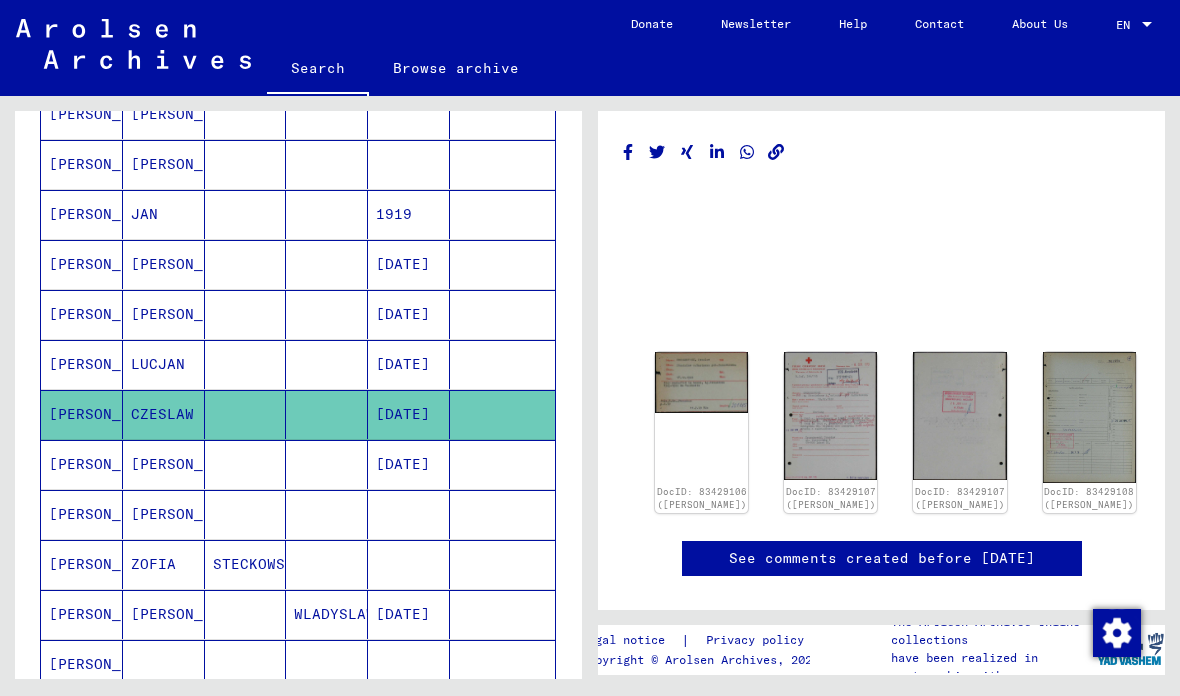 click 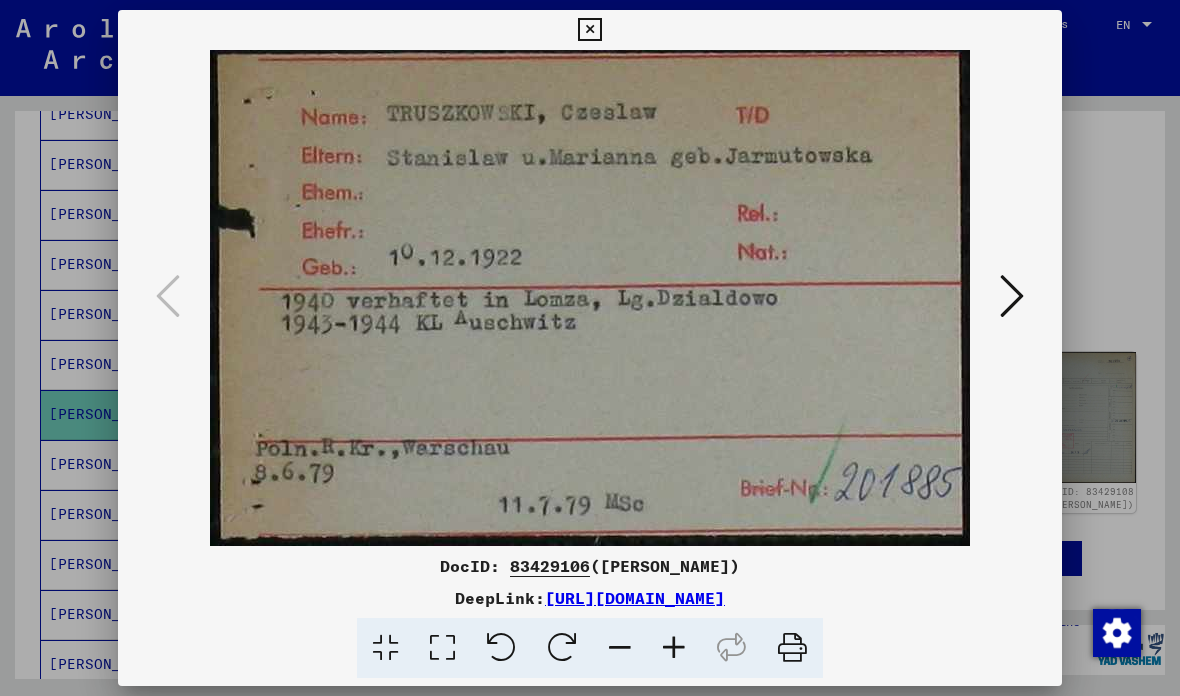 click at bounding box center (1012, 297) 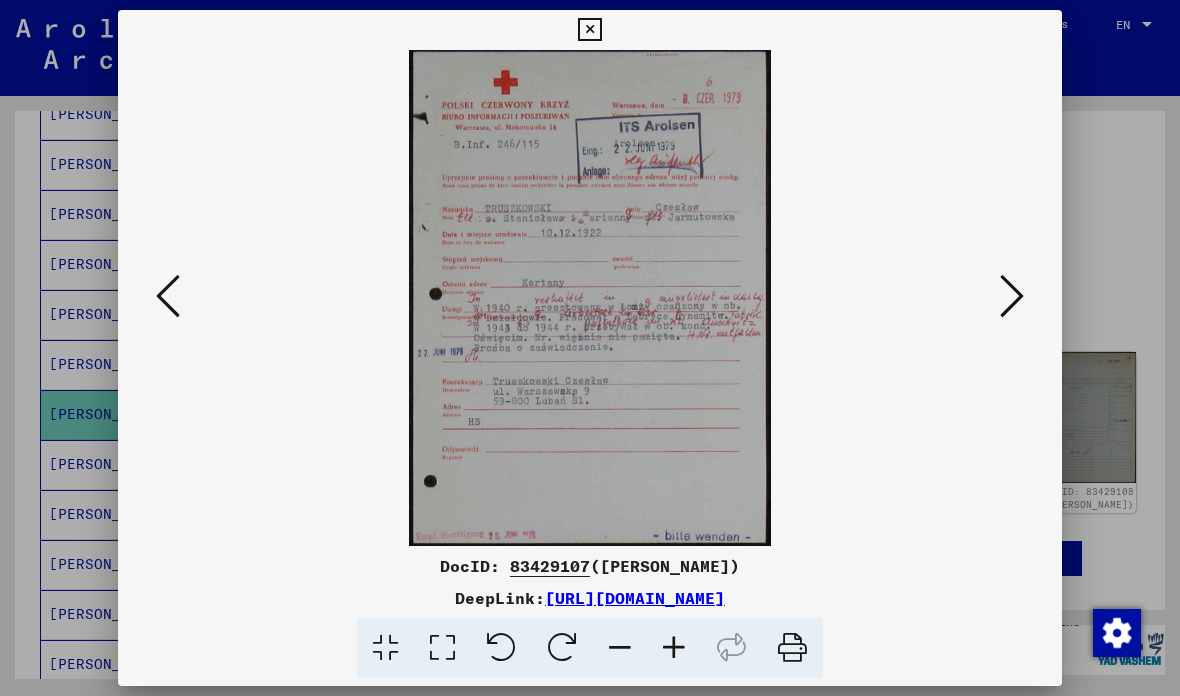 click at bounding box center [1012, 296] 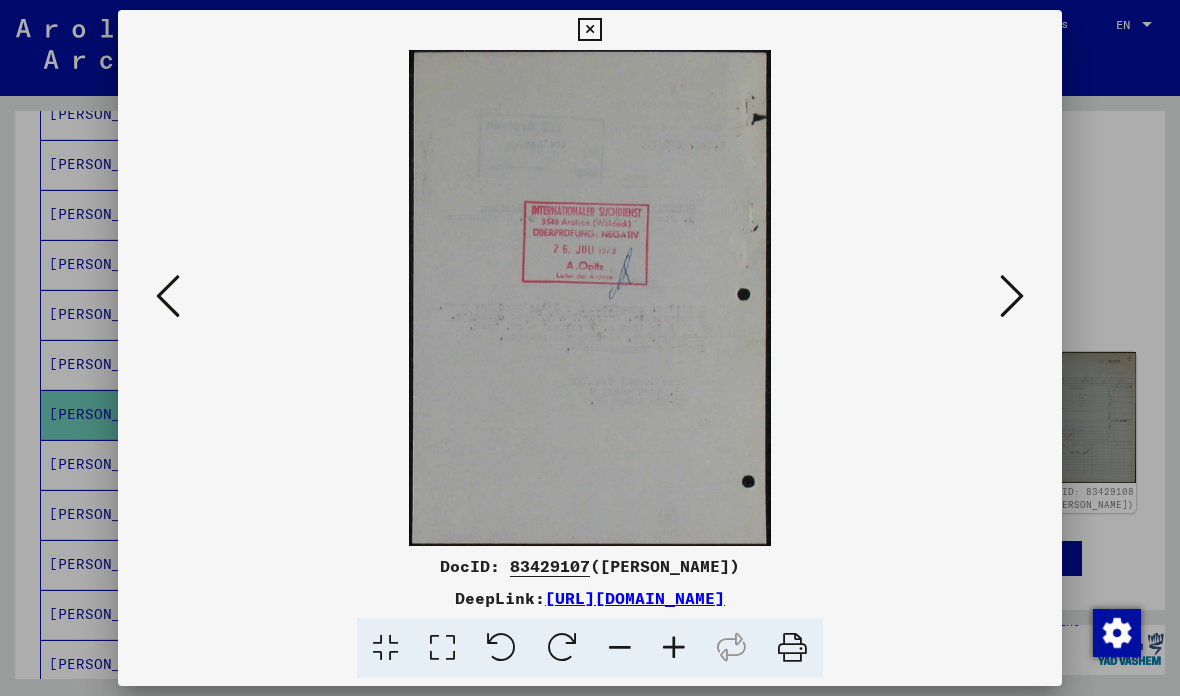 click at bounding box center [1012, 297] 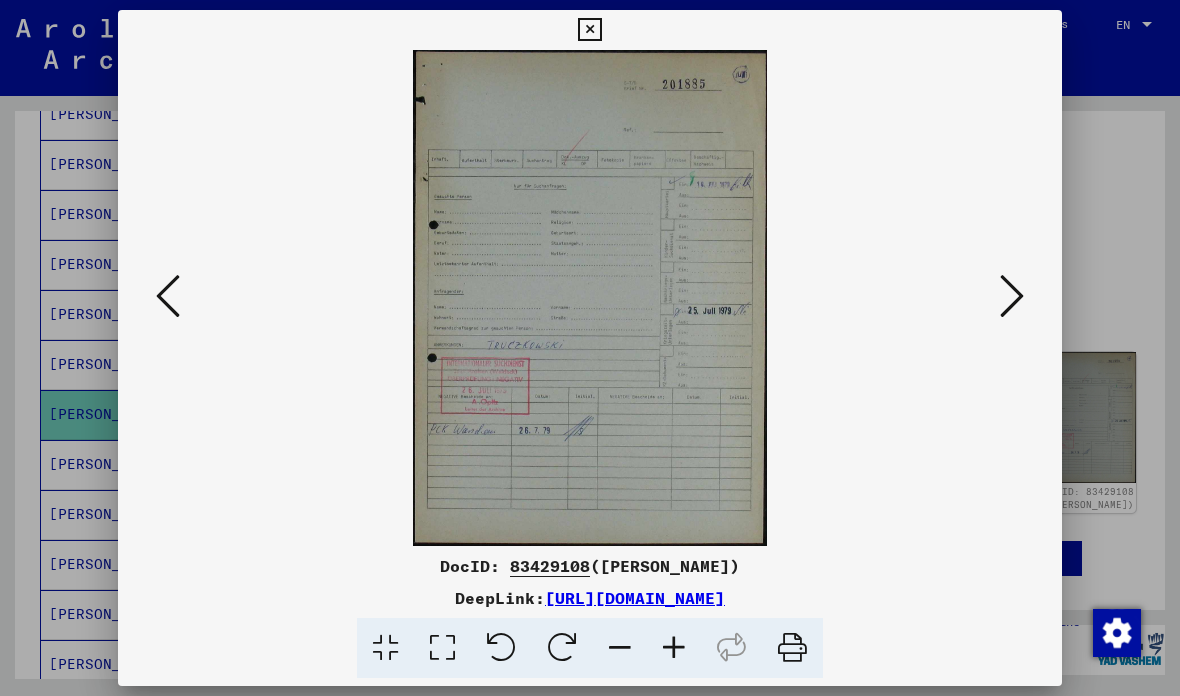 click at bounding box center (590, 348) 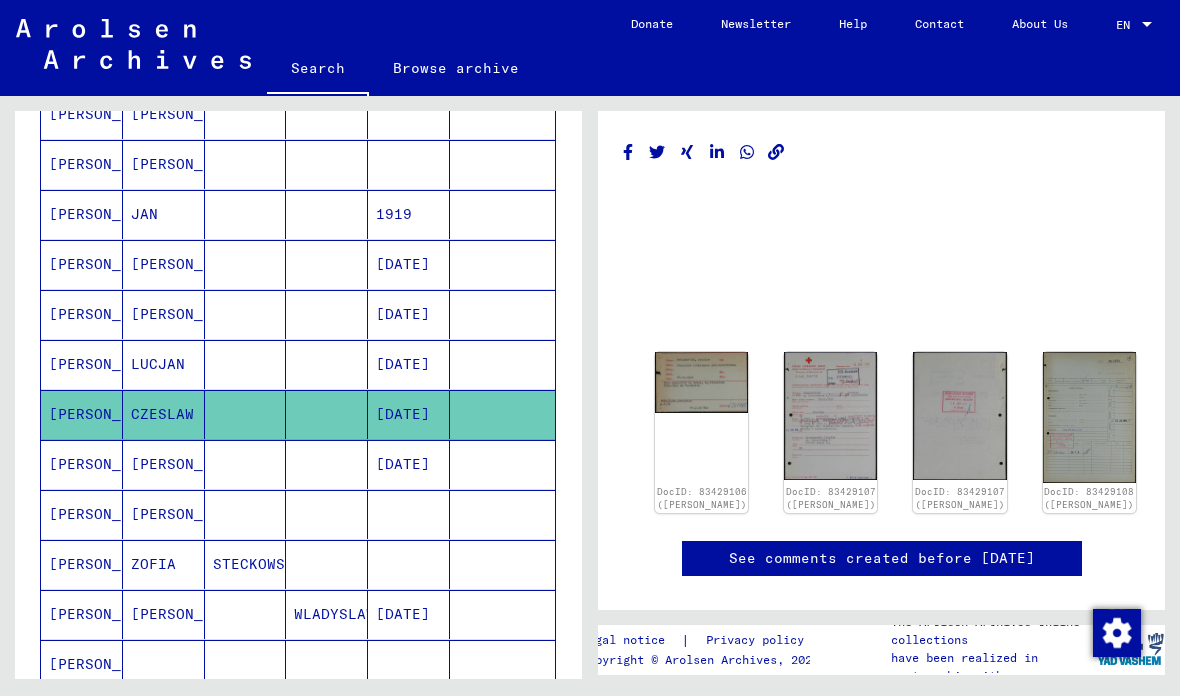 click on "LUCJAN" at bounding box center (164, 414) 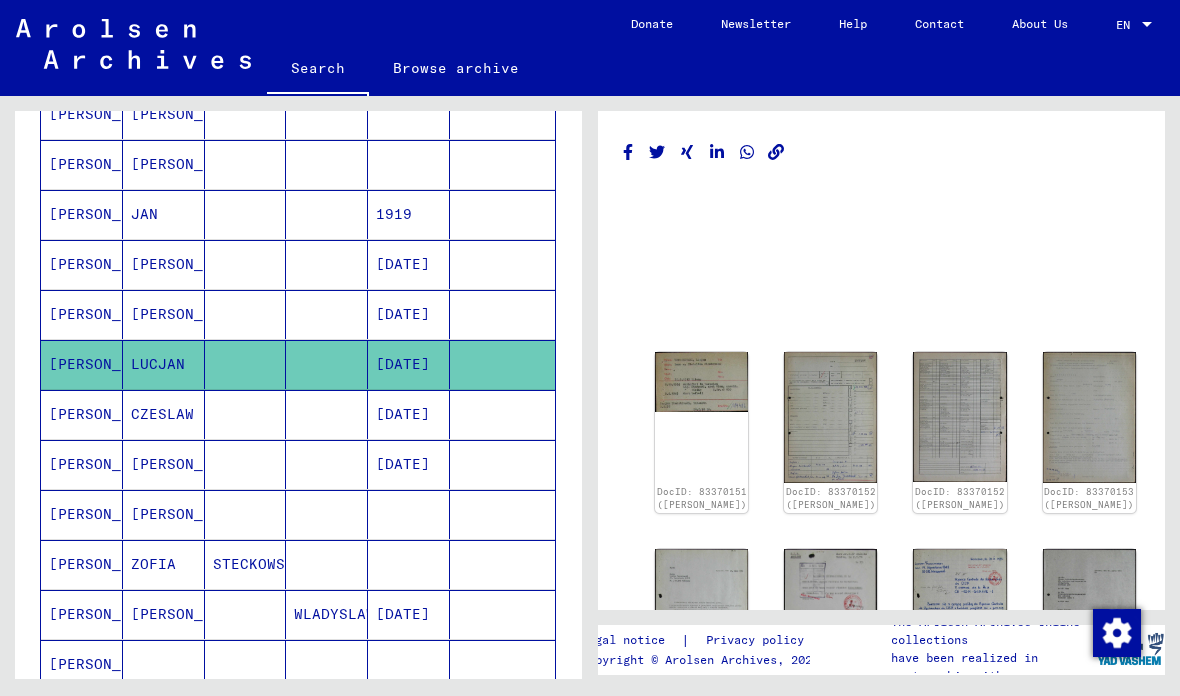 click 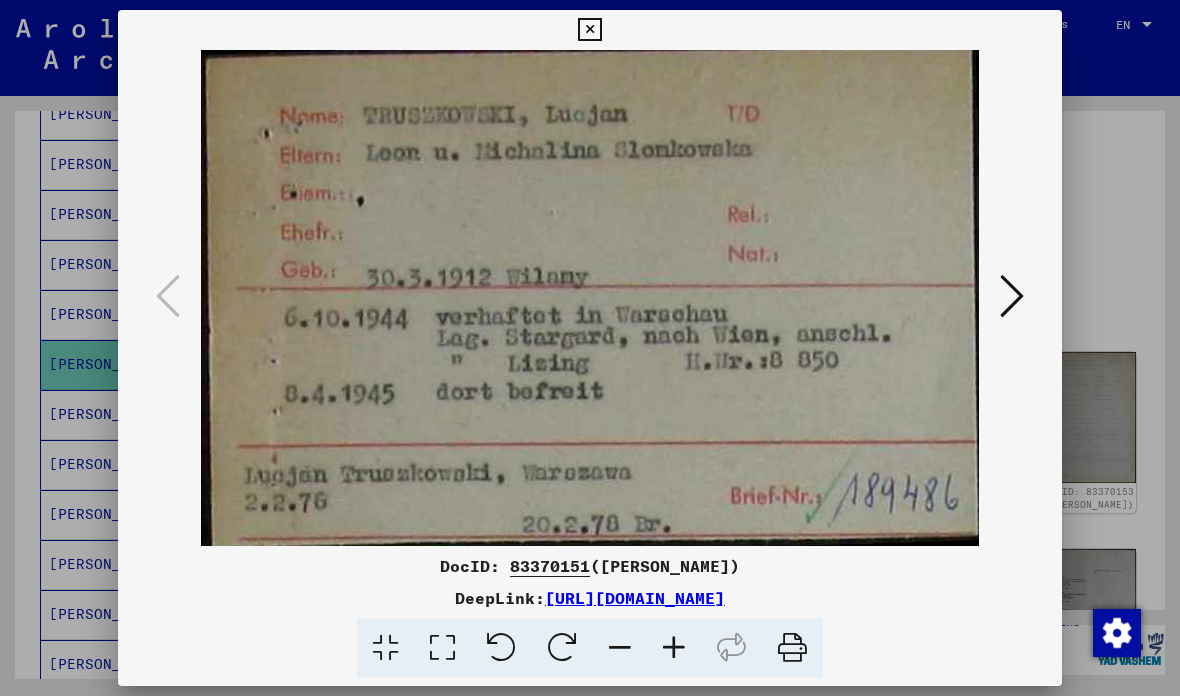 click at bounding box center (590, 348) 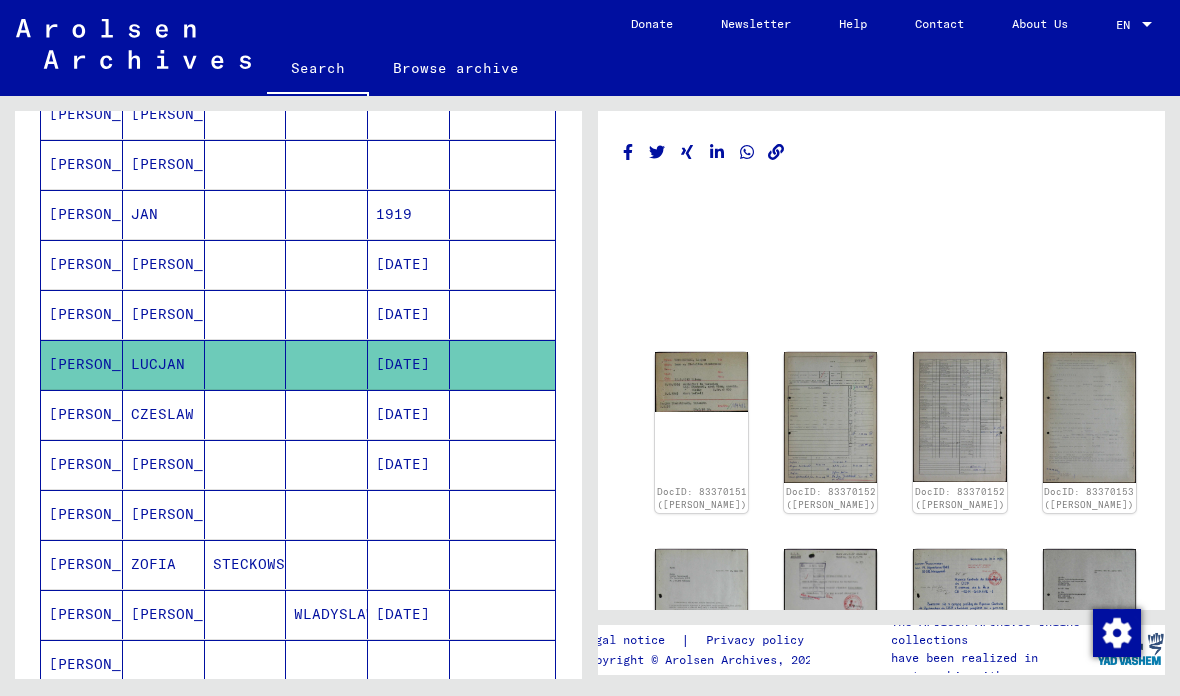 click on "[PERSON_NAME]" at bounding box center (164, 364) 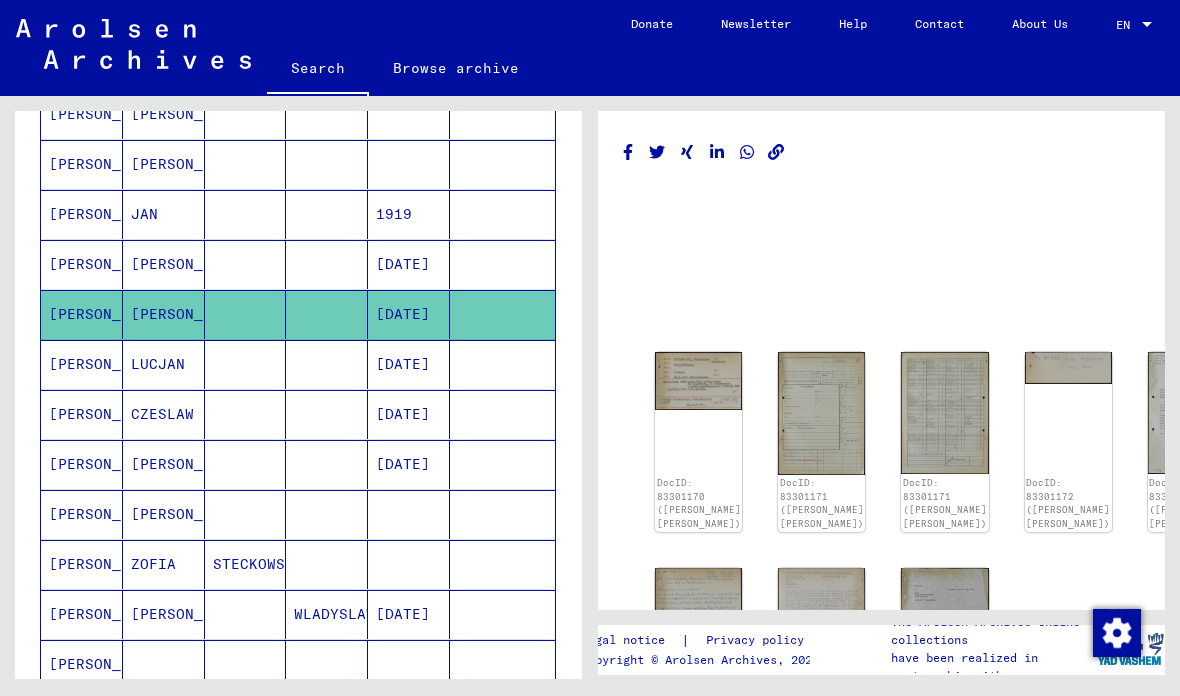 click 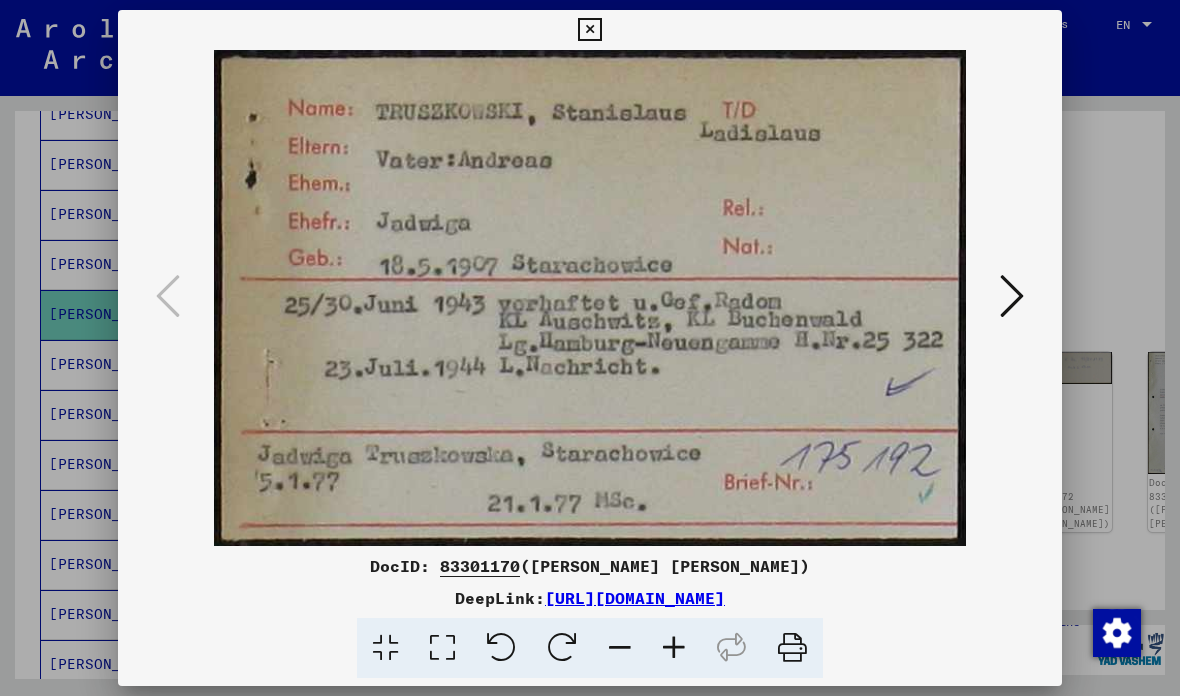 click at bounding box center [590, 348] 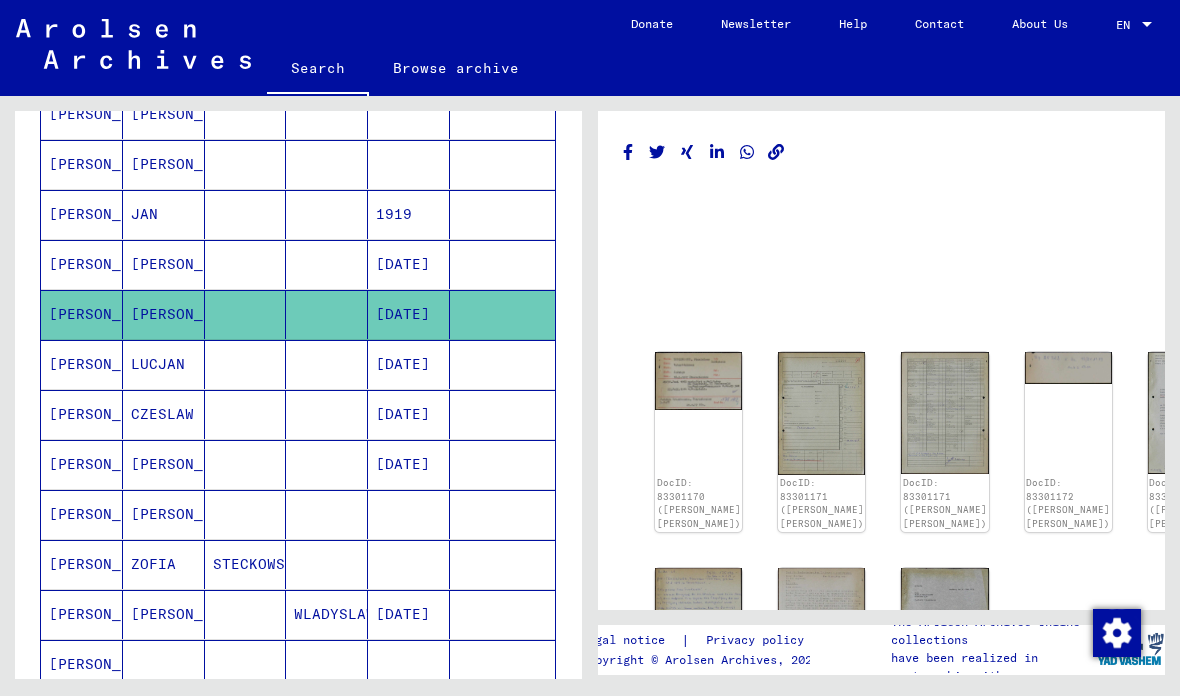 click on "[PERSON_NAME]" at bounding box center (164, 314) 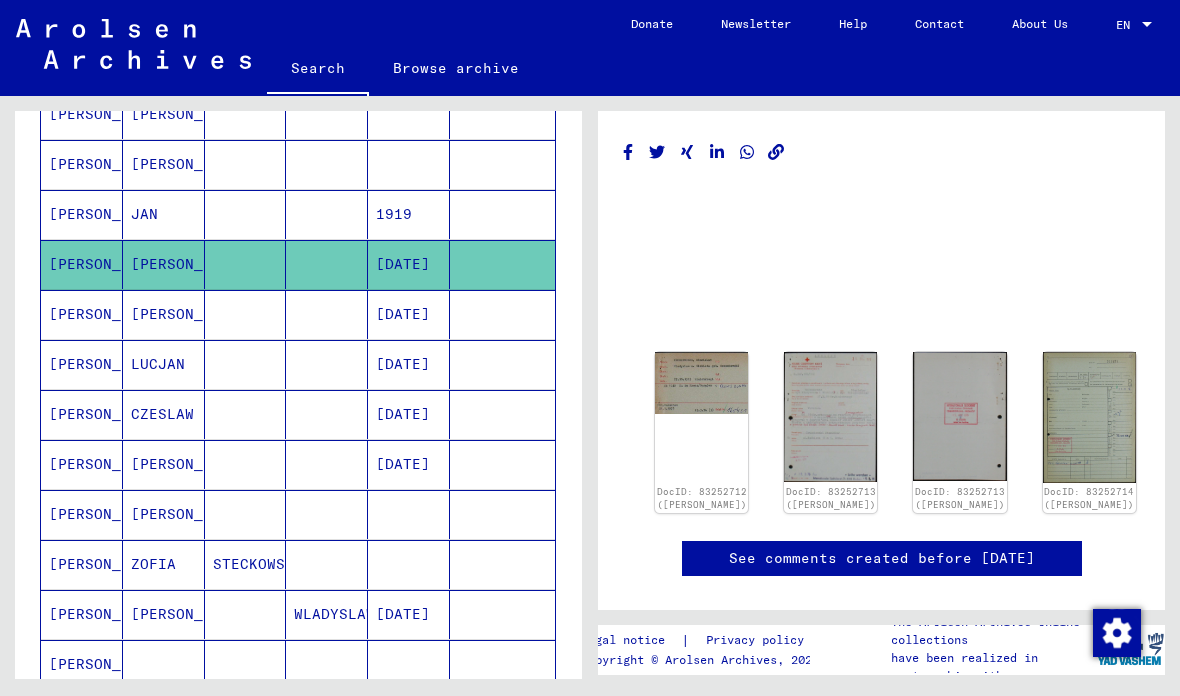 click 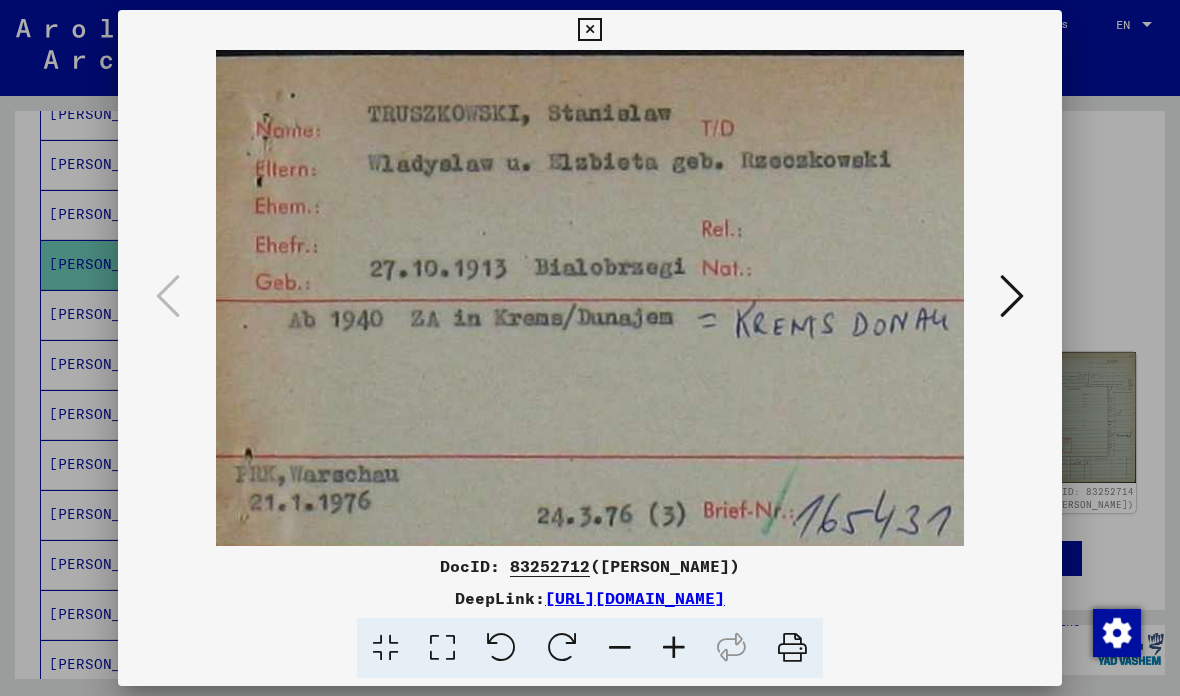 click at bounding box center (590, 348) 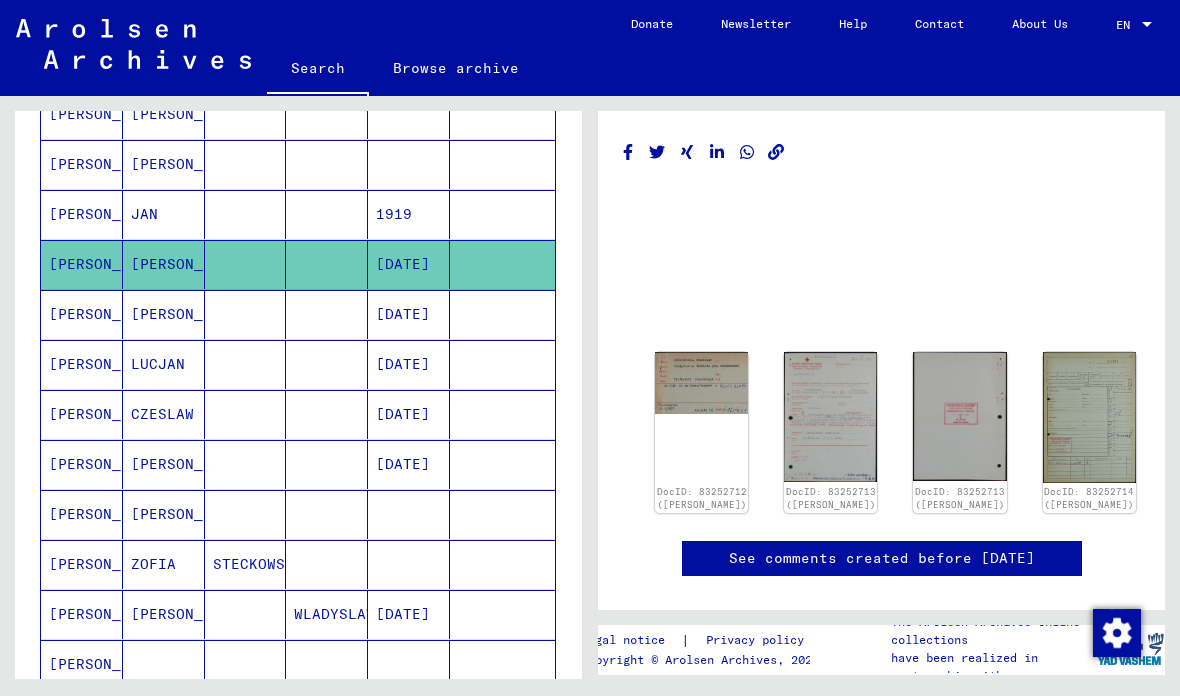 click on "JAN" at bounding box center [164, 264] 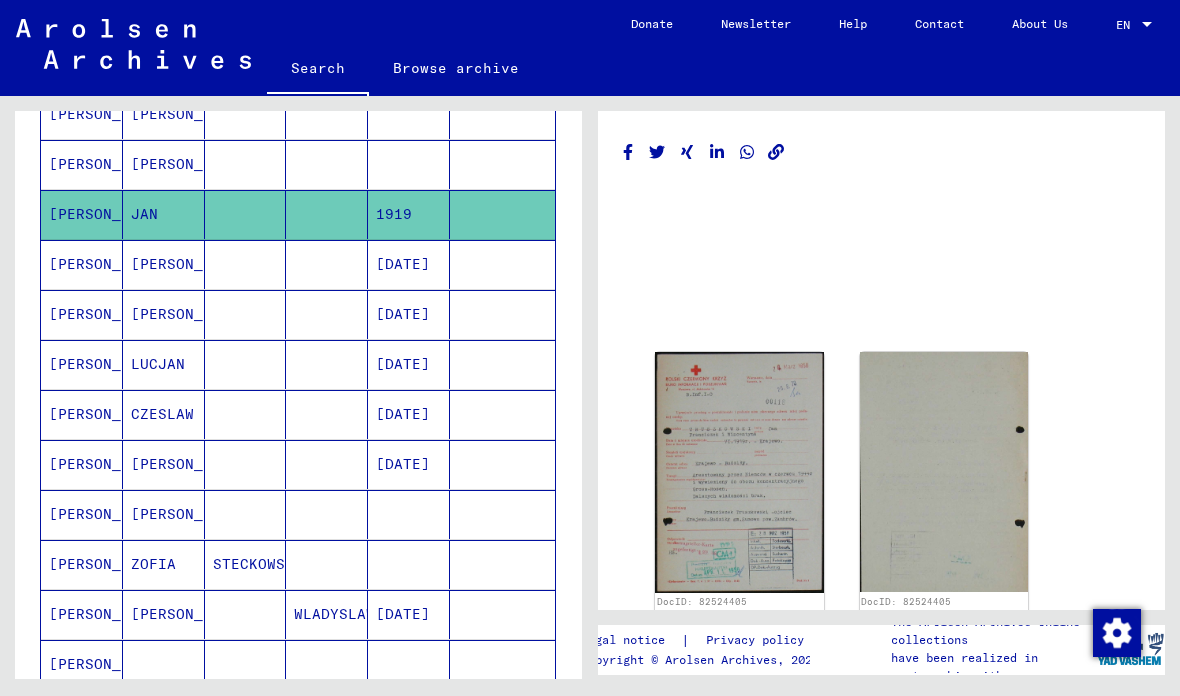 click 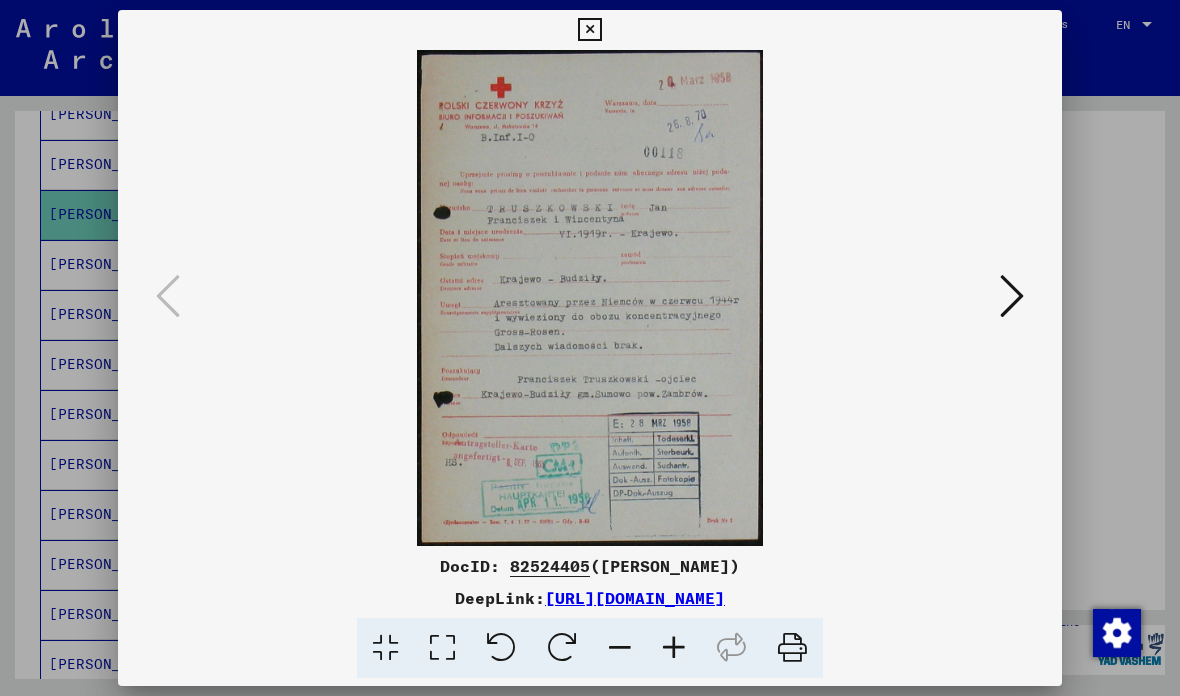 click at bounding box center [590, 348] 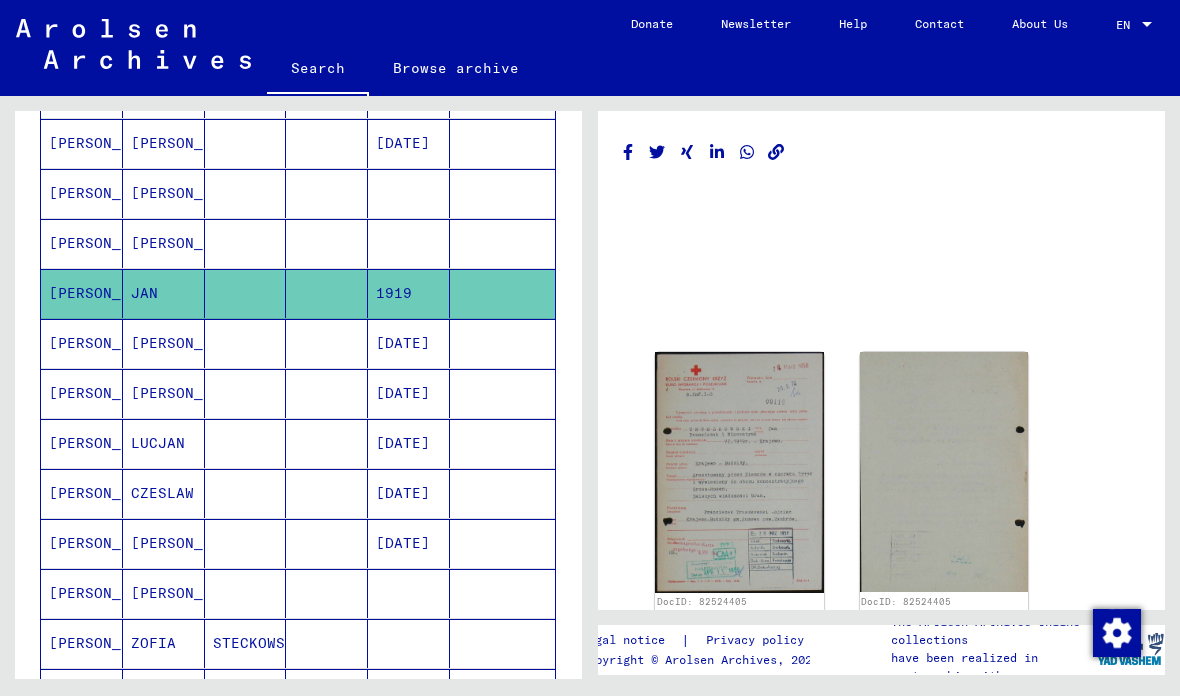 scroll, scrollTop: 727, scrollLeft: 0, axis: vertical 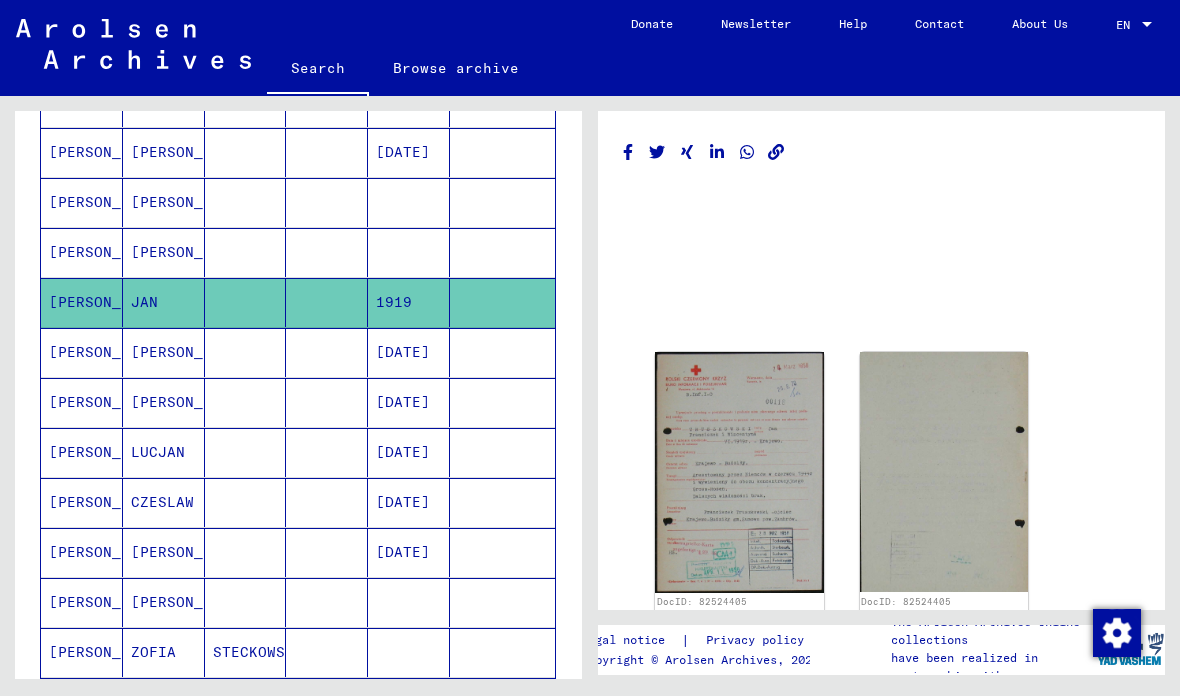 click on "[PERSON_NAME]" at bounding box center (164, 302) 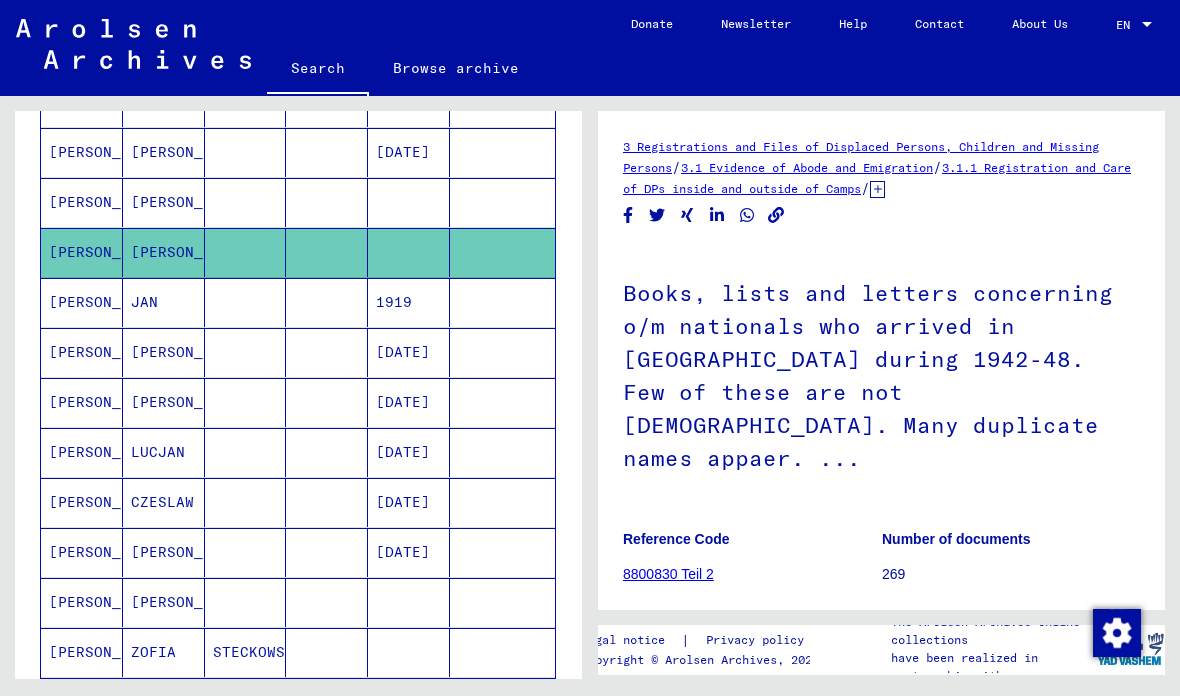scroll, scrollTop: 0, scrollLeft: 0, axis: both 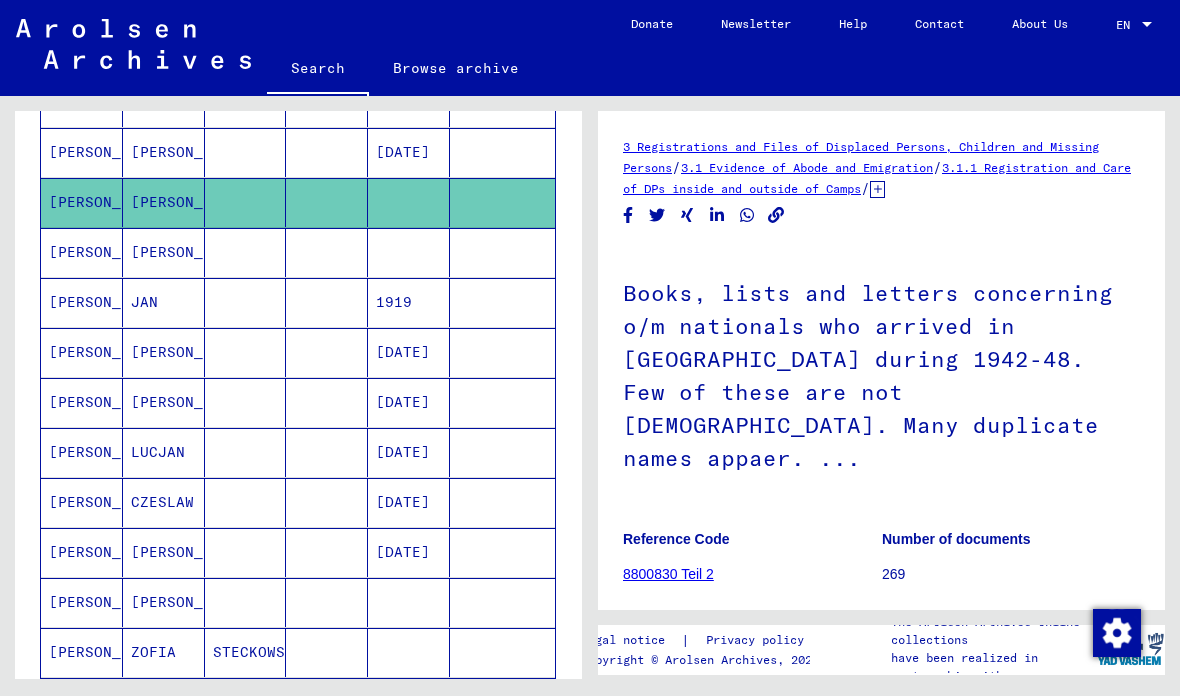 click on "[PERSON_NAME]" at bounding box center [164, 202] 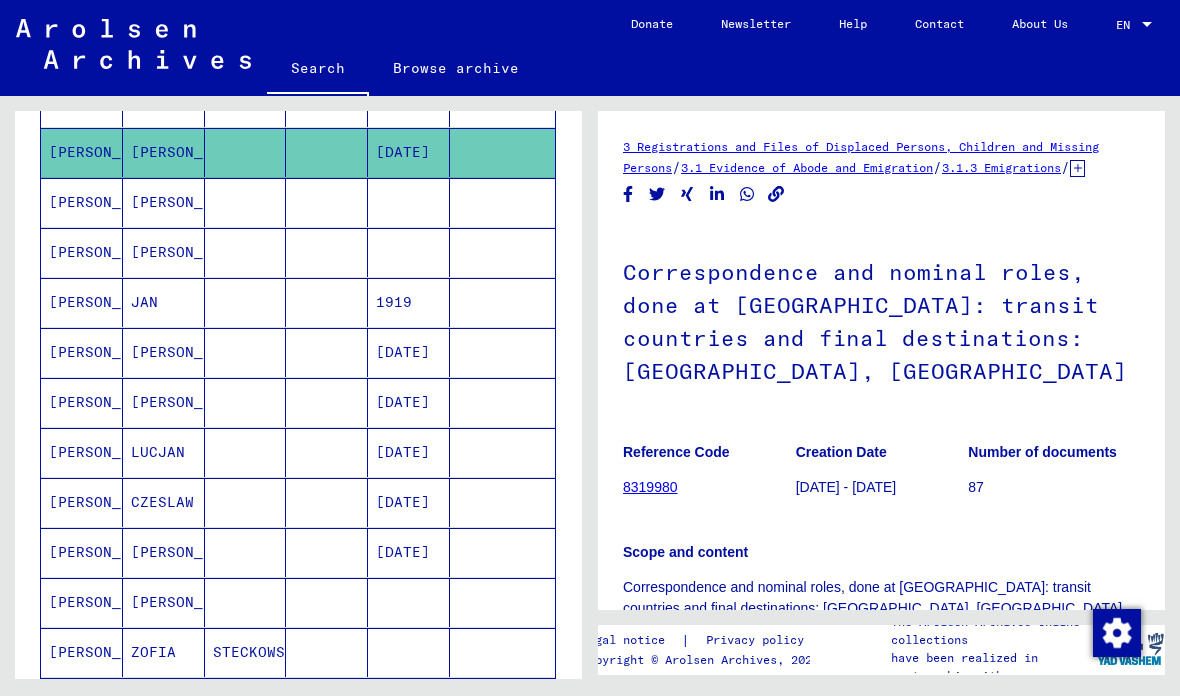 scroll, scrollTop: 0, scrollLeft: 0, axis: both 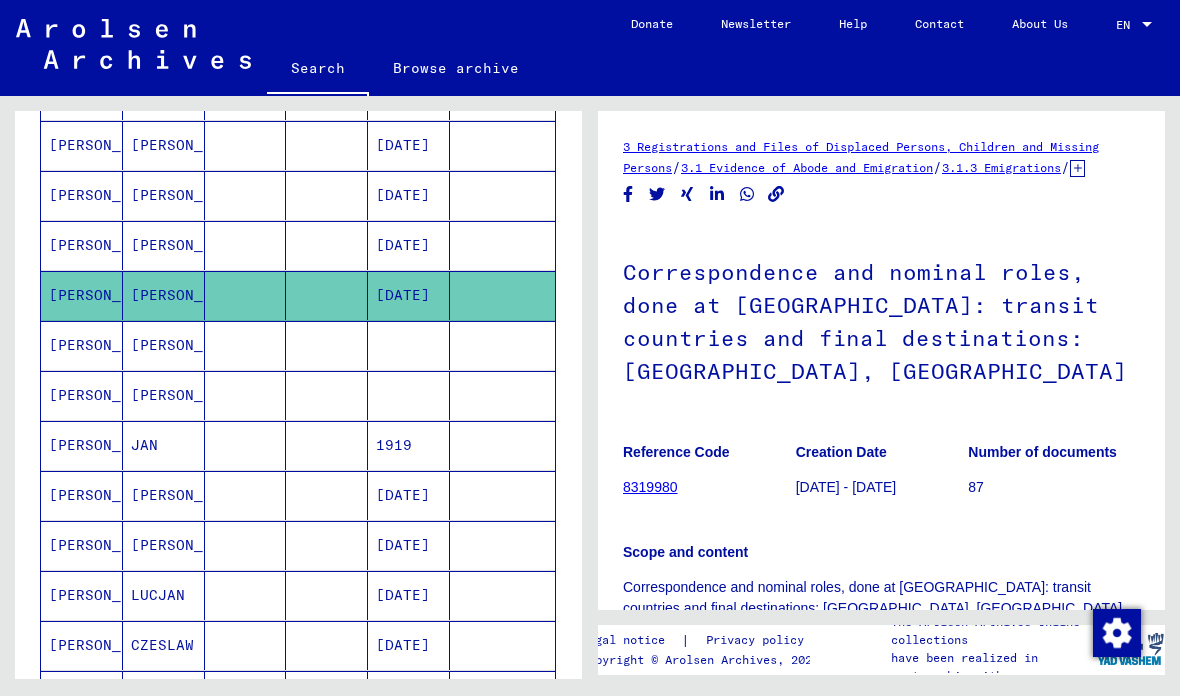 click on "[PERSON_NAME]" at bounding box center (164, 295) 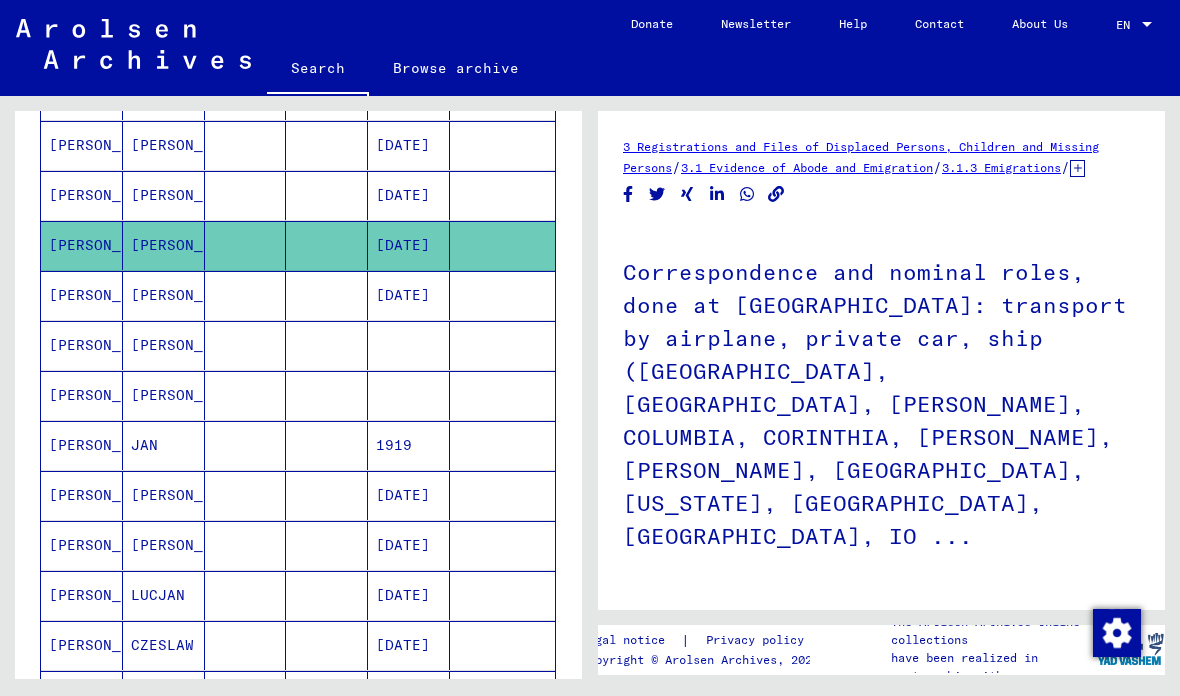 scroll, scrollTop: 0, scrollLeft: 0, axis: both 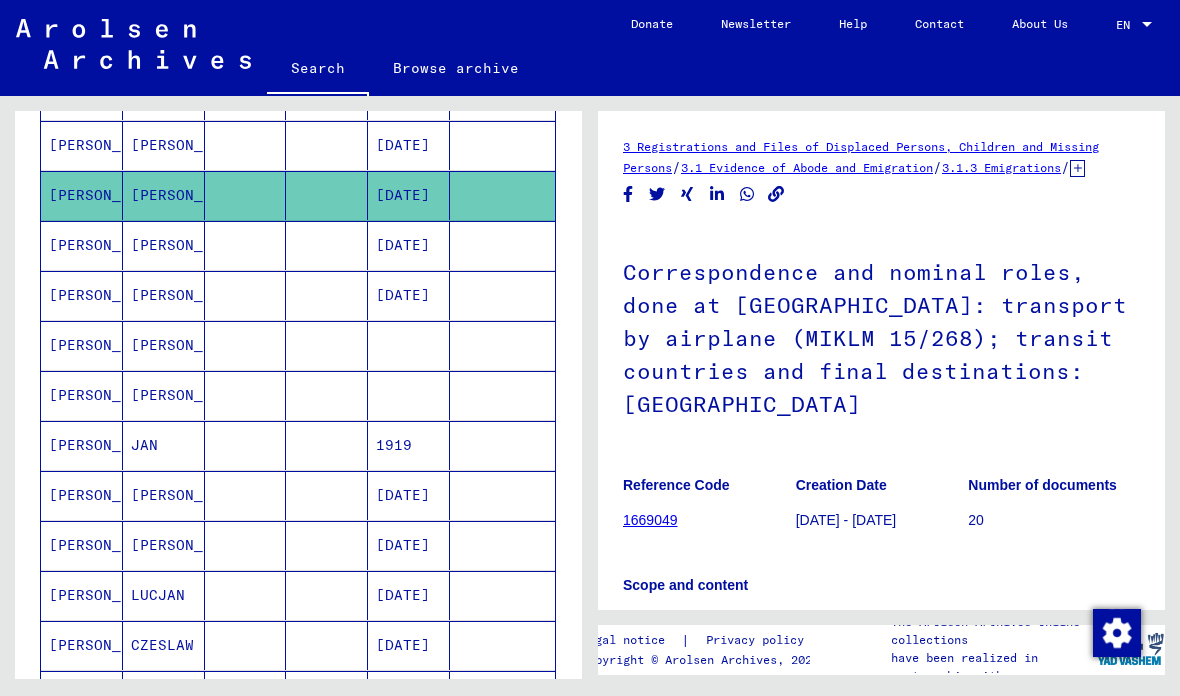 click on "[PERSON_NAME]" at bounding box center (164, 195) 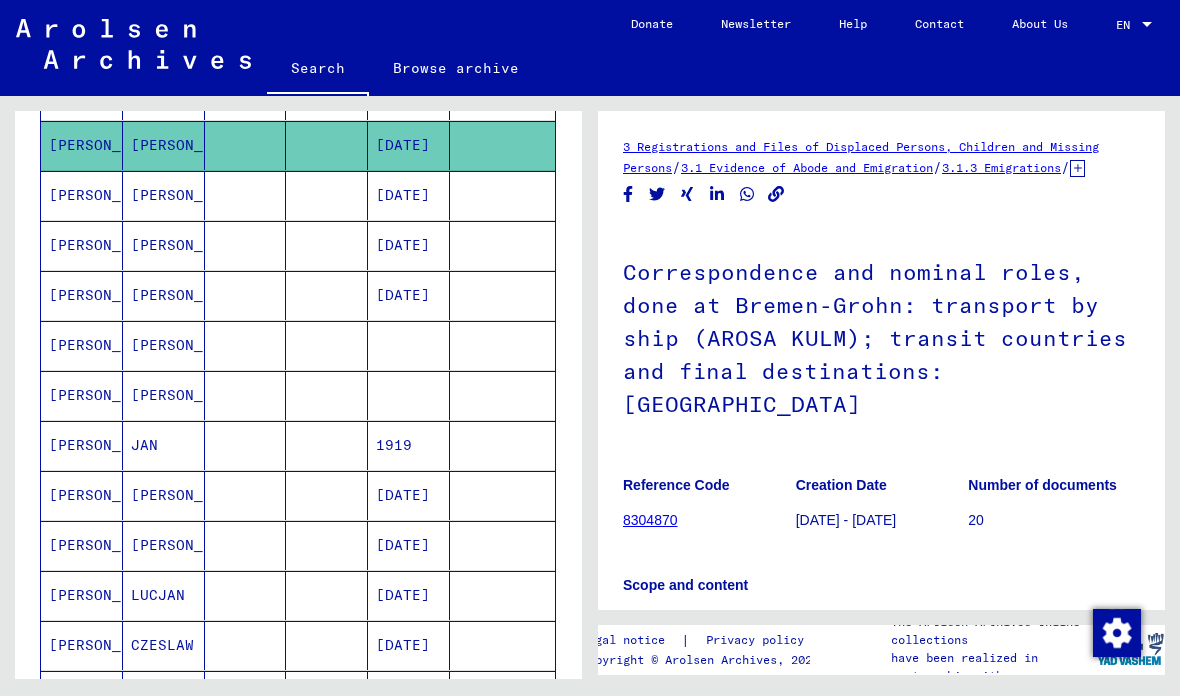 scroll, scrollTop: 0, scrollLeft: 0, axis: both 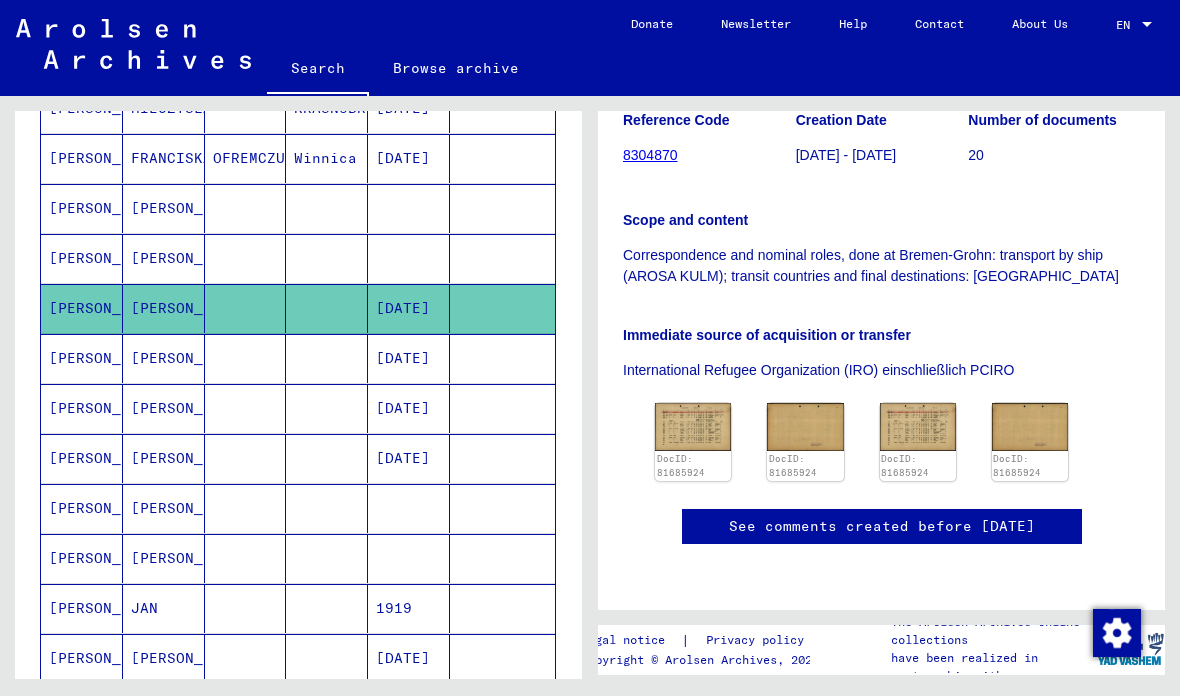 click on "[PERSON_NAME]" at bounding box center (164, 308) 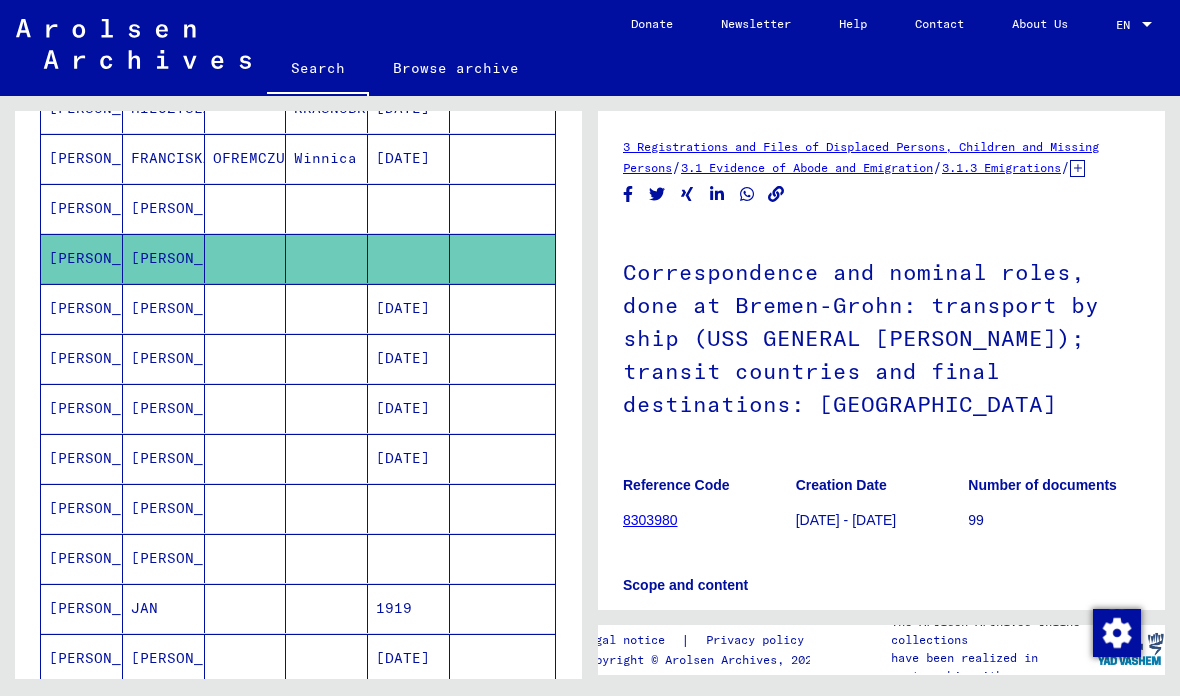 scroll, scrollTop: 0, scrollLeft: 0, axis: both 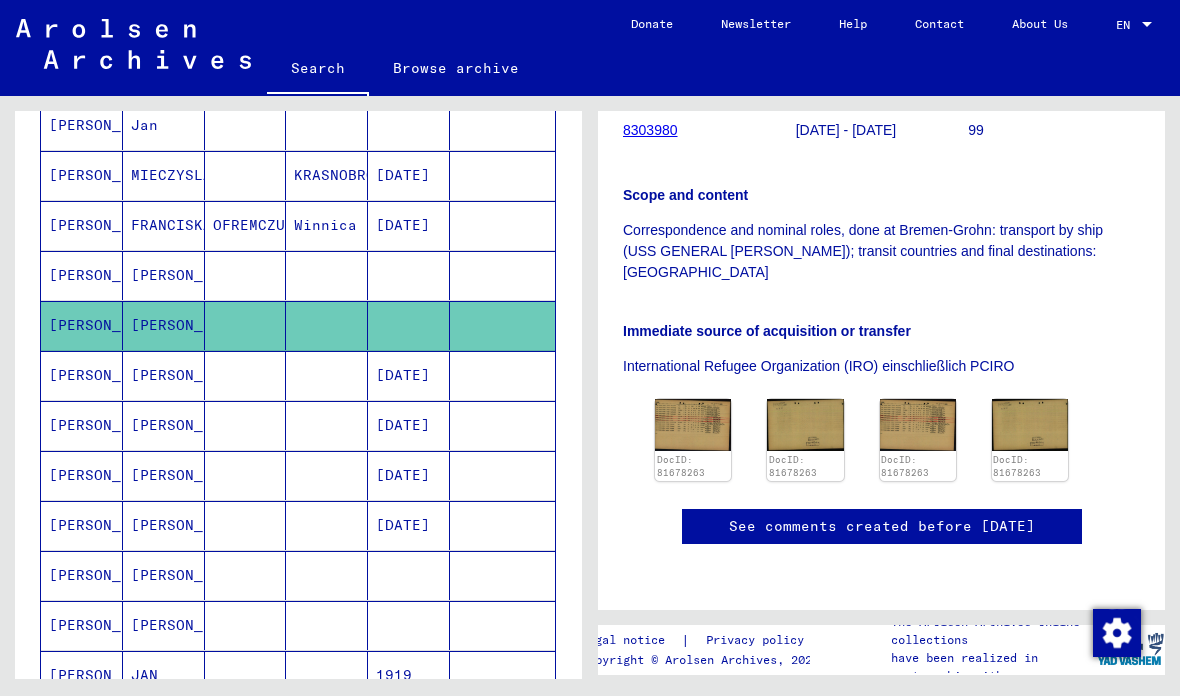 click on "[PERSON_NAME]" at bounding box center (164, 325) 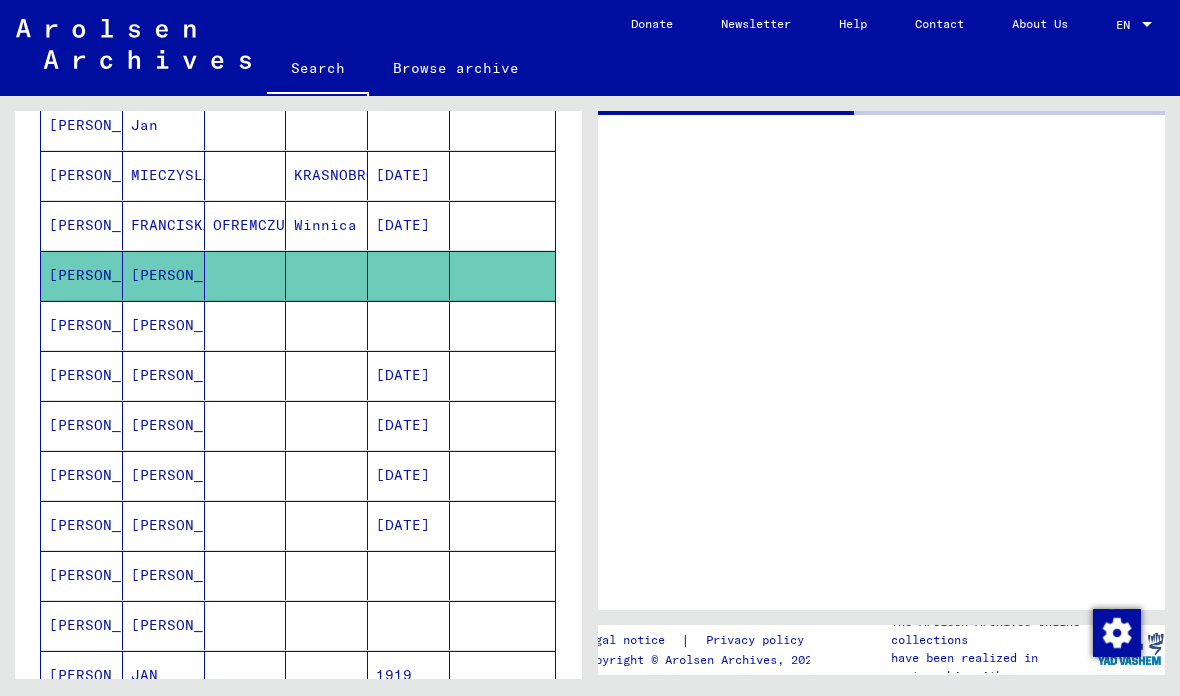 scroll, scrollTop: 0, scrollLeft: 0, axis: both 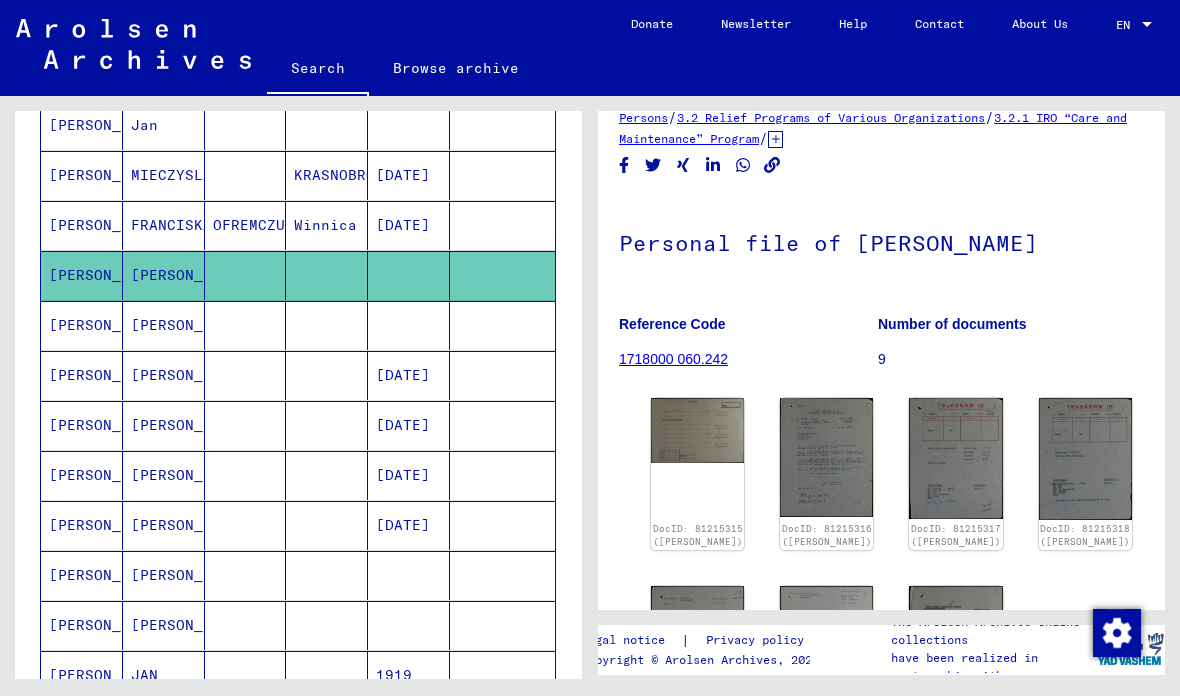 click 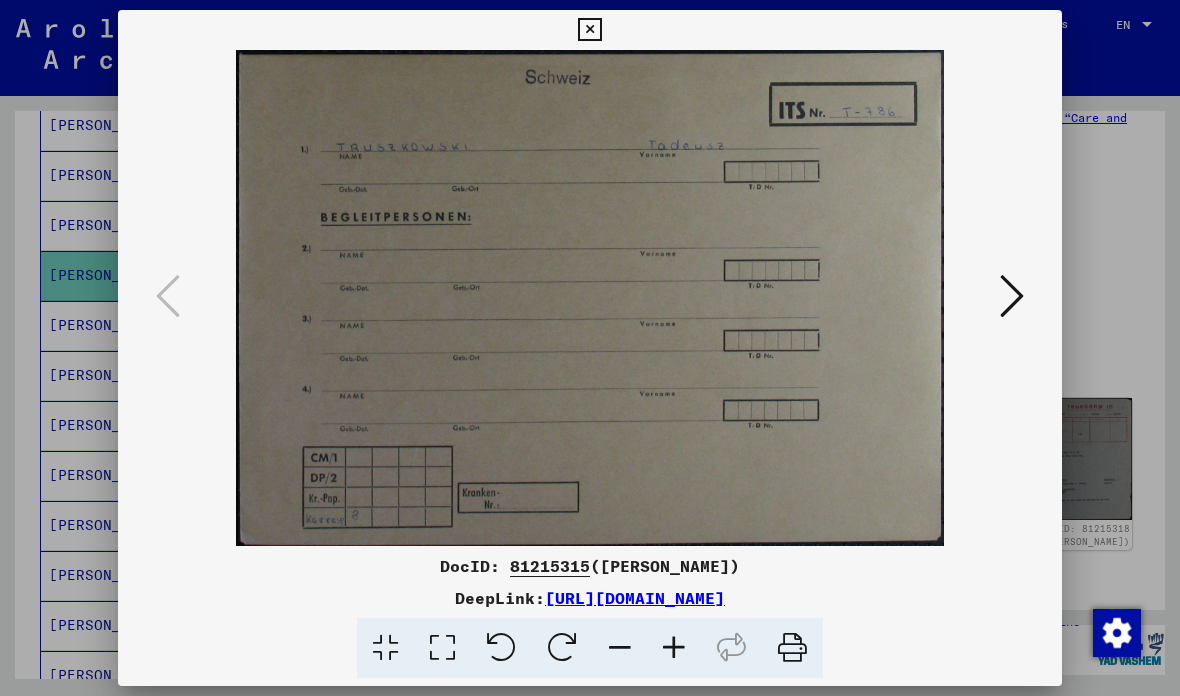 click at bounding box center [1012, 296] 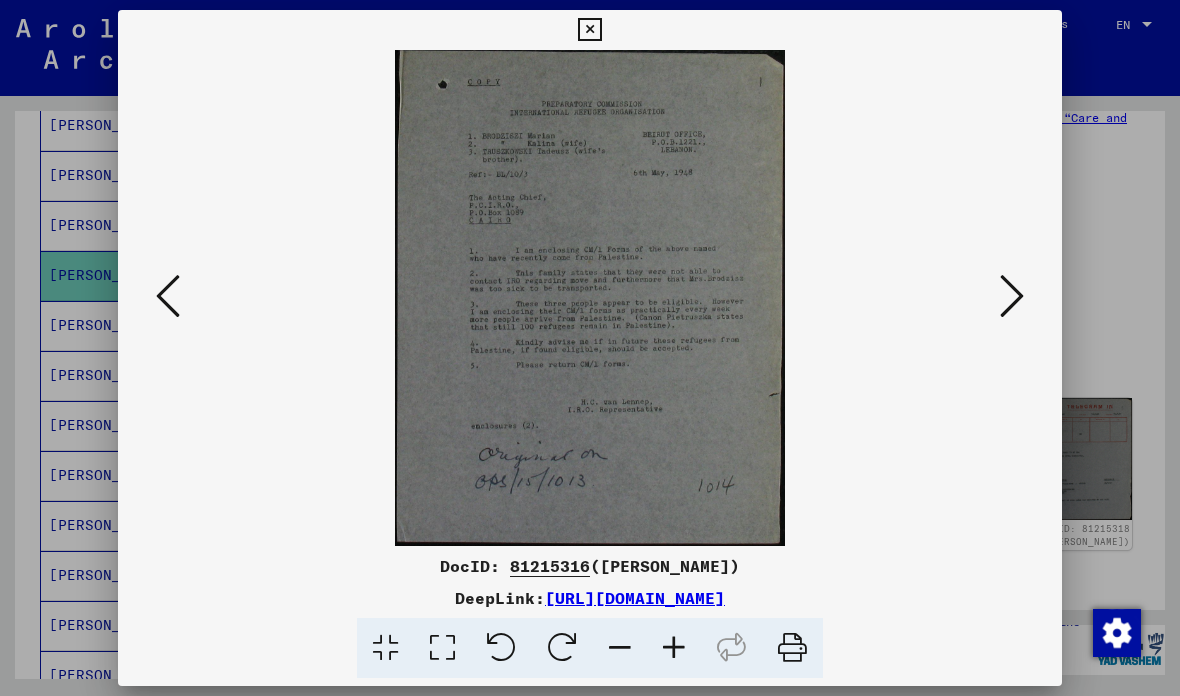 click at bounding box center [1012, 296] 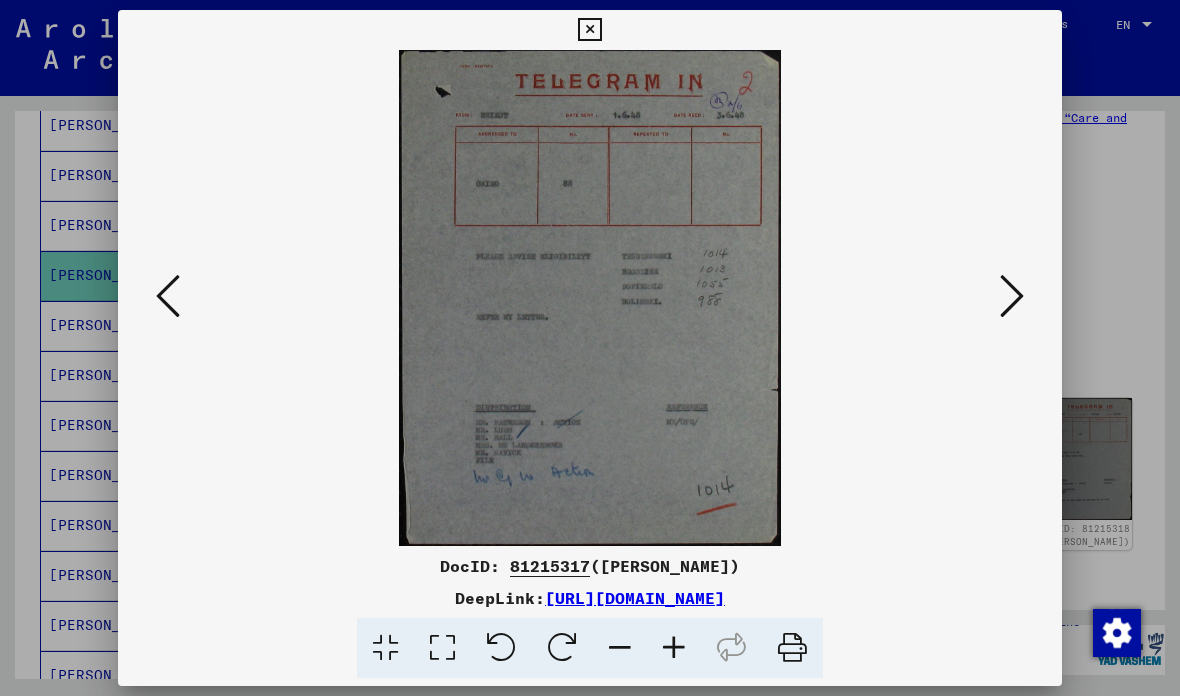 click at bounding box center (590, 298) 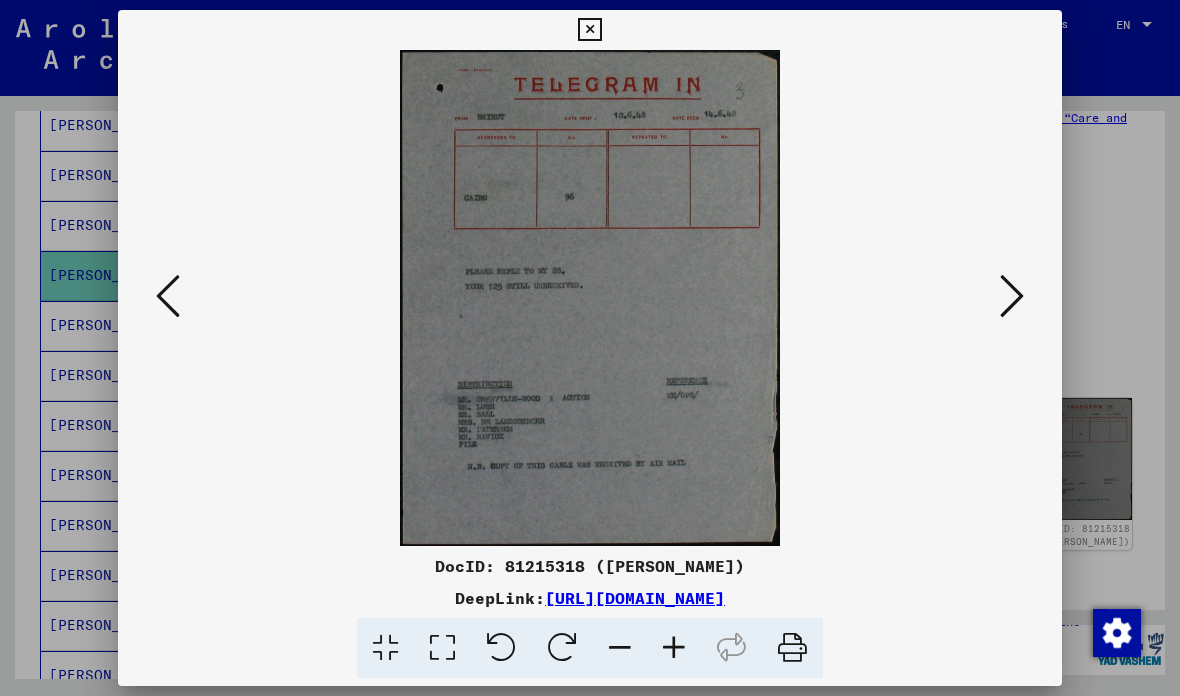 click at bounding box center [1012, 297] 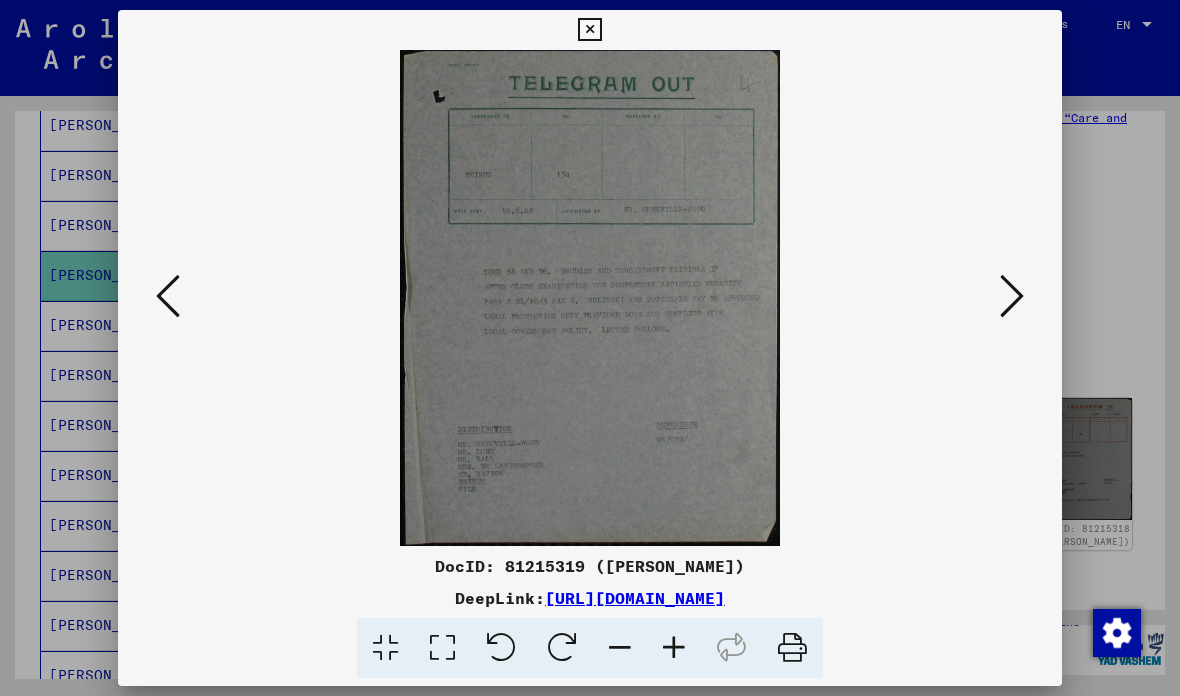 click at bounding box center [590, 348] 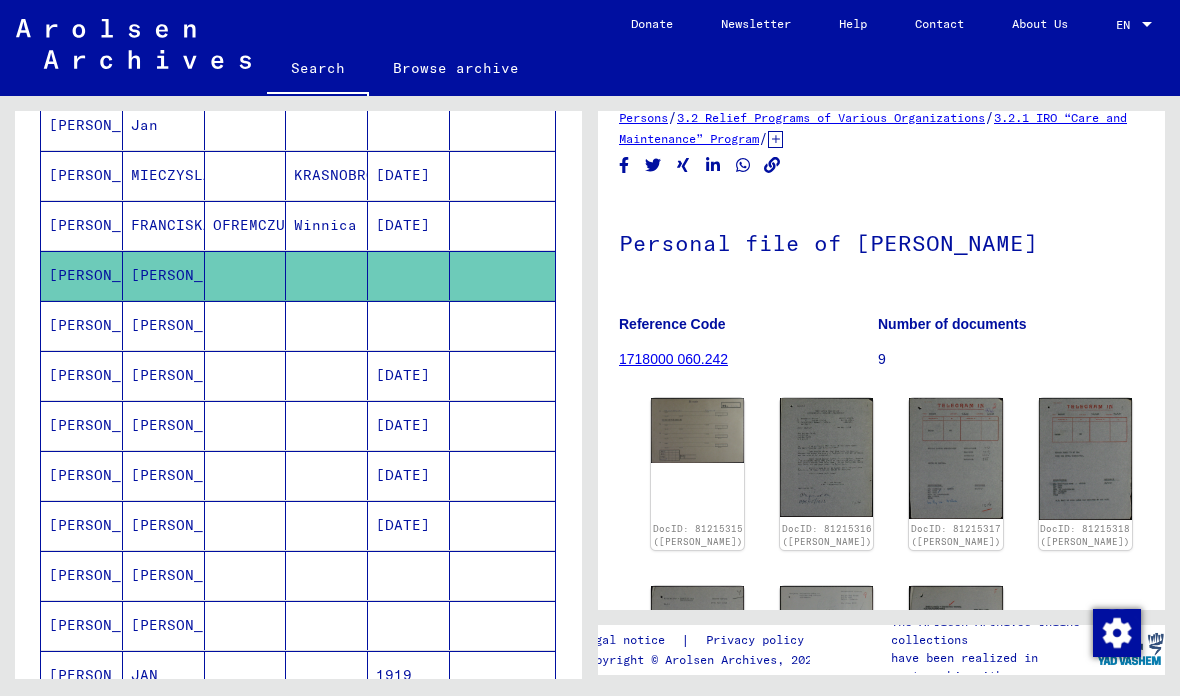 click on "Winnica" at bounding box center [327, 275] 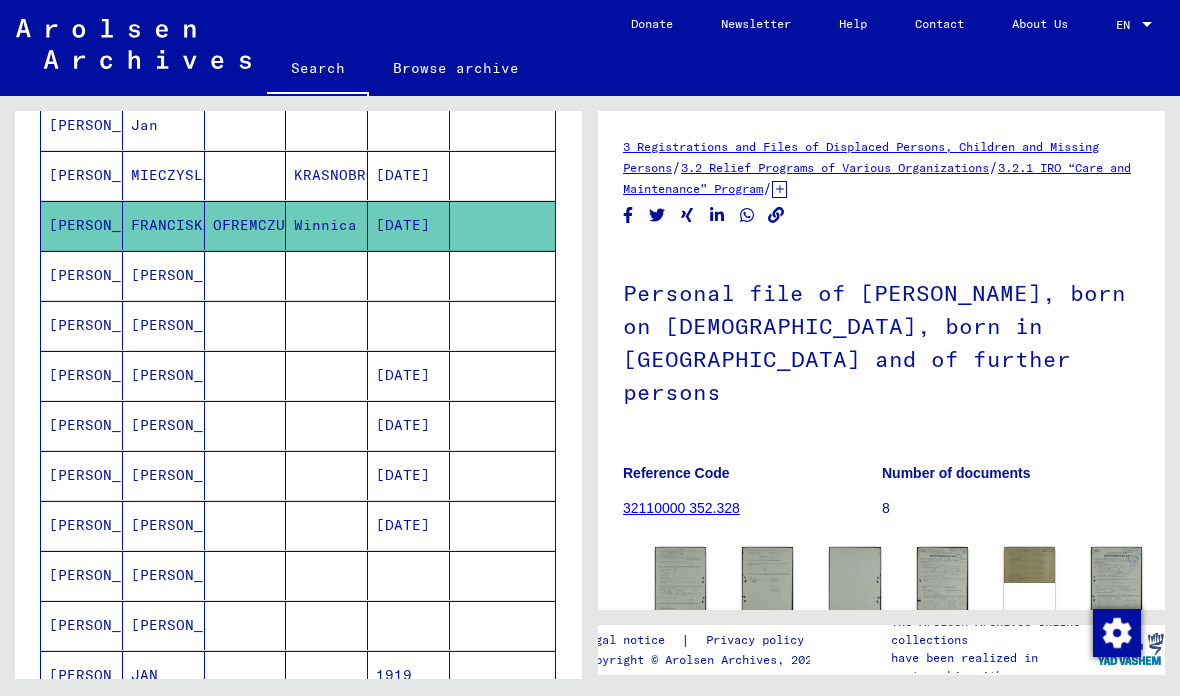 scroll, scrollTop: 0, scrollLeft: 0, axis: both 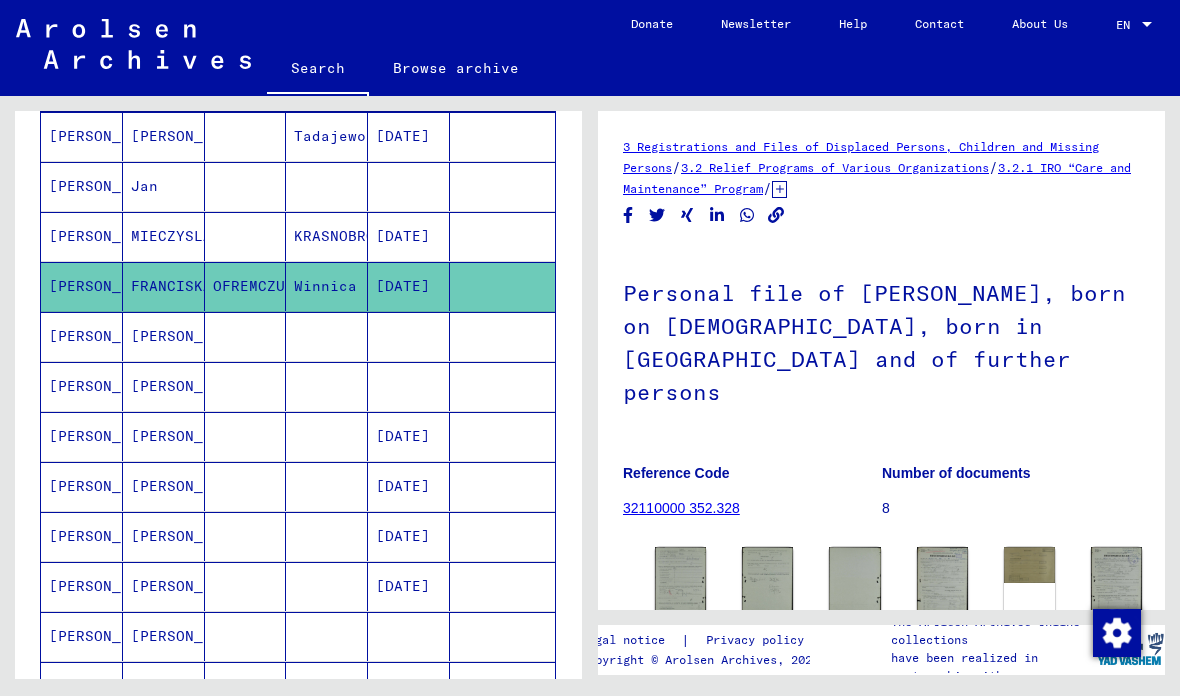 click at bounding box center (246, 286) 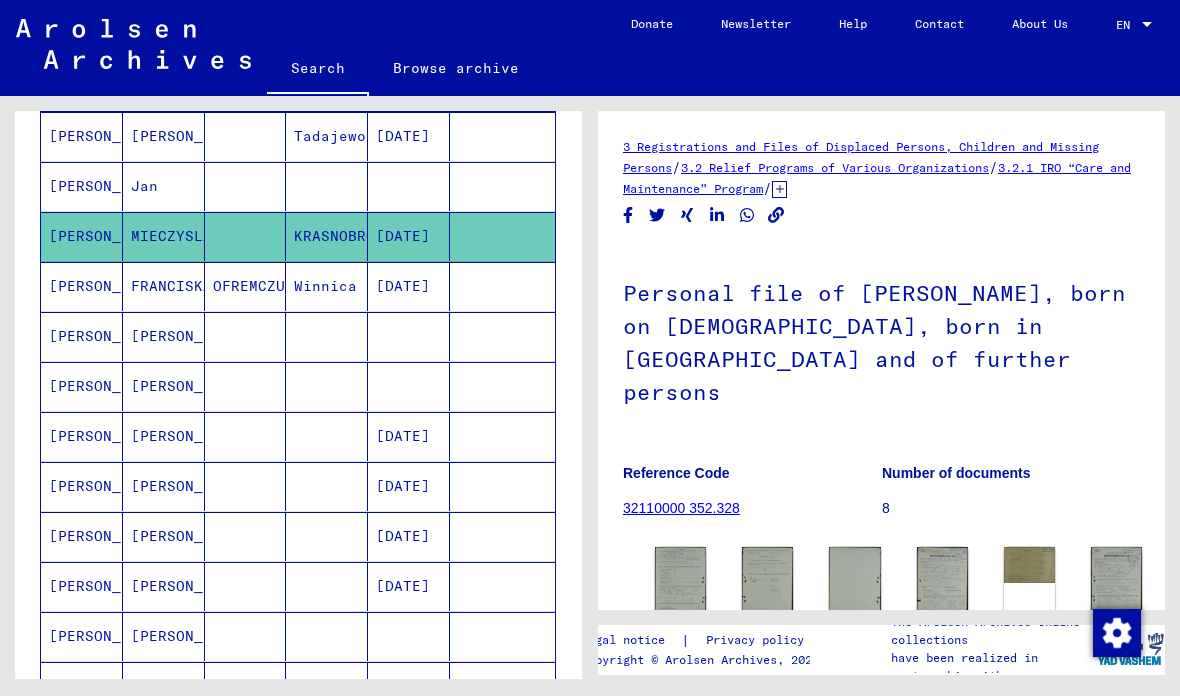 click at bounding box center (327, 236) 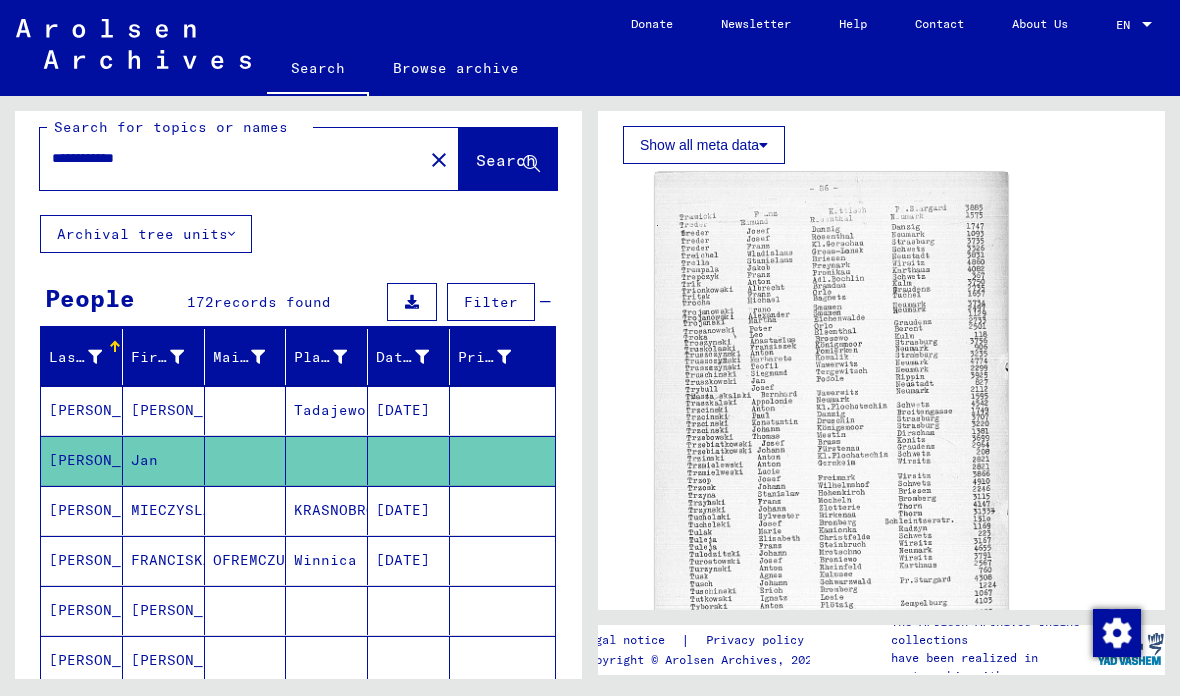 click at bounding box center (246, 460) 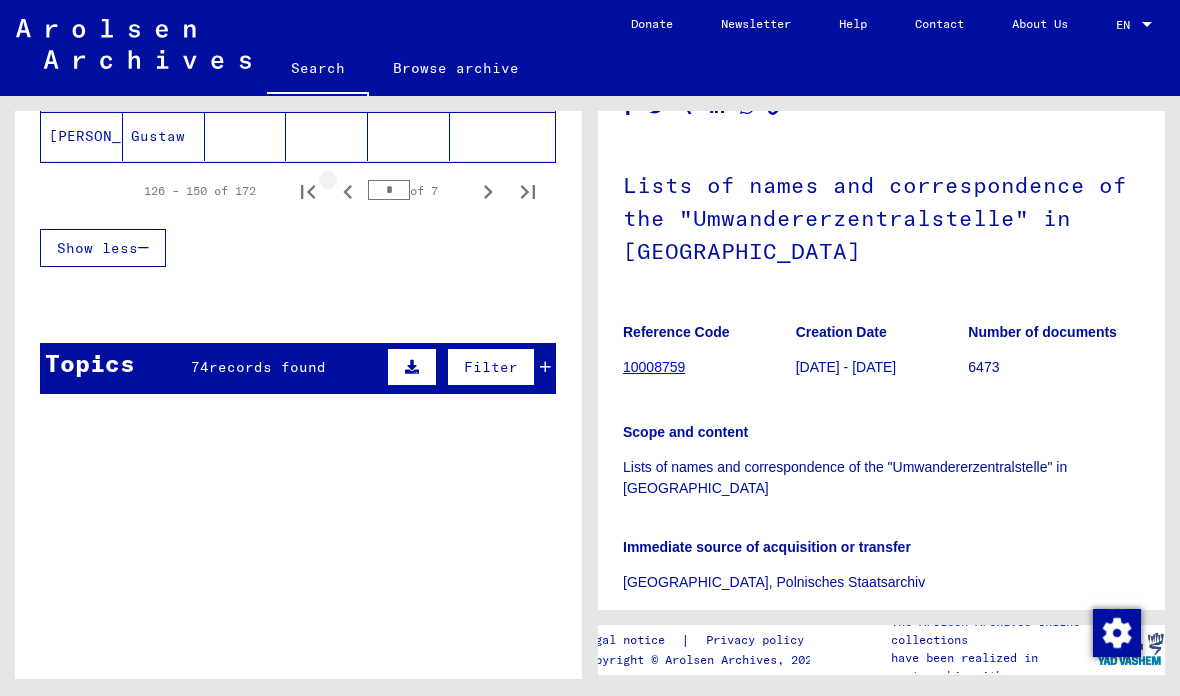 click 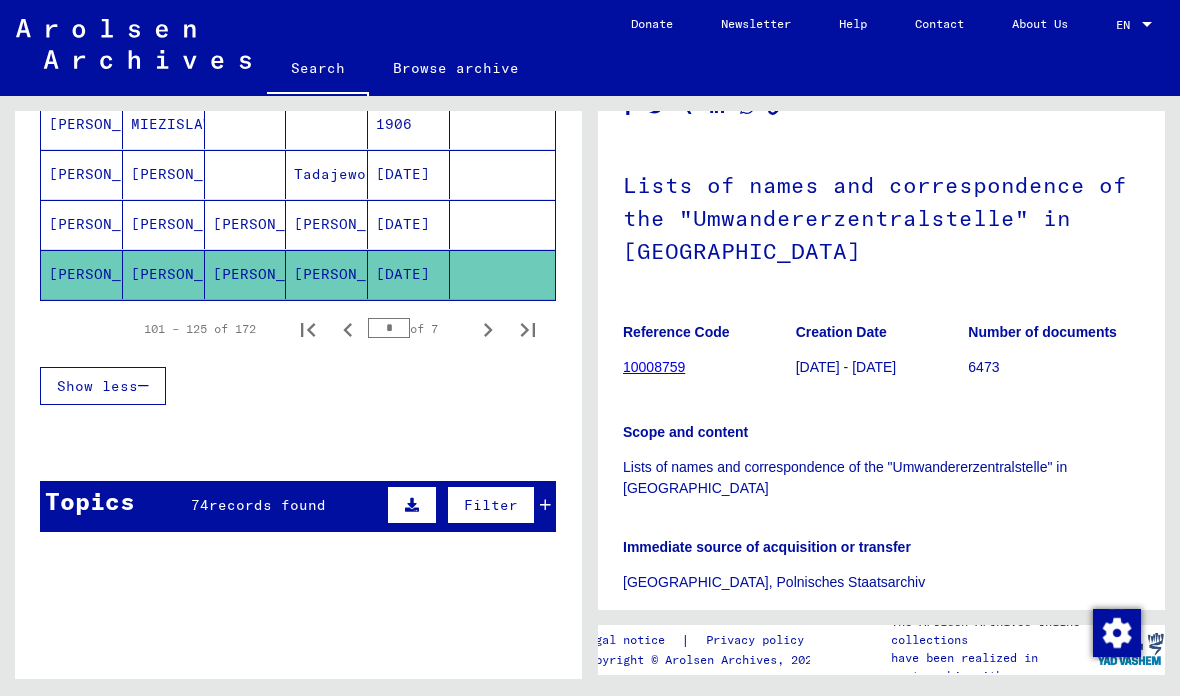 click on "[PERSON_NAME]" 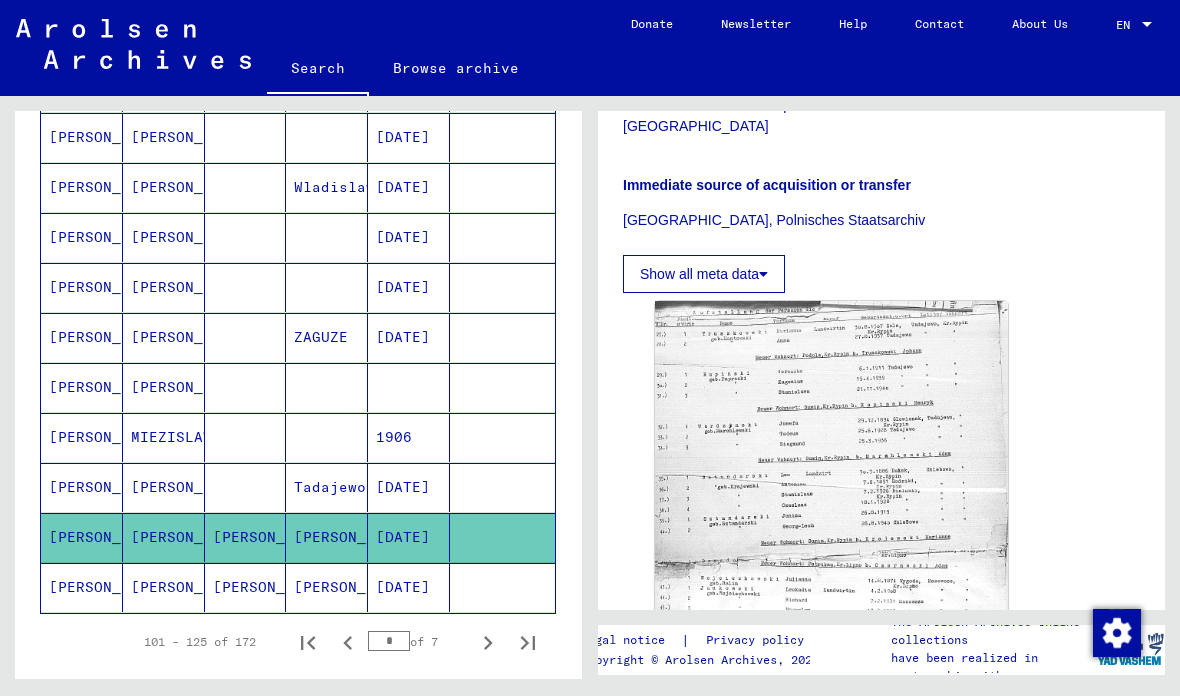 click on "MIEZISLAW" at bounding box center (164, 487) 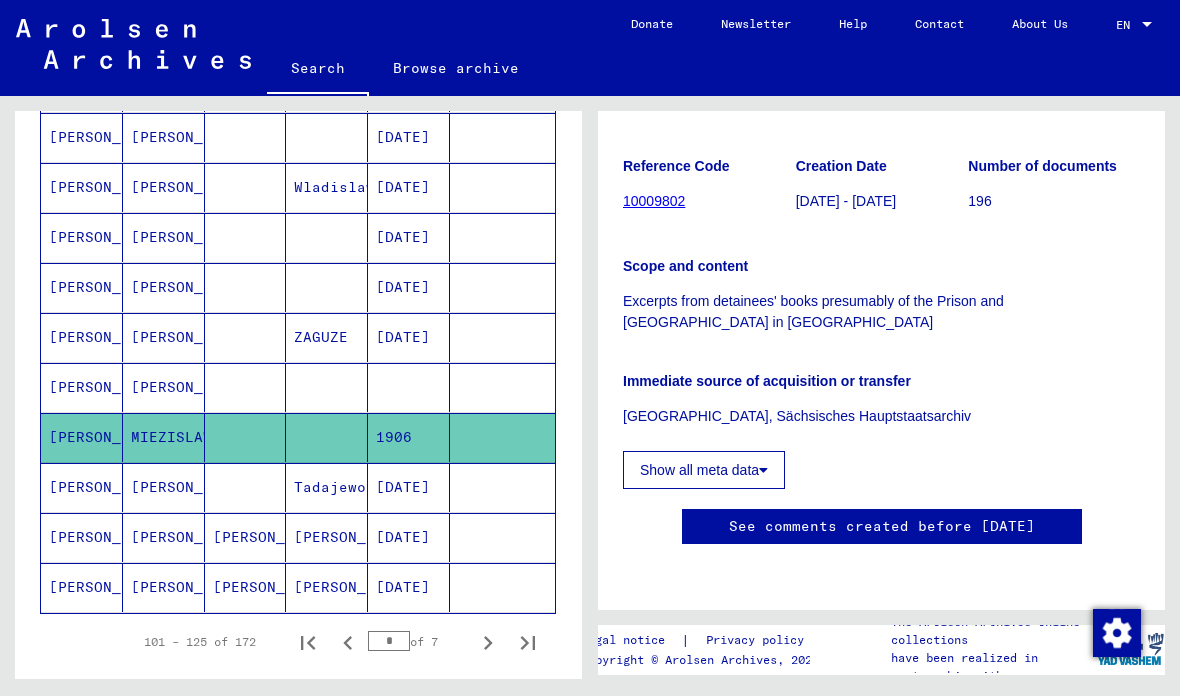 click at bounding box center (409, 437) 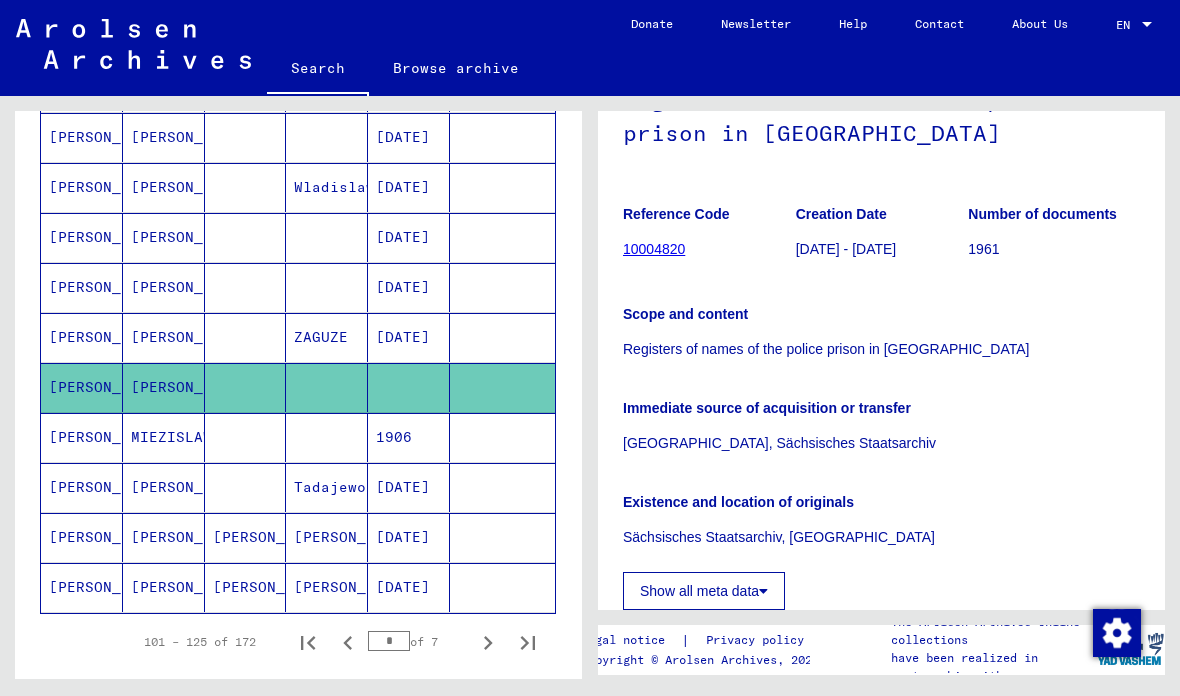 click on "ZAGUZE" at bounding box center [327, 387] 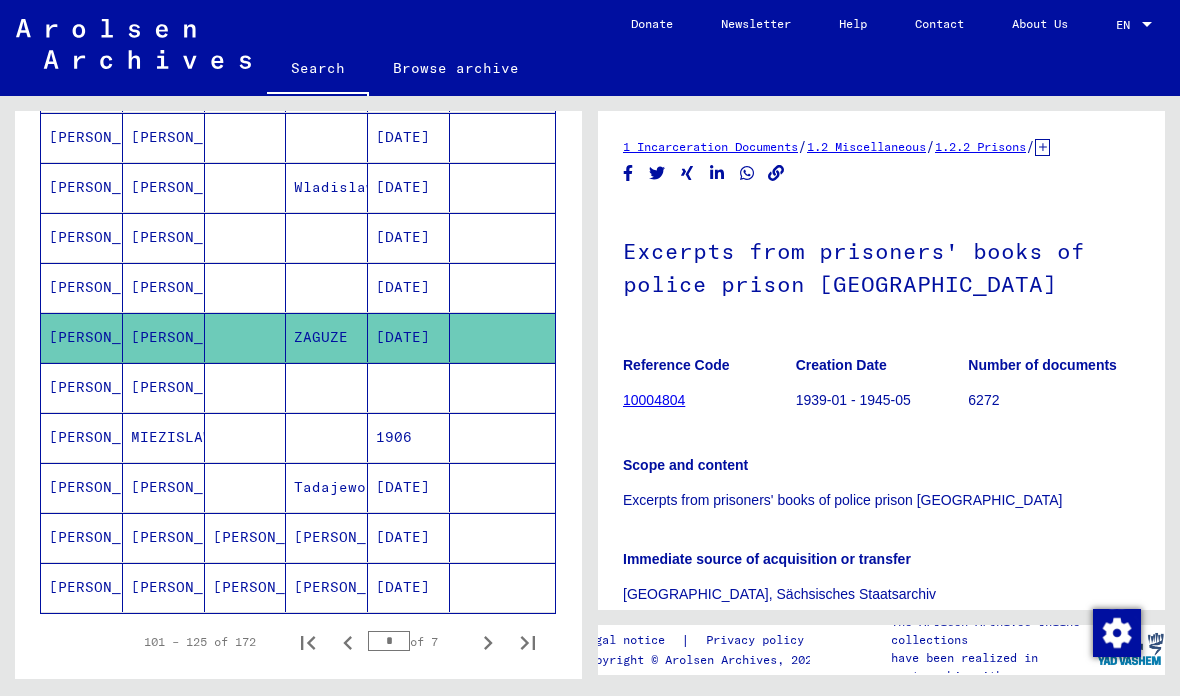 click at bounding box center (246, 337) 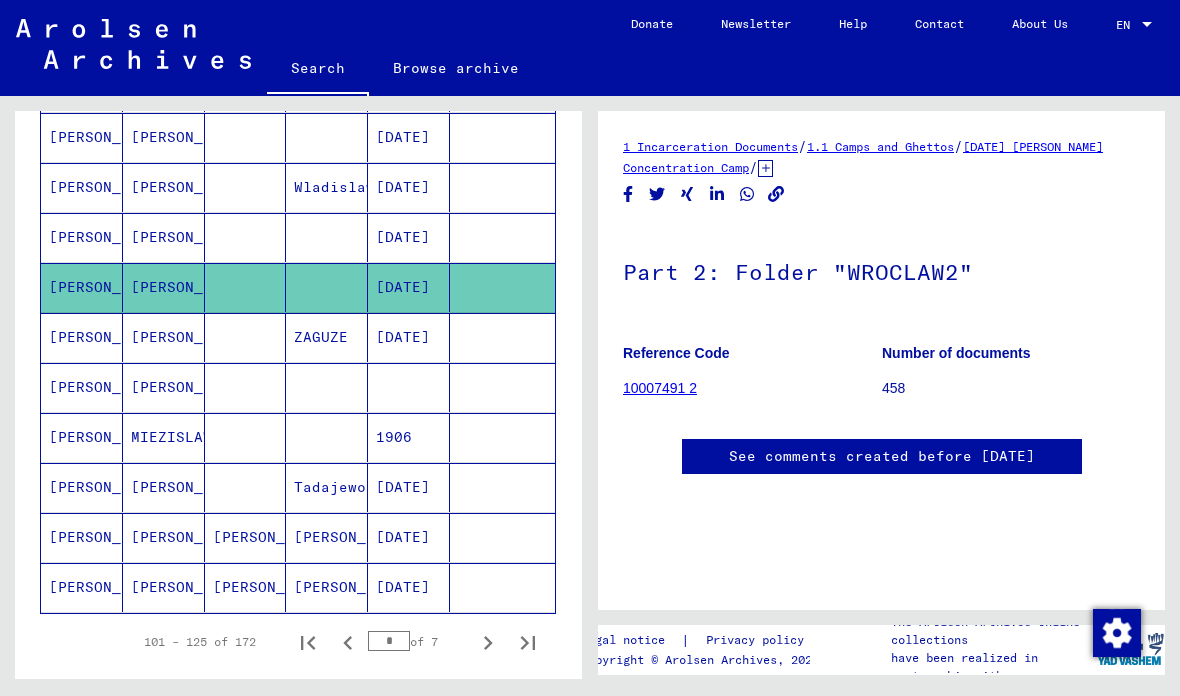click at bounding box center (246, 287) 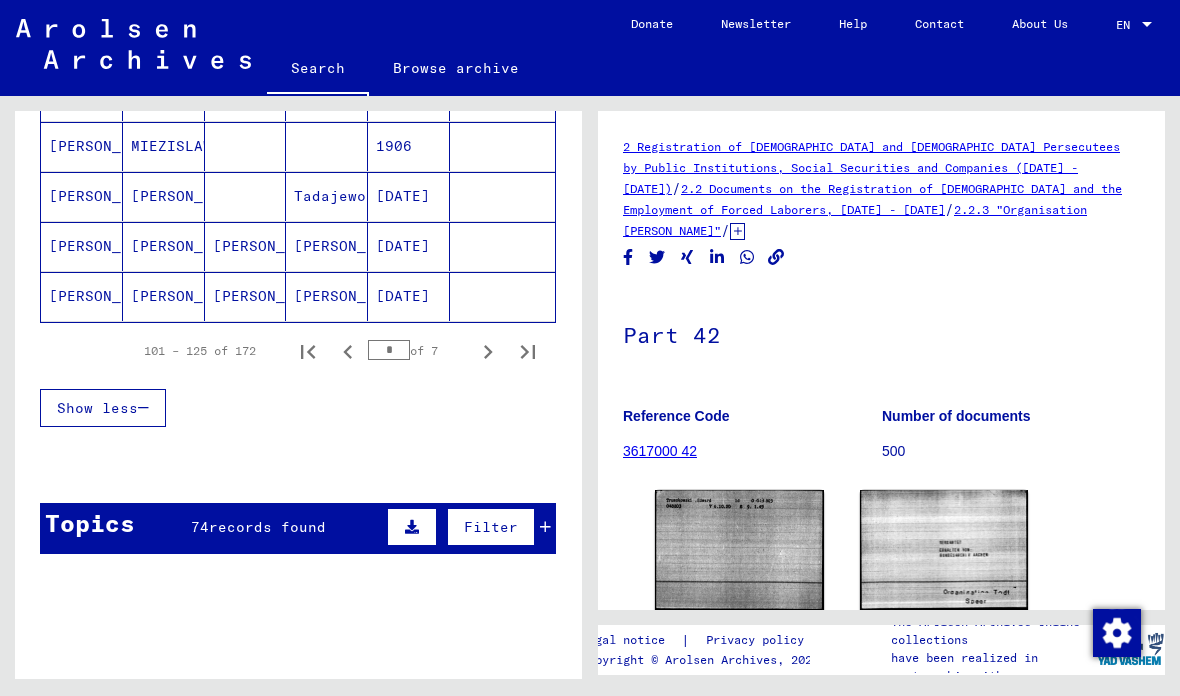 click 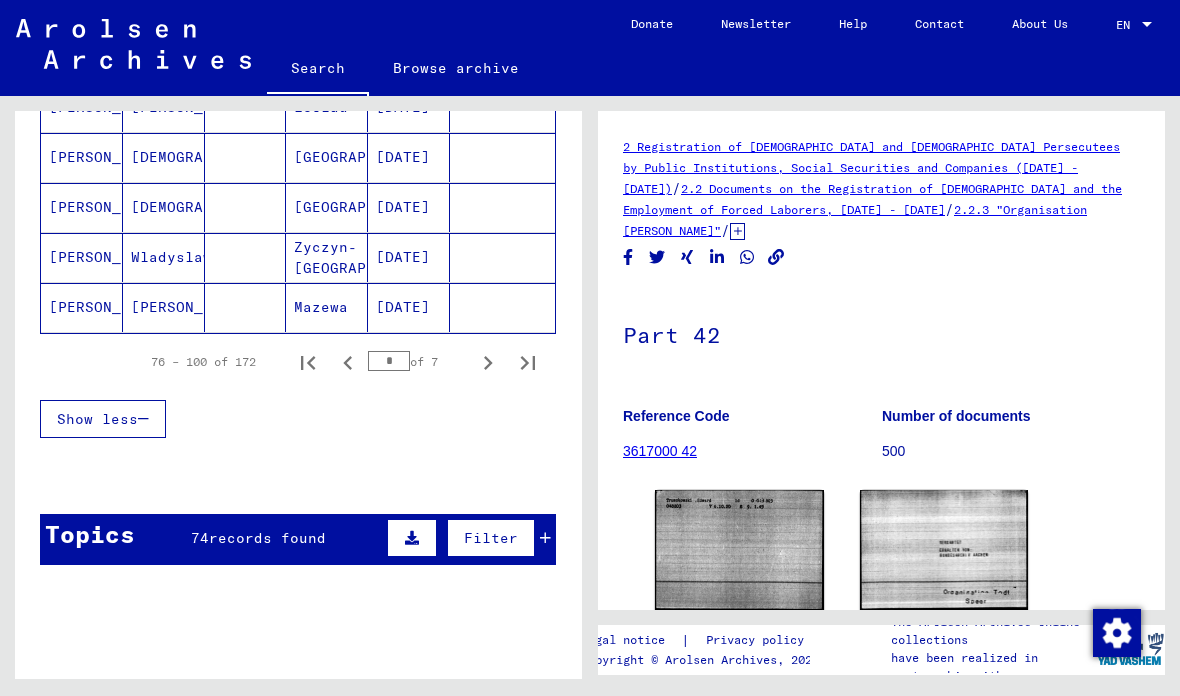 scroll, scrollTop: 1320, scrollLeft: 0, axis: vertical 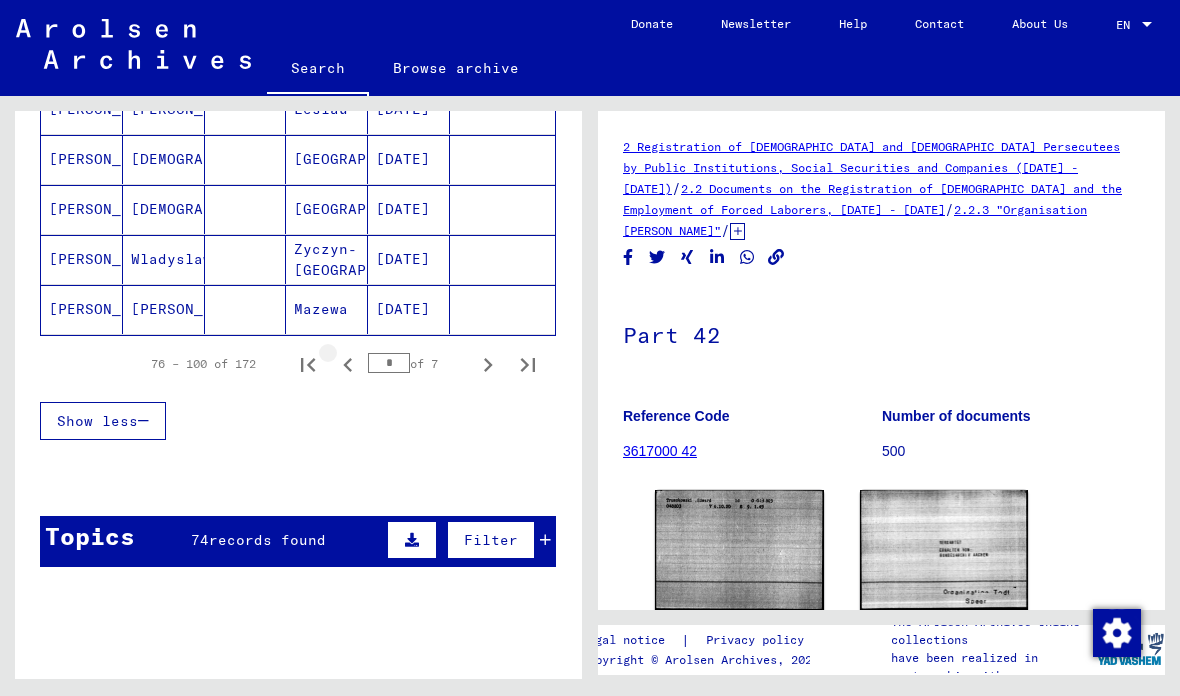 click 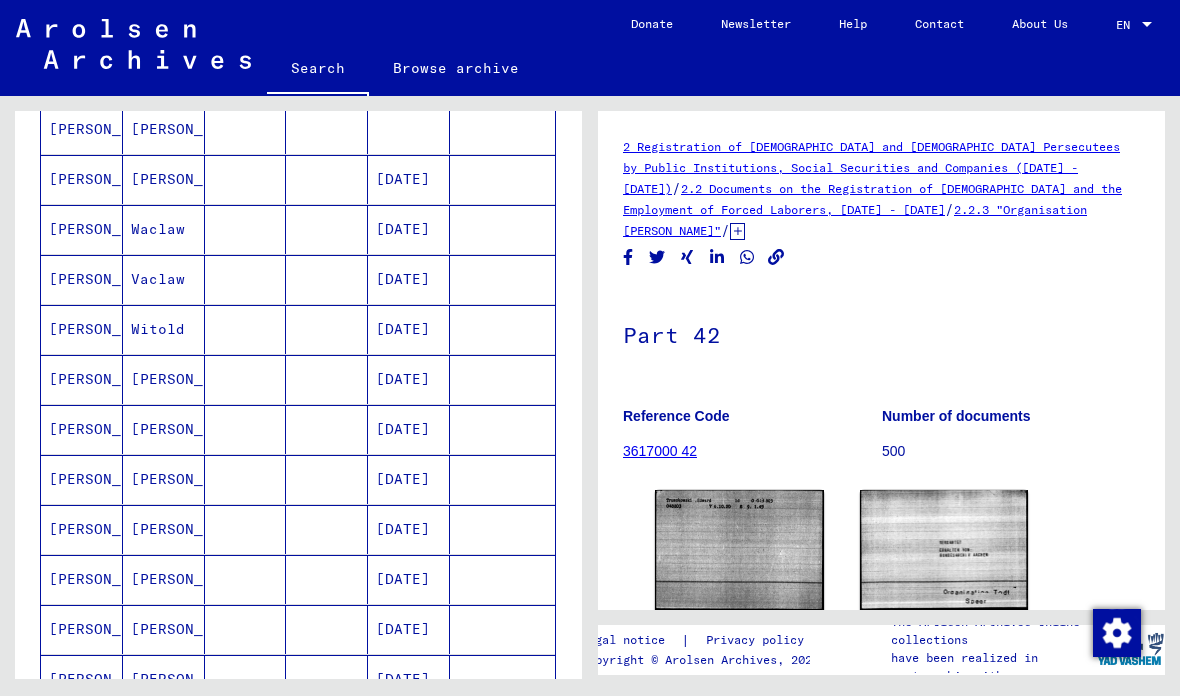 scroll, scrollTop: 929, scrollLeft: 0, axis: vertical 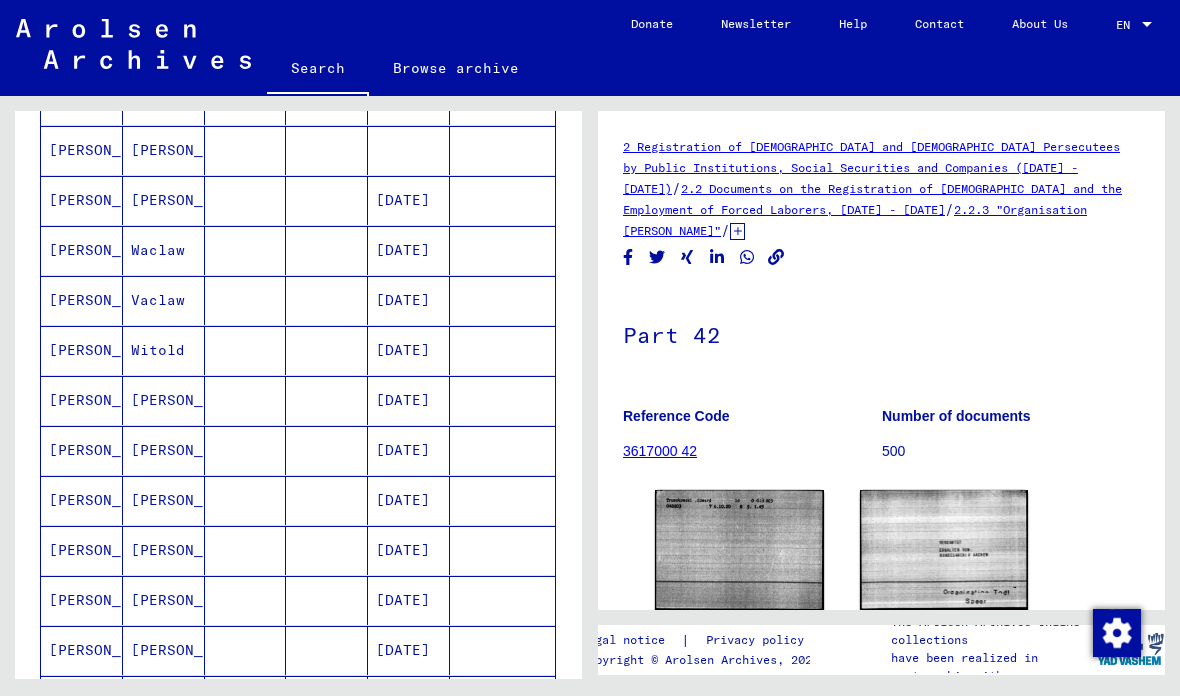 click on "[PERSON_NAME]" at bounding box center (164, 450) 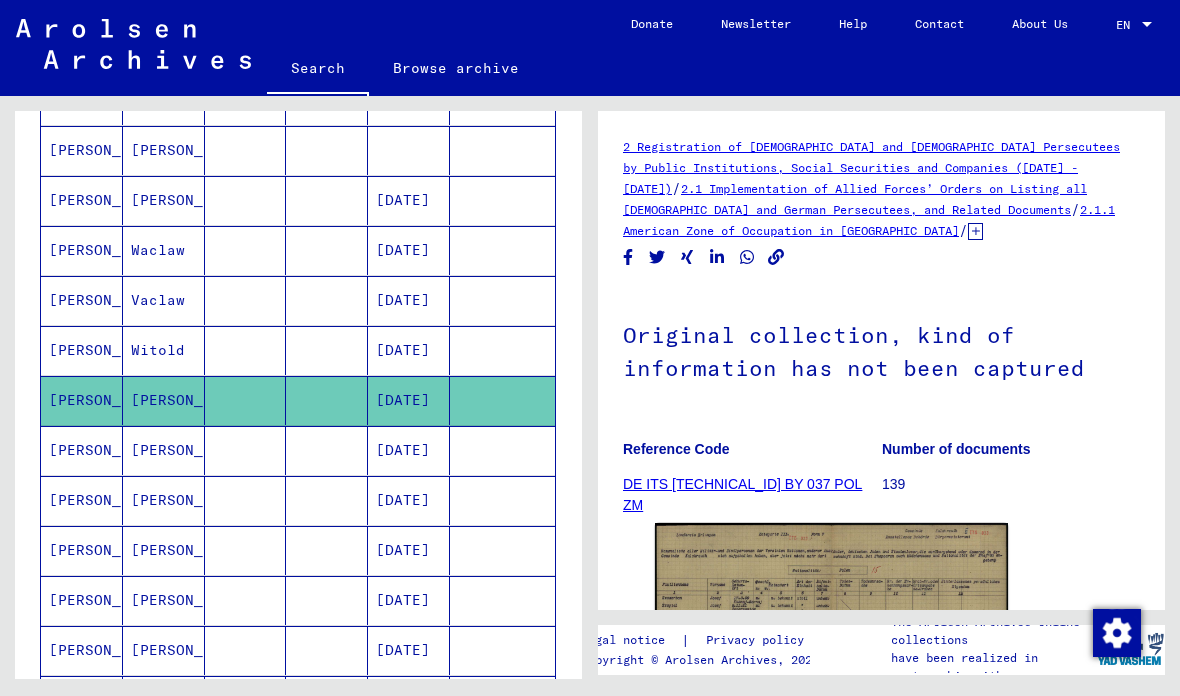 scroll, scrollTop: 0, scrollLeft: 0, axis: both 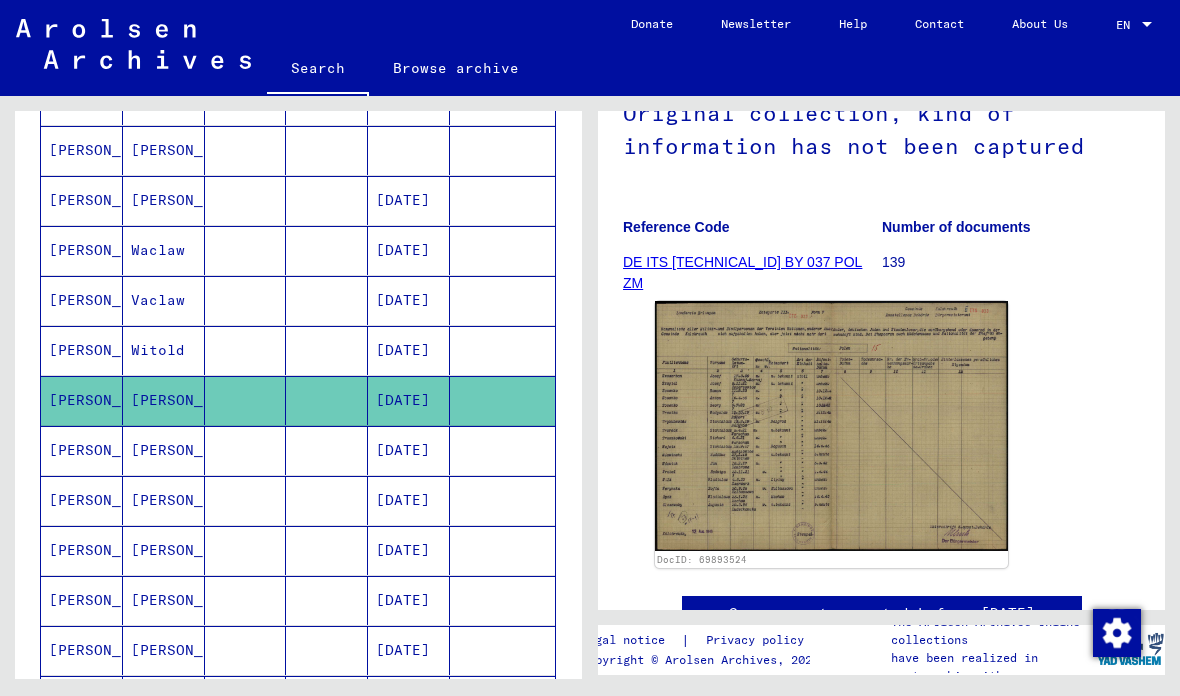 click 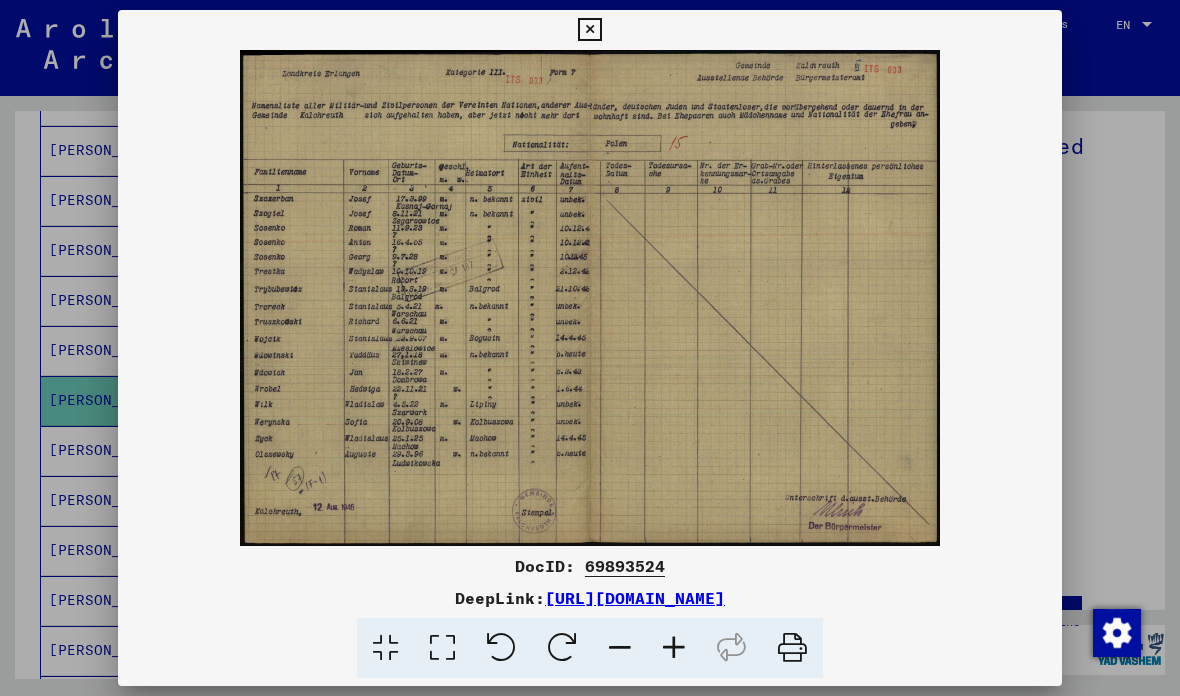 click at bounding box center (590, 348) 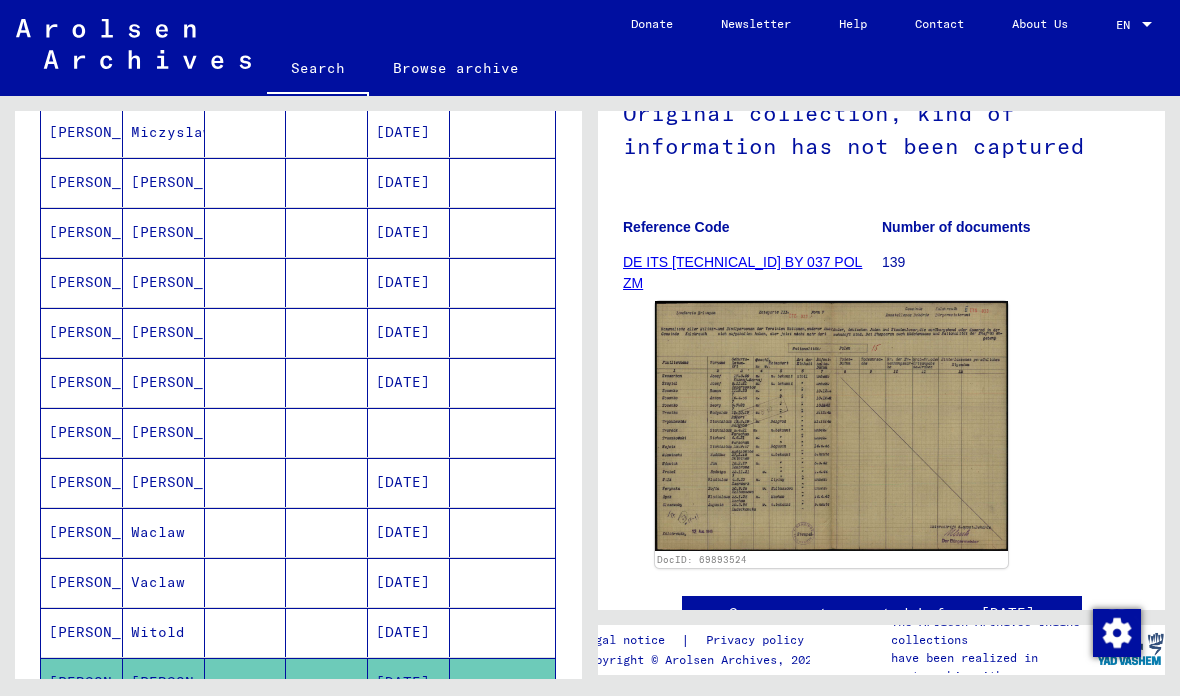 scroll, scrollTop: 611, scrollLeft: 0, axis: vertical 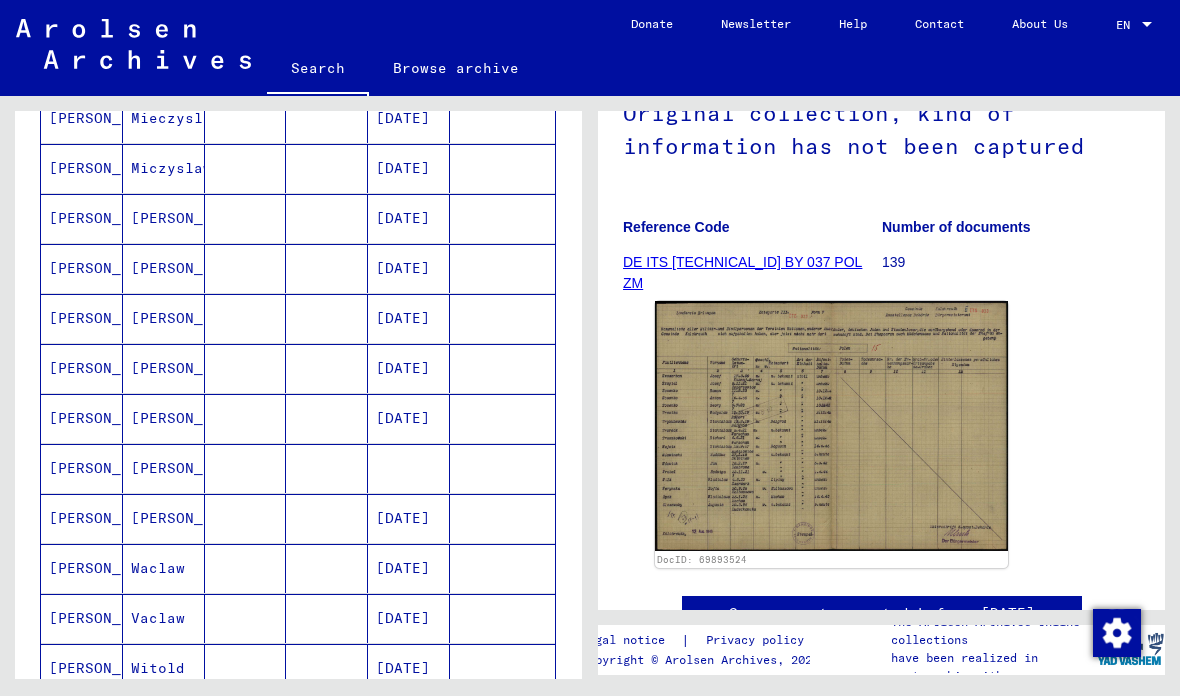 click at bounding box center [246, 368] 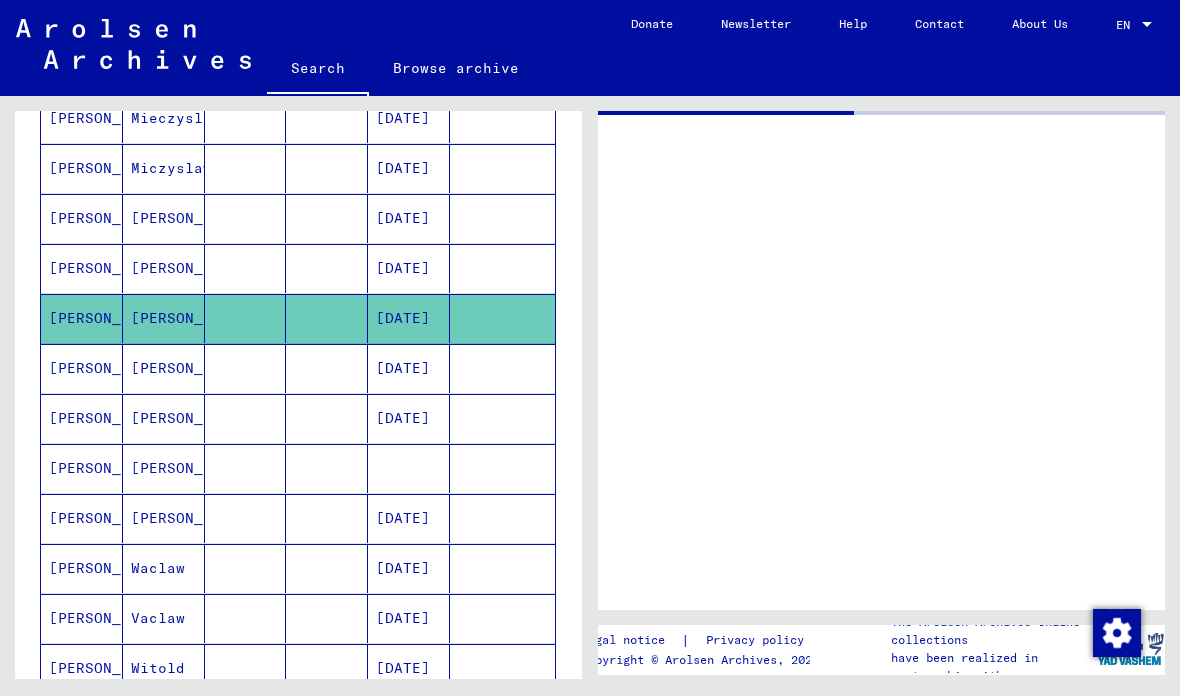 scroll, scrollTop: 0, scrollLeft: 0, axis: both 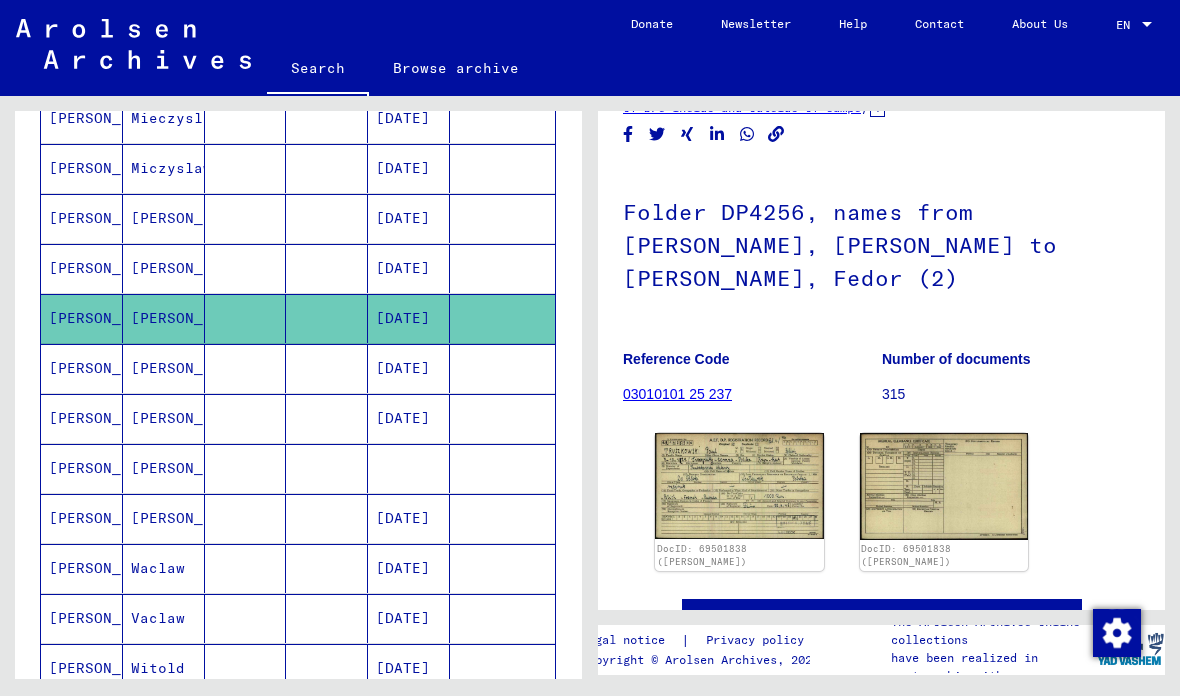 click 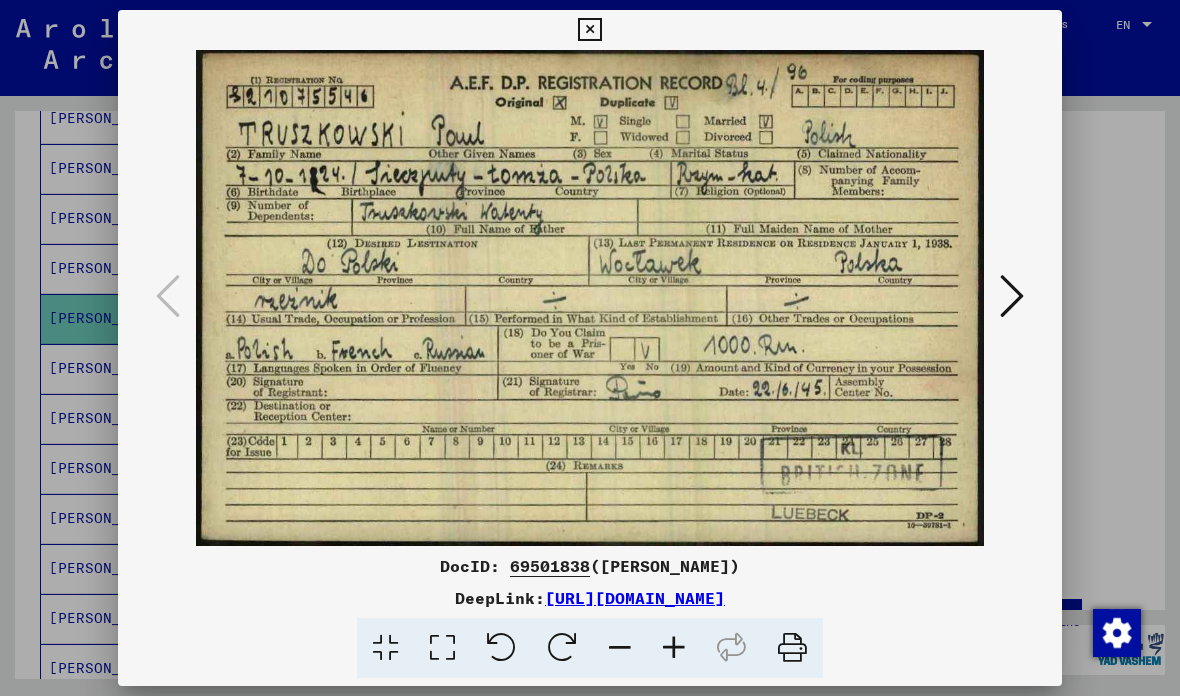 click at bounding box center (792, 648) 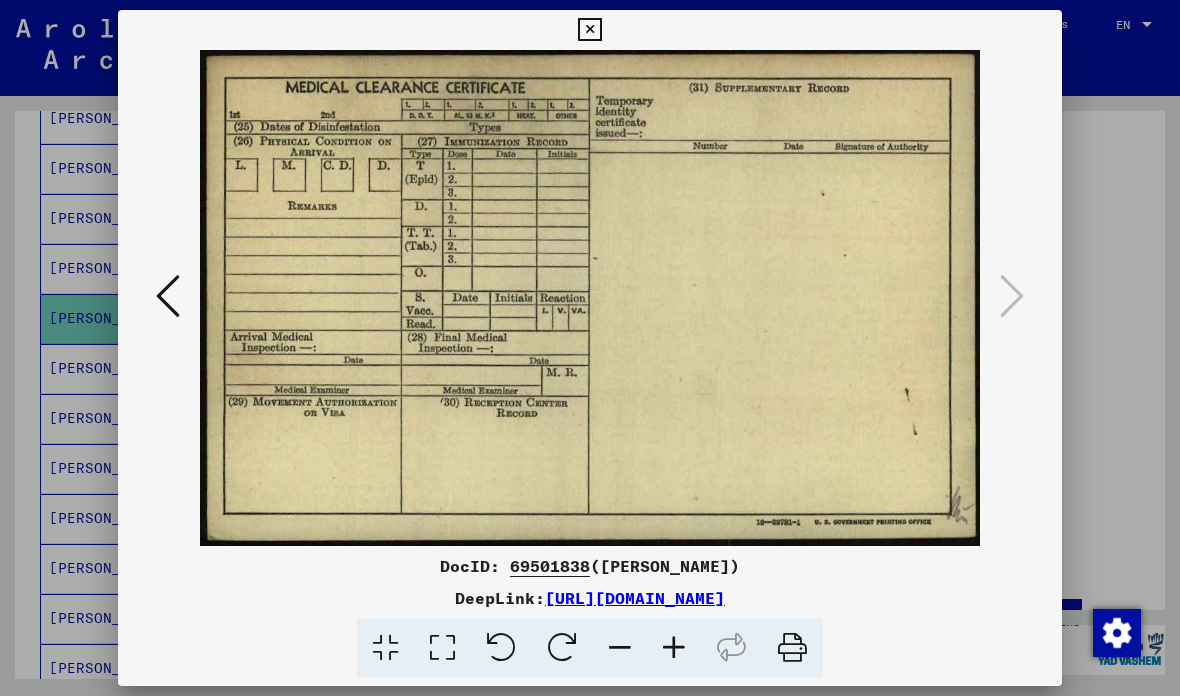 click at bounding box center (590, 348) 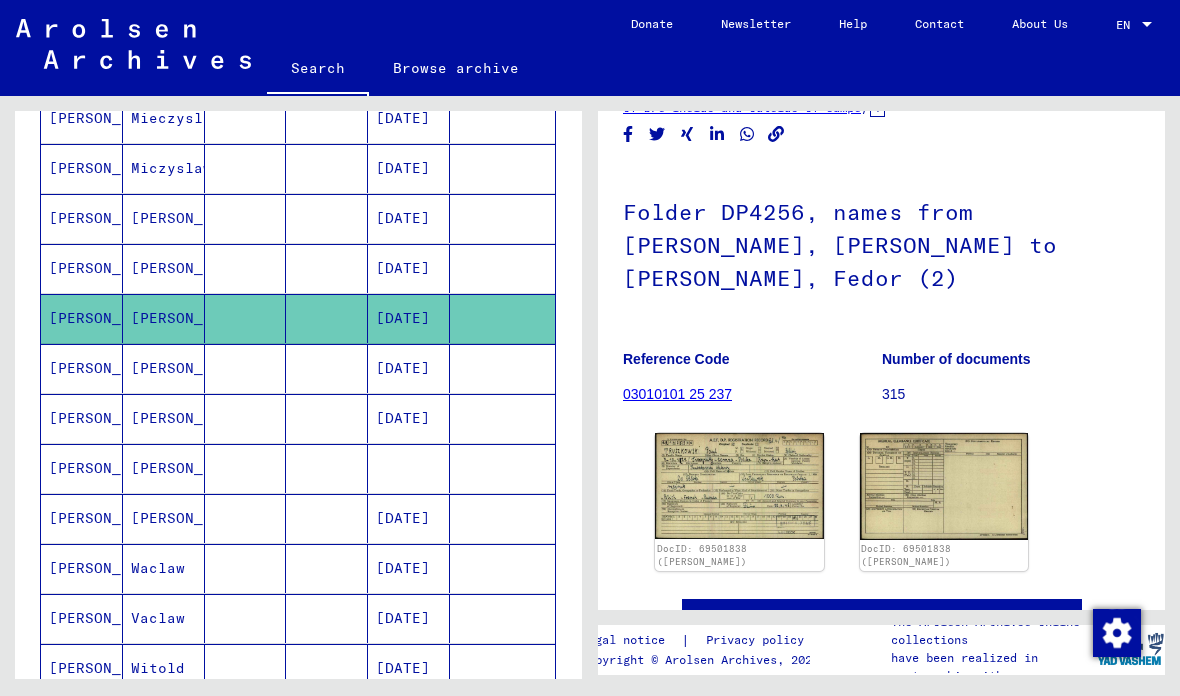 scroll, scrollTop: 612, scrollLeft: 0, axis: vertical 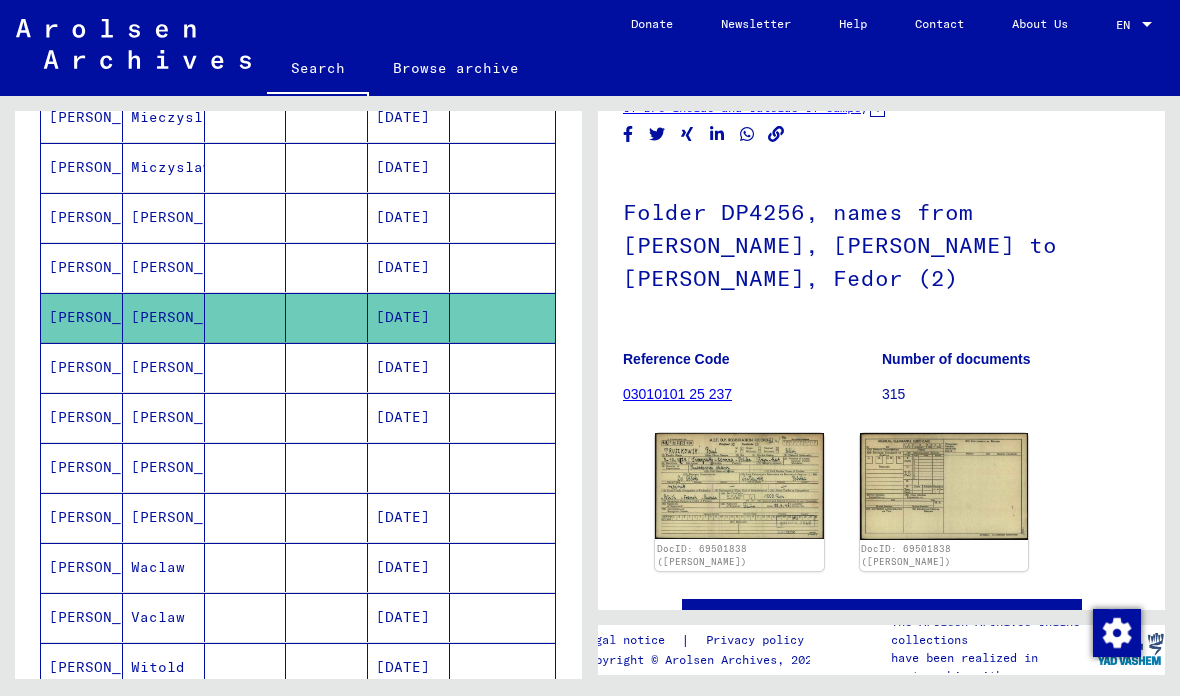 click on "[PERSON_NAME]" at bounding box center [164, 317] 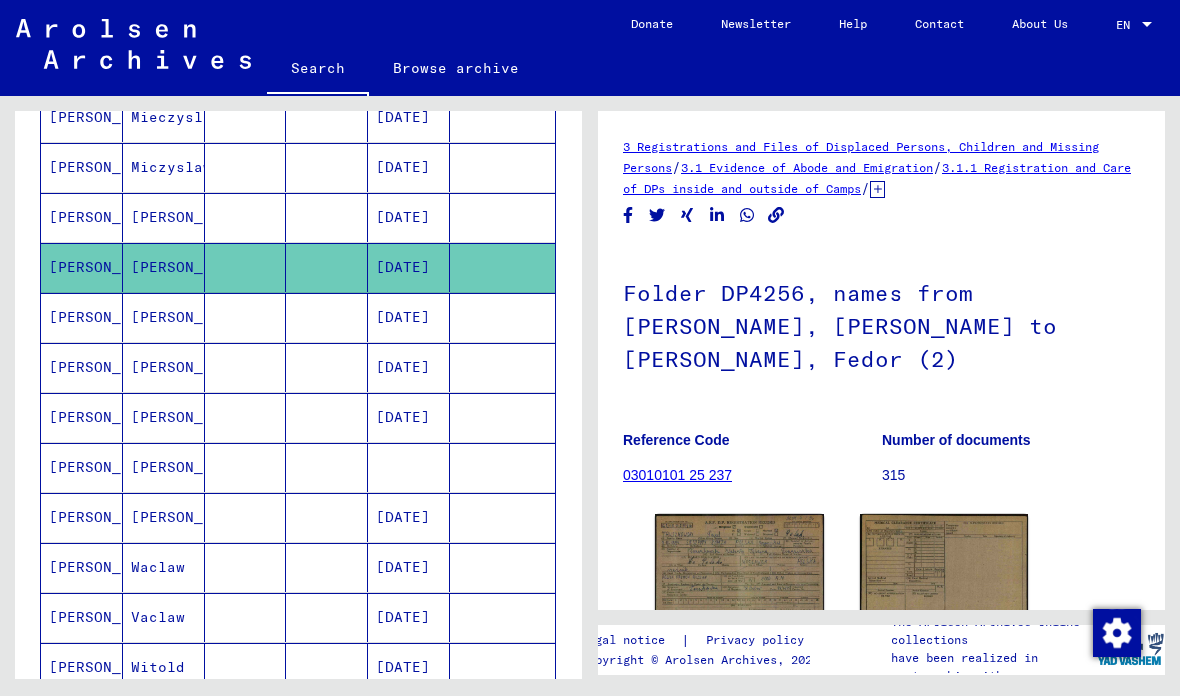 scroll, scrollTop: 0, scrollLeft: 0, axis: both 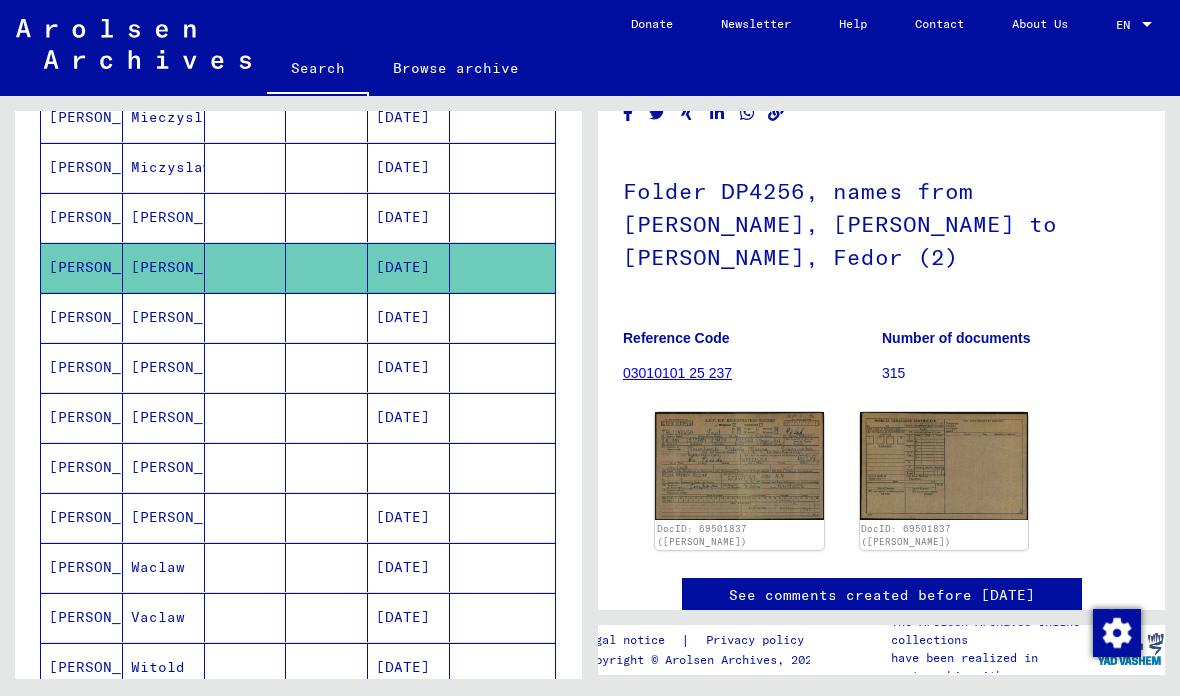 click 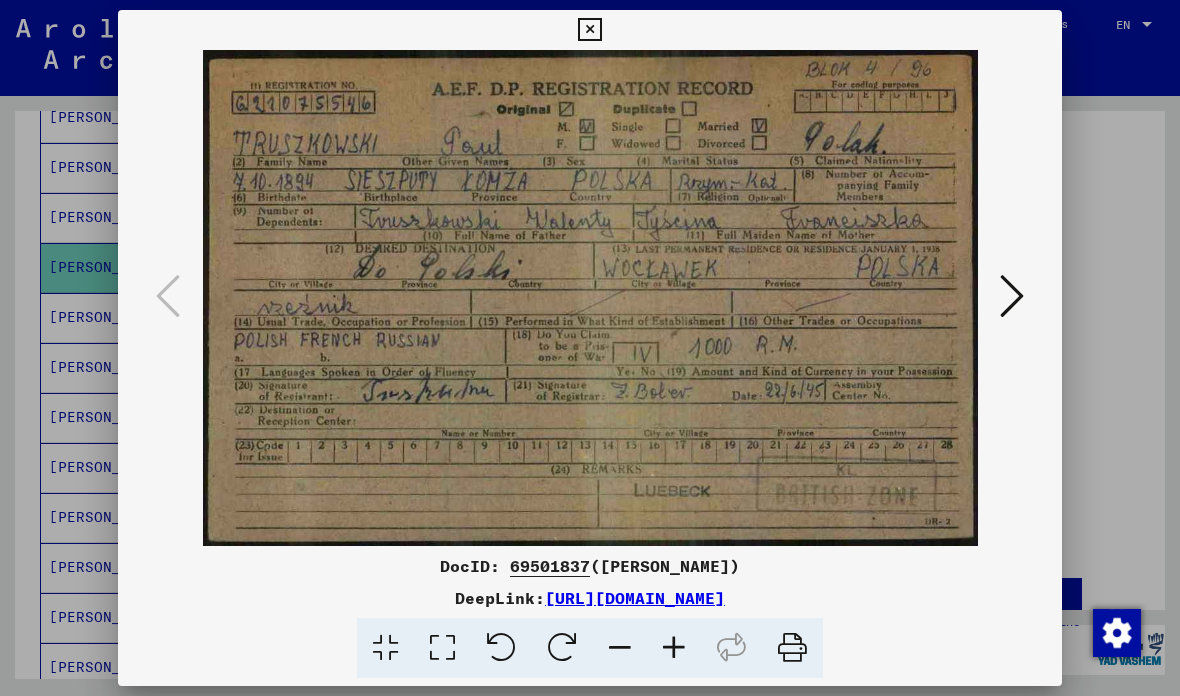 click at bounding box center (1012, 296) 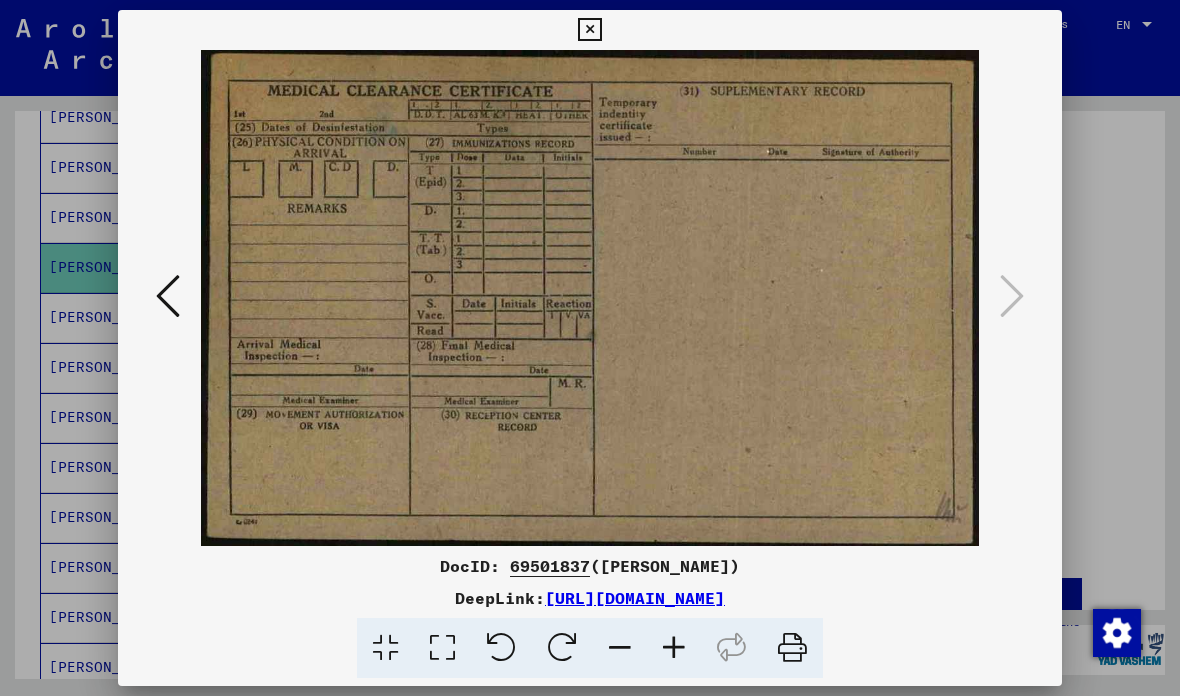 click at bounding box center (590, 348) 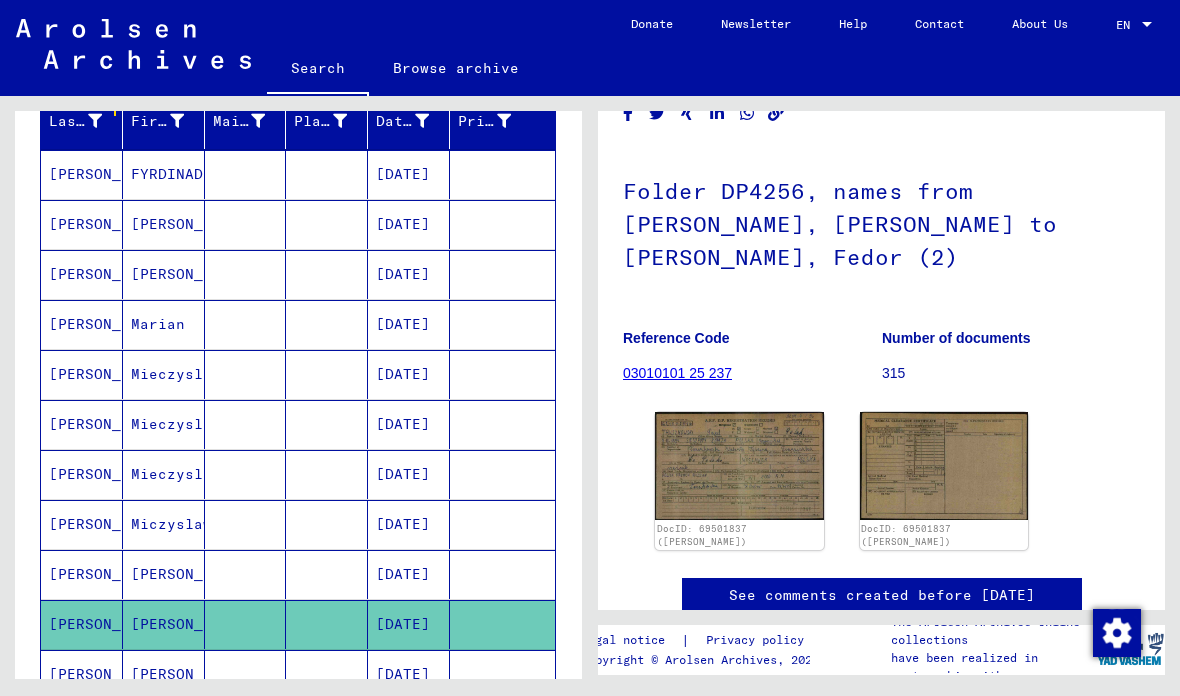 scroll, scrollTop: 258, scrollLeft: 0, axis: vertical 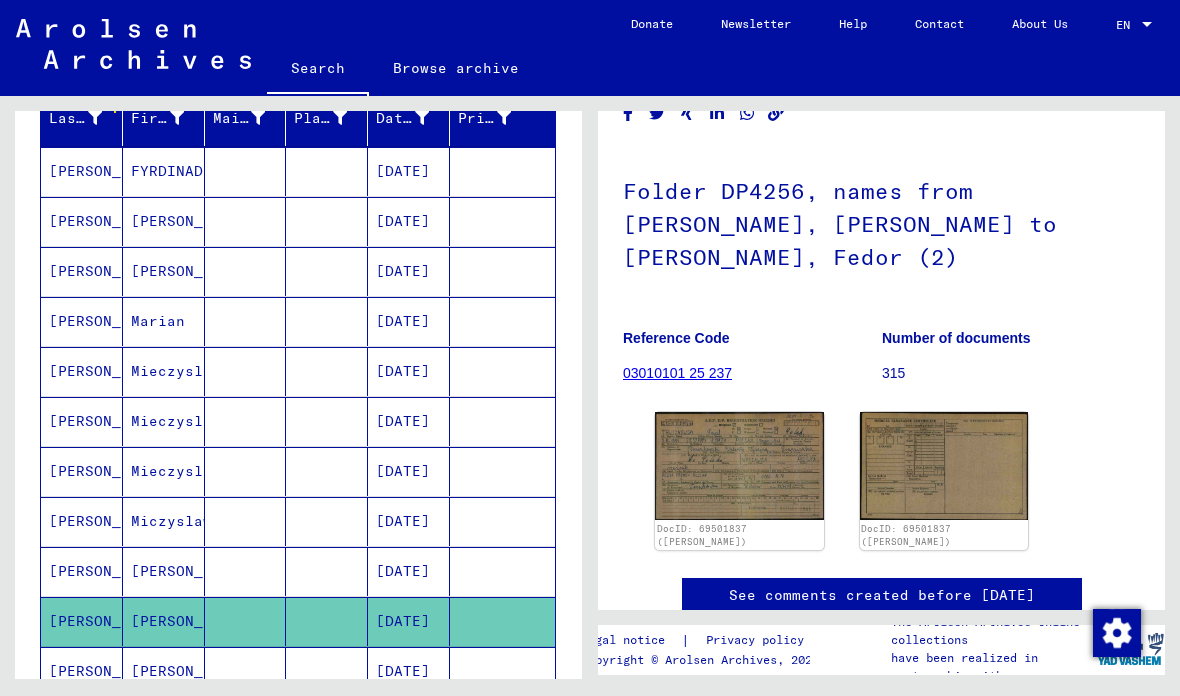 click on "Marian" at bounding box center (164, 371) 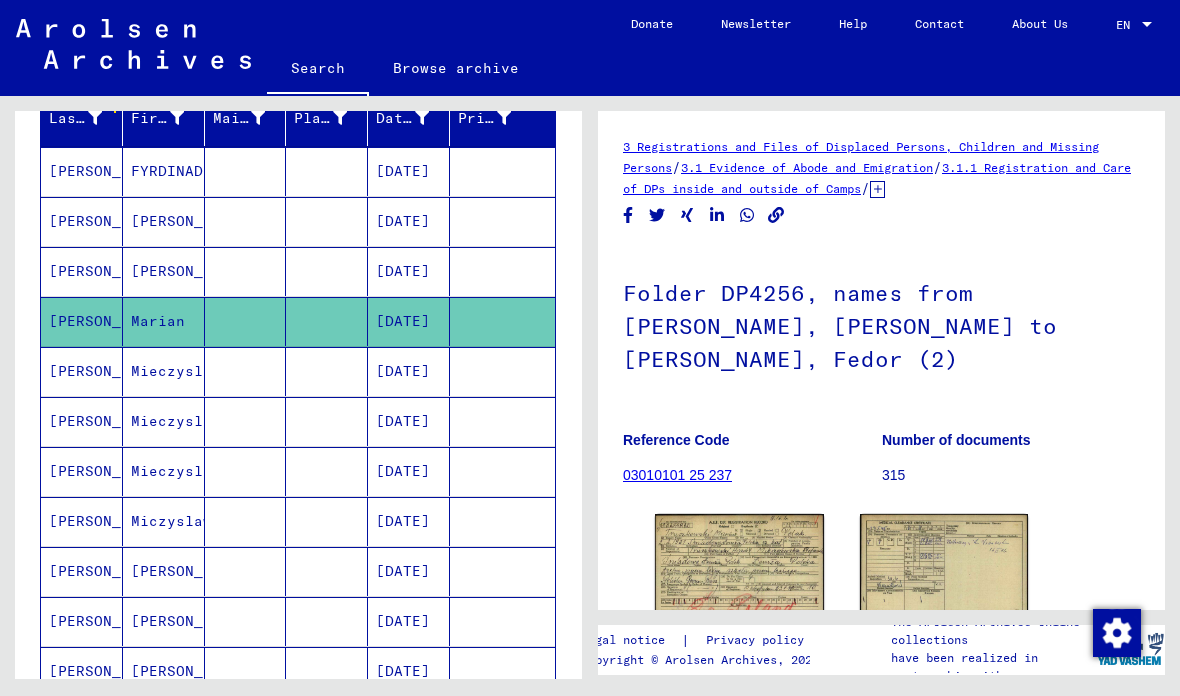 scroll, scrollTop: 0, scrollLeft: 0, axis: both 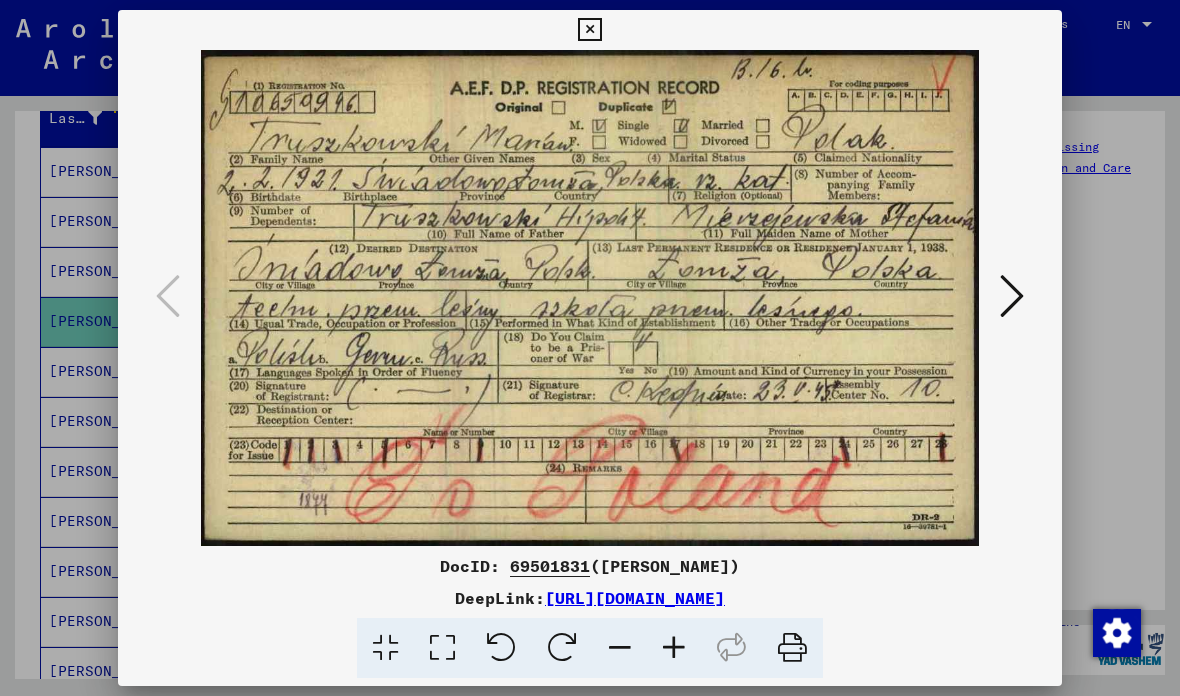 click at bounding box center [590, 348] 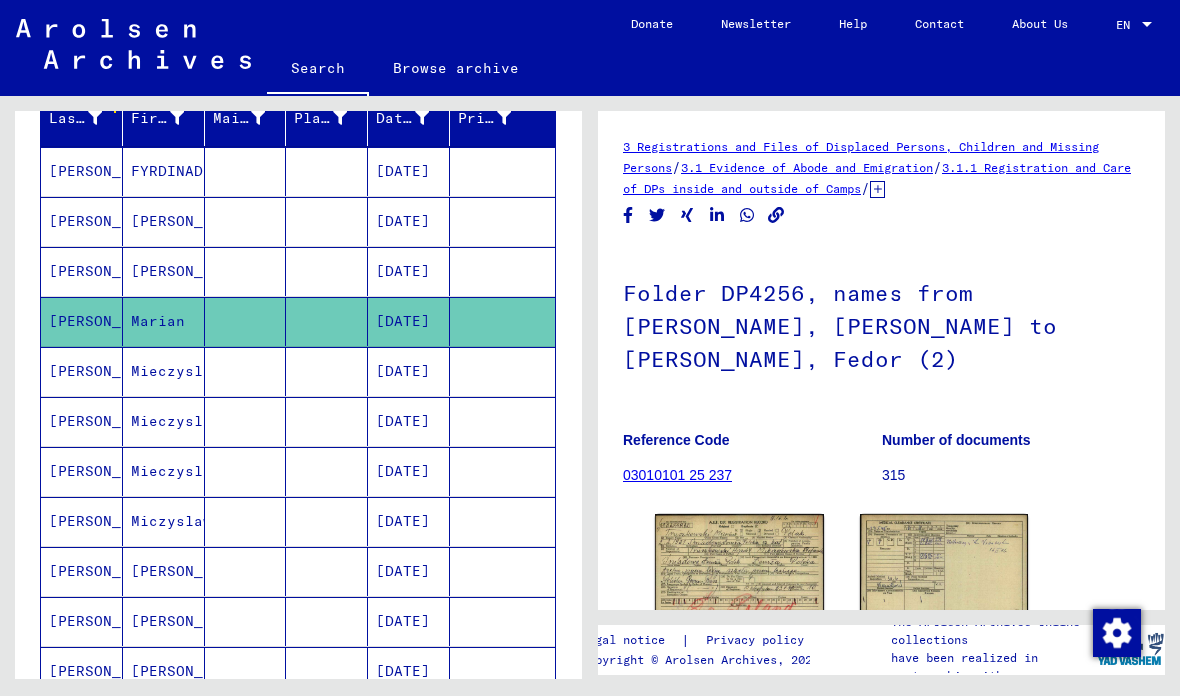 click at bounding box center (246, 321) 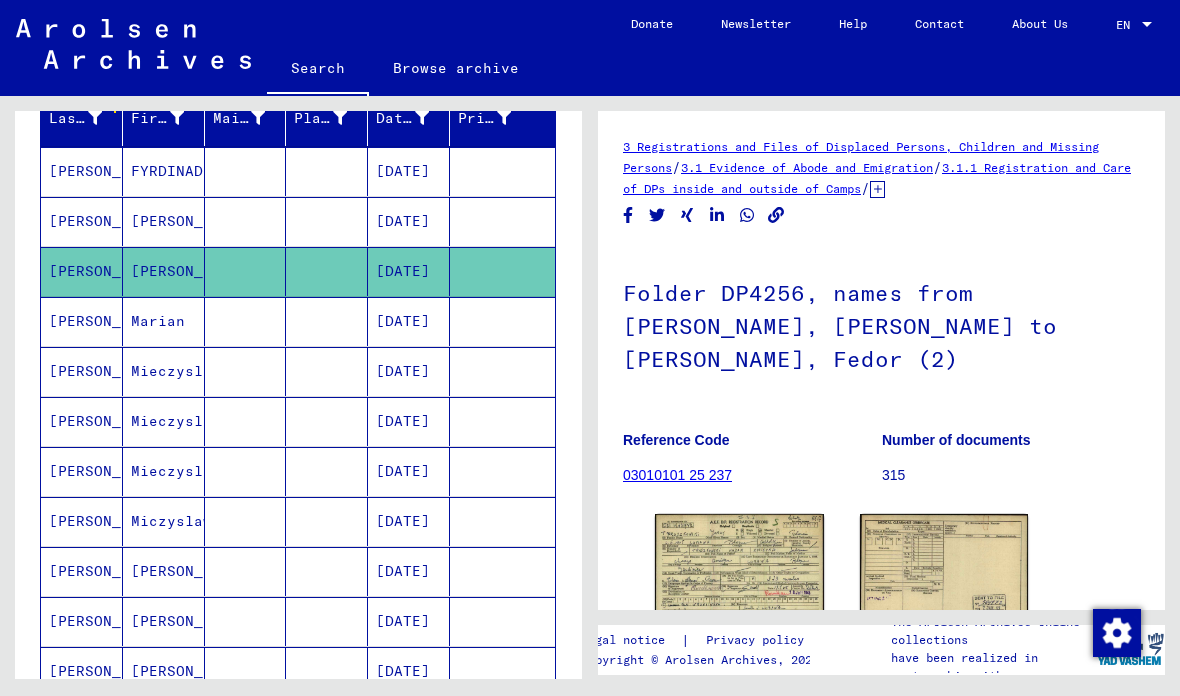 scroll, scrollTop: 0, scrollLeft: 0, axis: both 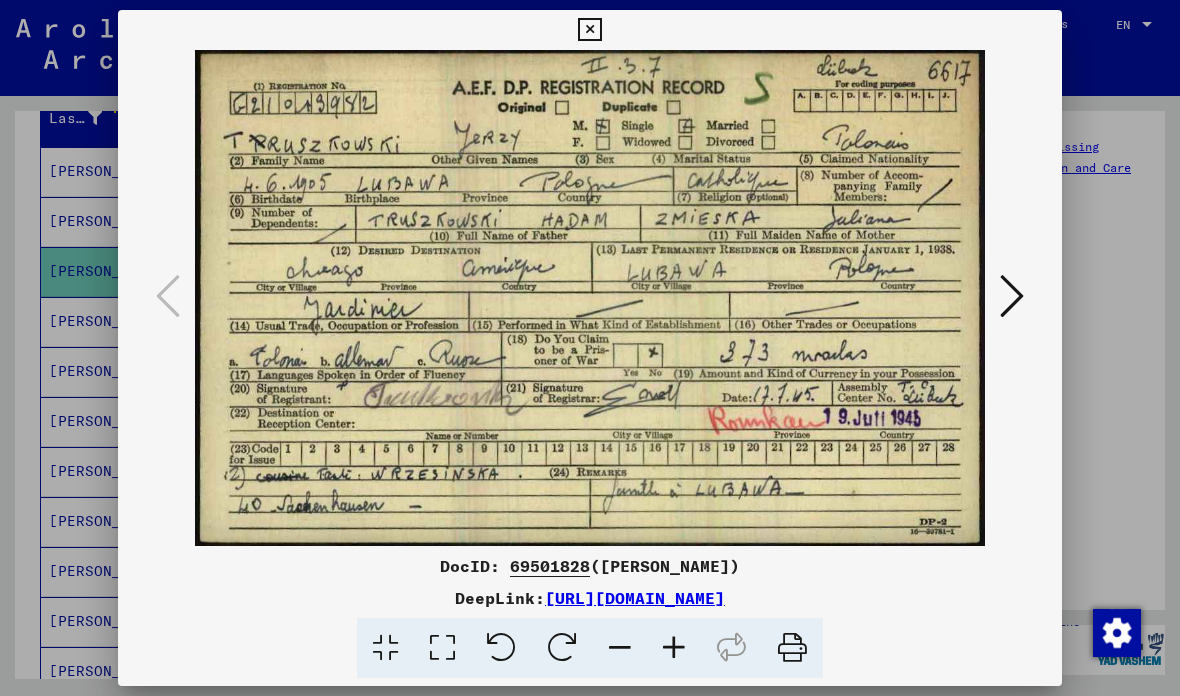 click at bounding box center (590, 348) 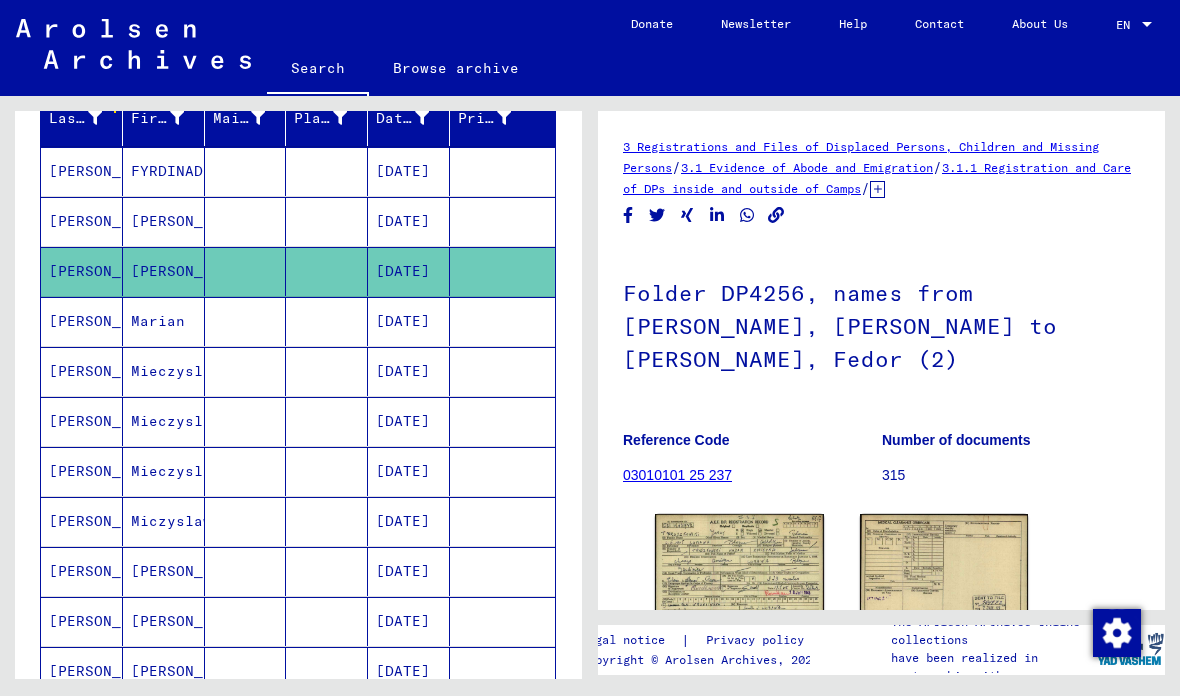 click at bounding box center (246, 271) 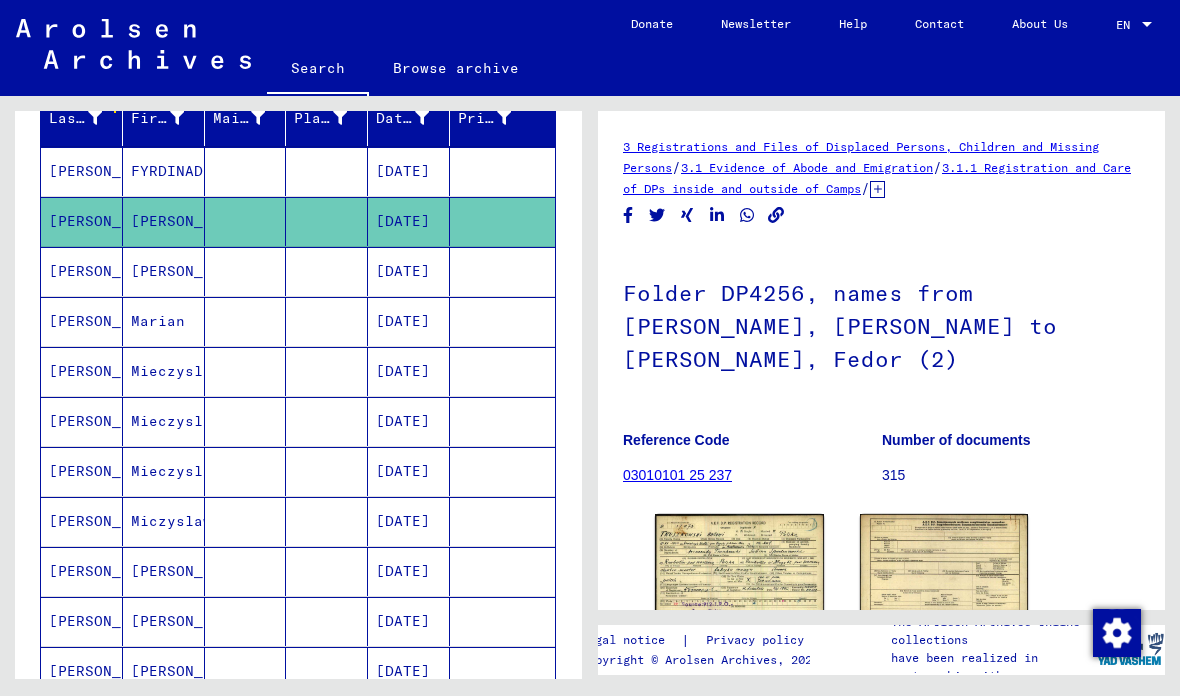 scroll, scrollTop: 0, scrollLeft: 0, axis: both 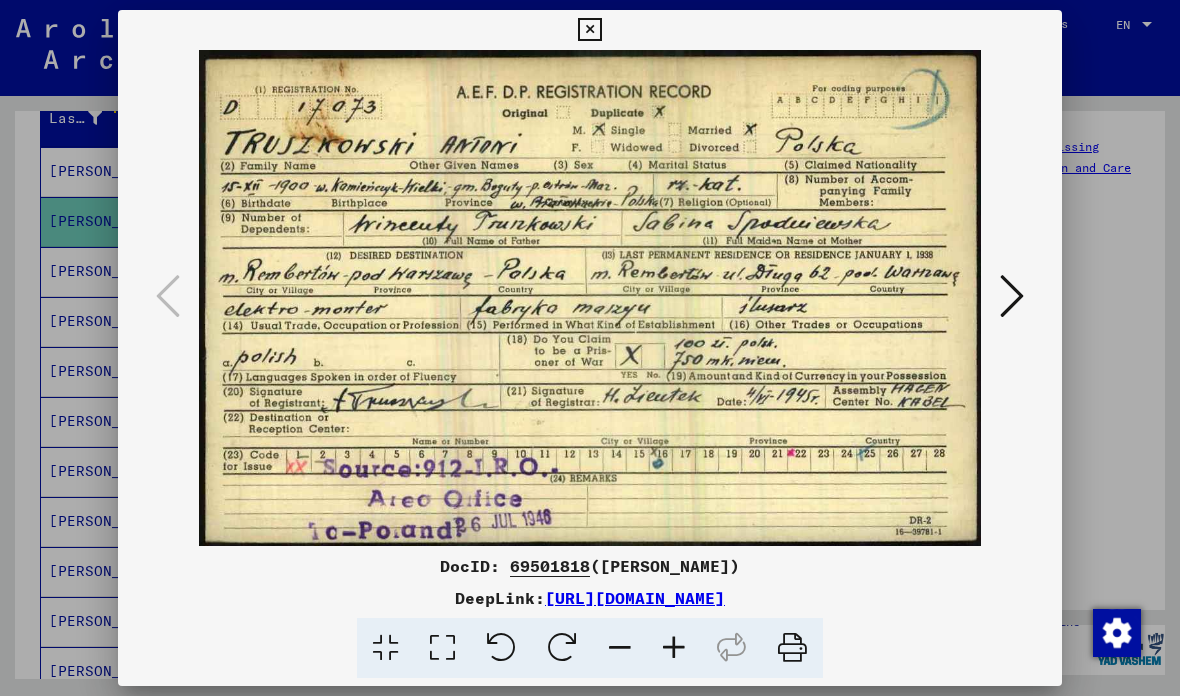 click at bounding box center [590, 348] 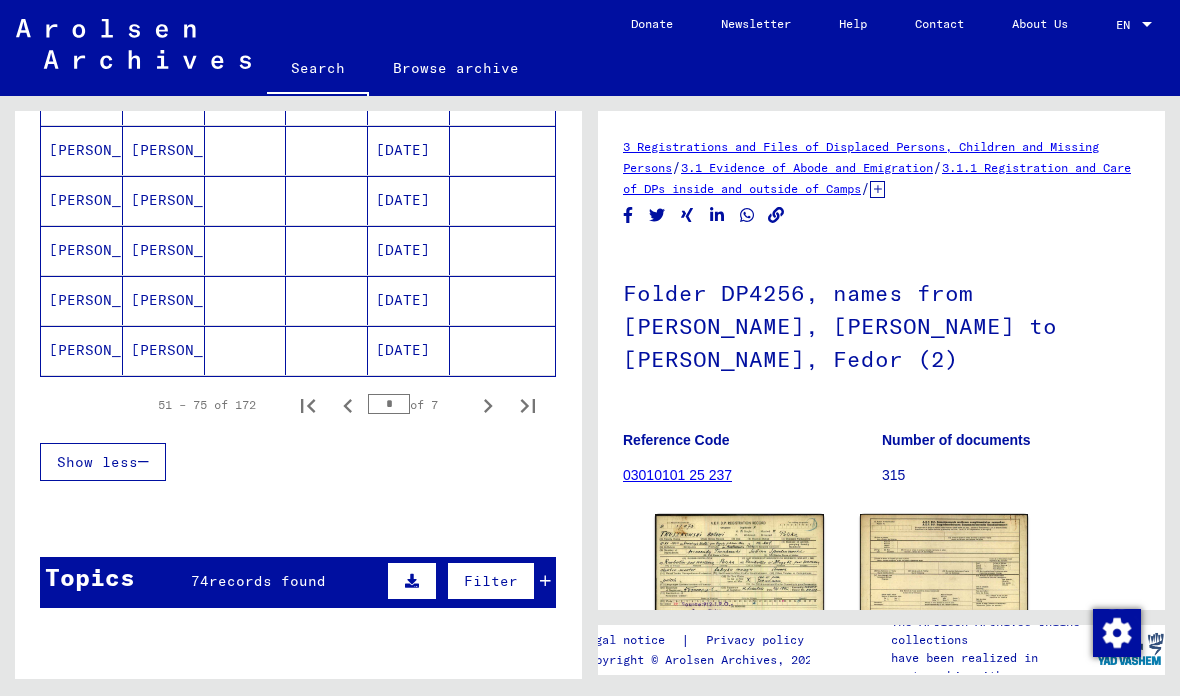 scroll, scrollTop: 1280, scrollLeft: 0, axis: vertical 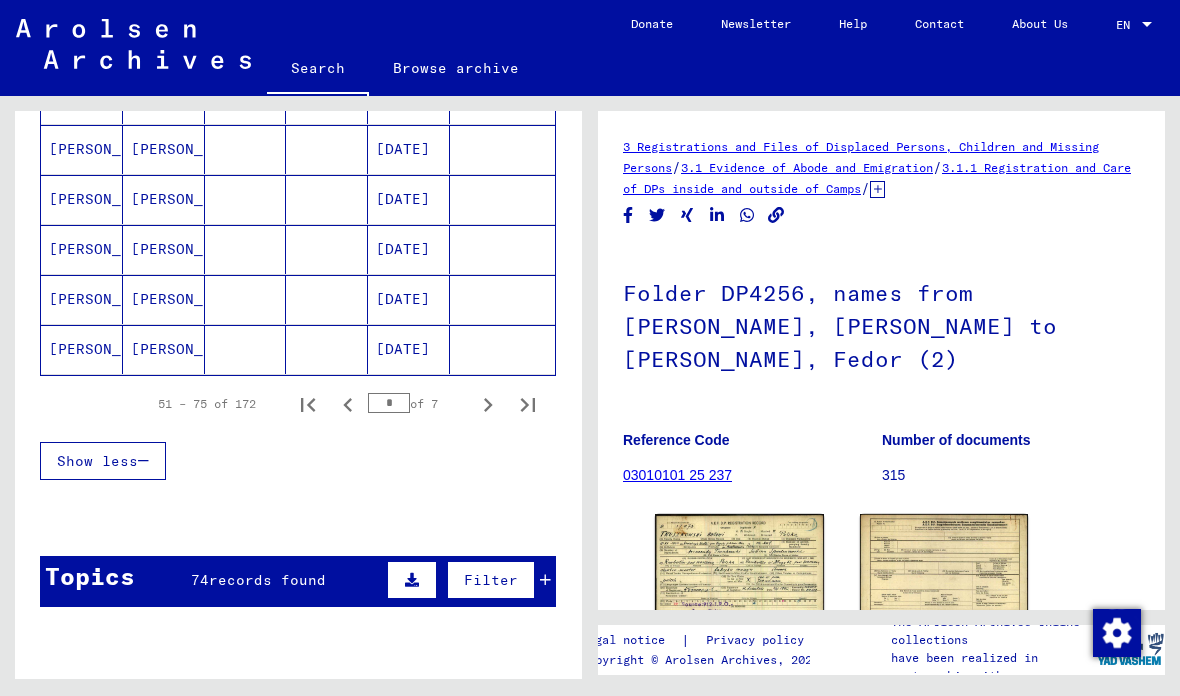 click 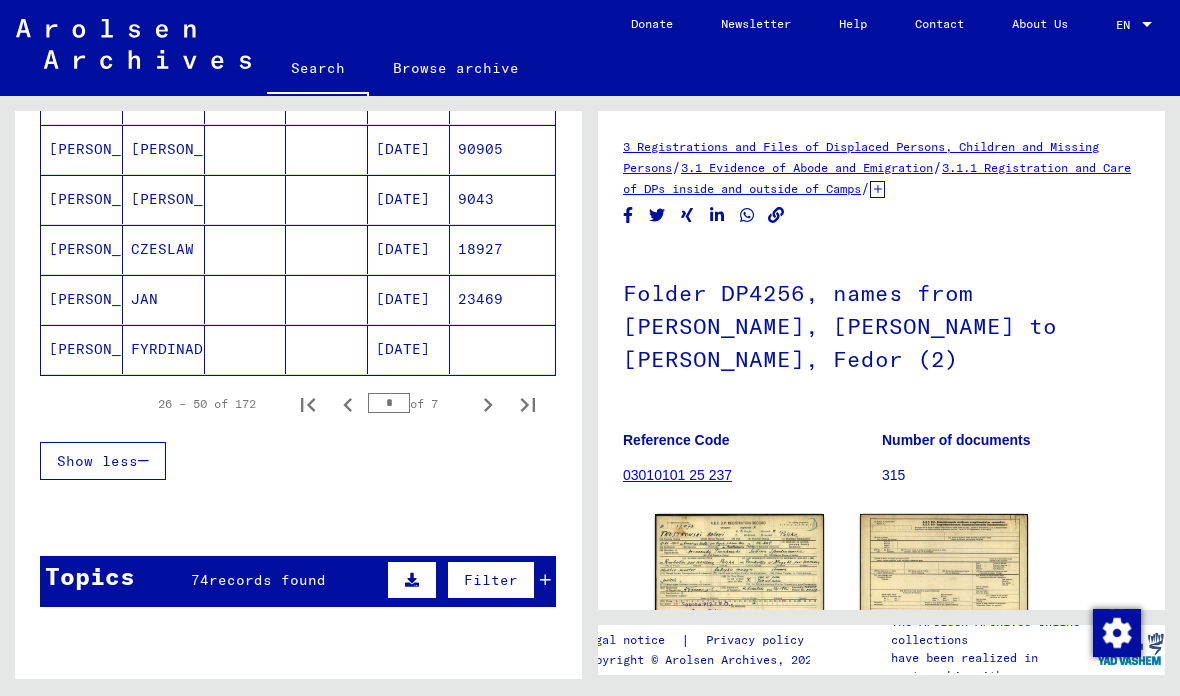 click 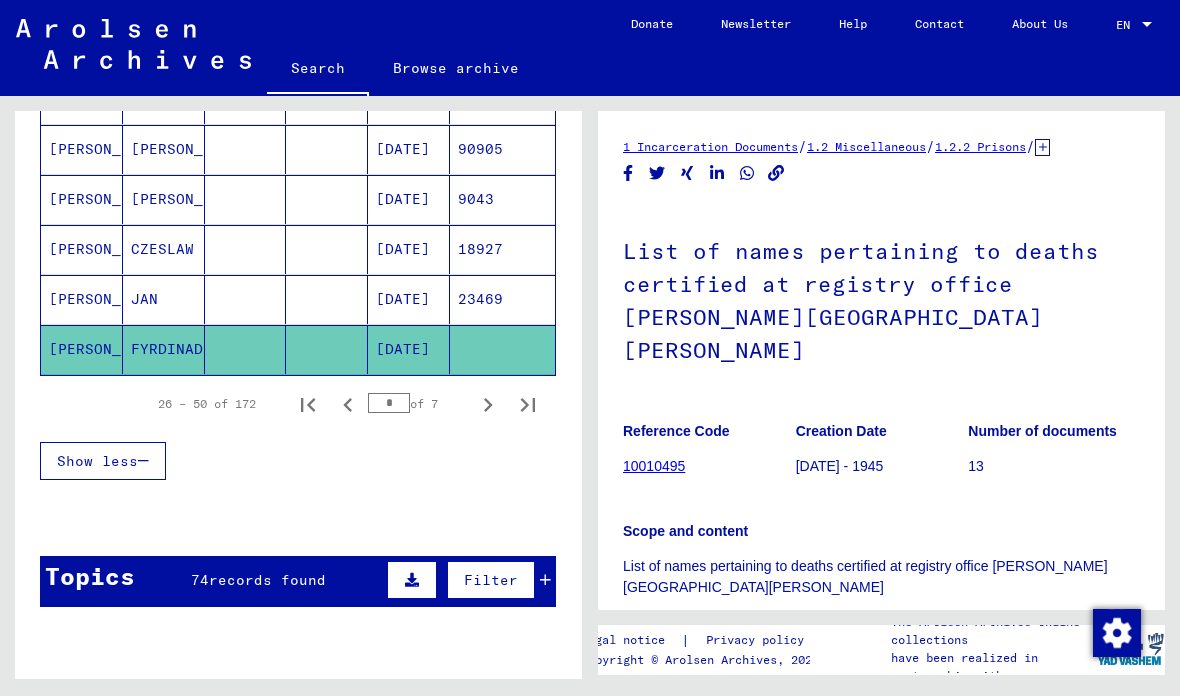 click at bounding box center (246, 349) 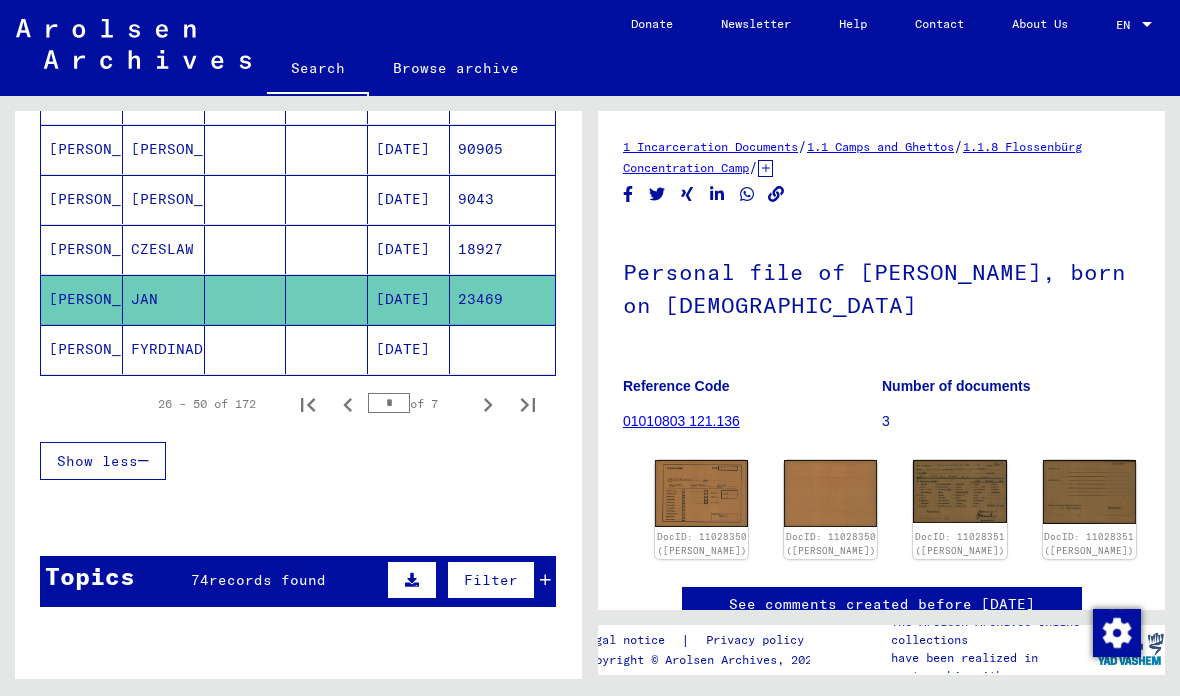 click at bounding box center (246, 299) 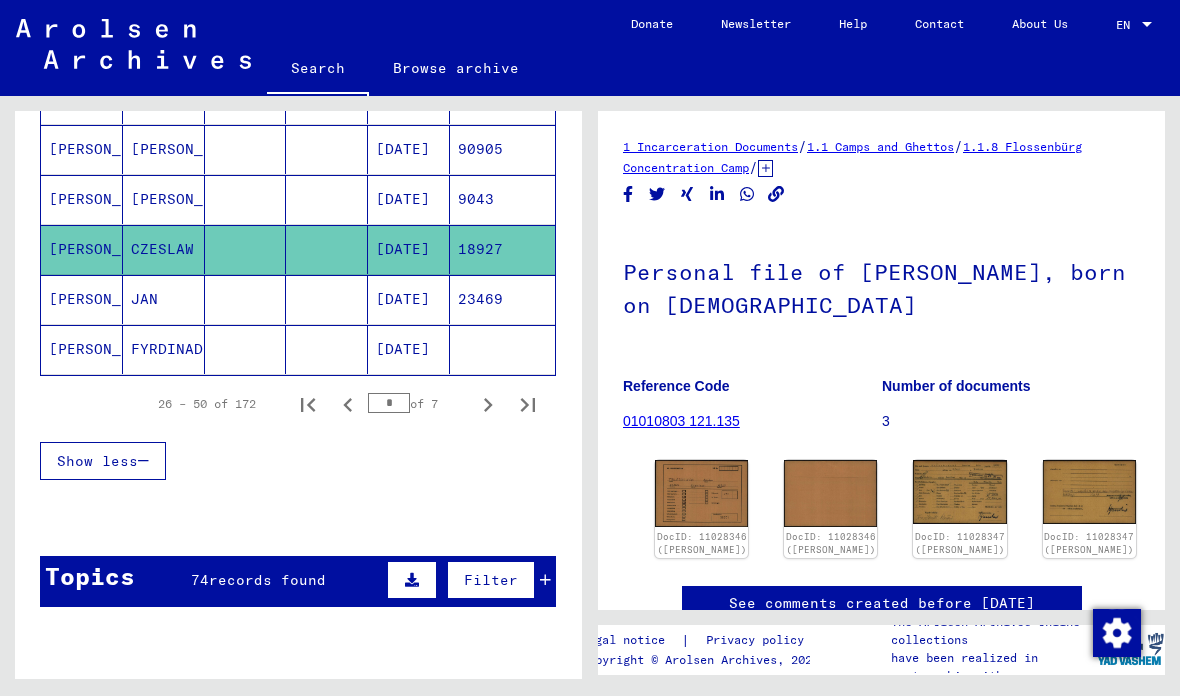 click 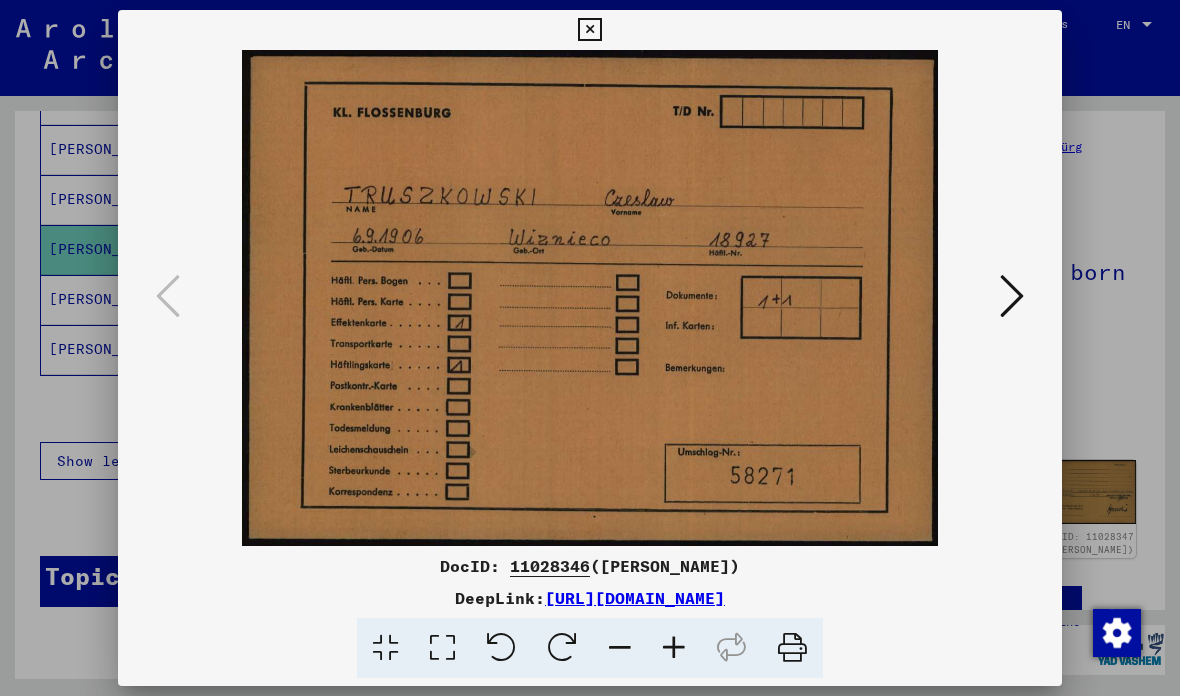 click at bounding box center [1012, 296] 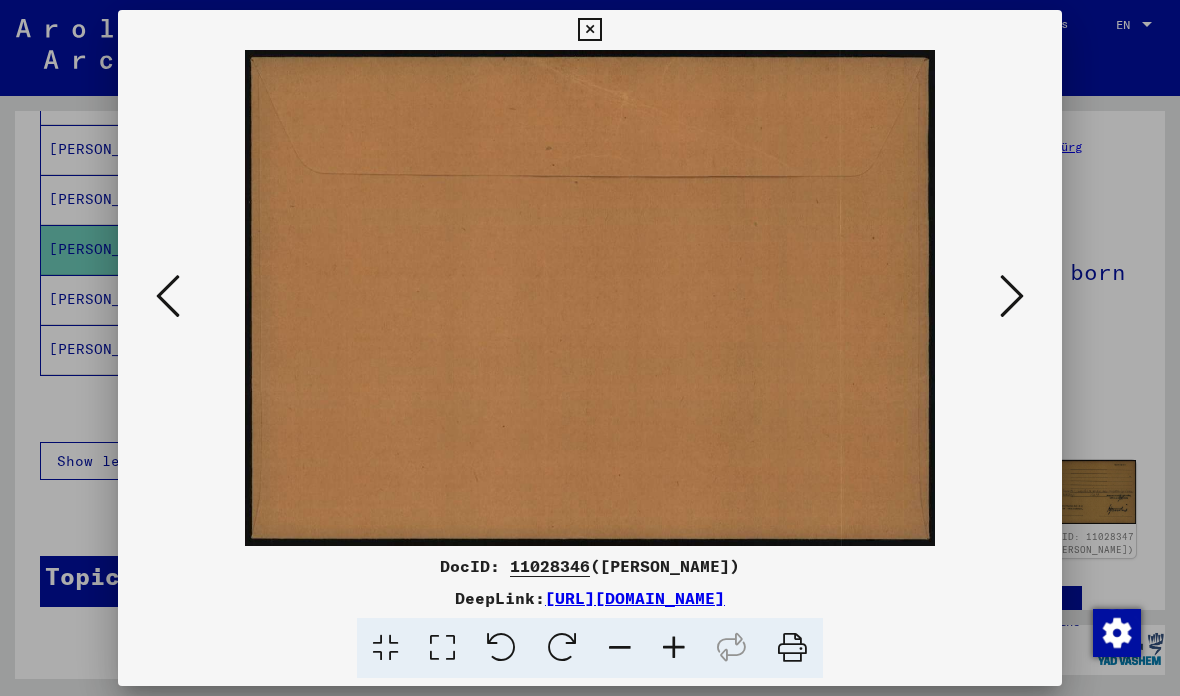 click at bounding box center (1012, 297) 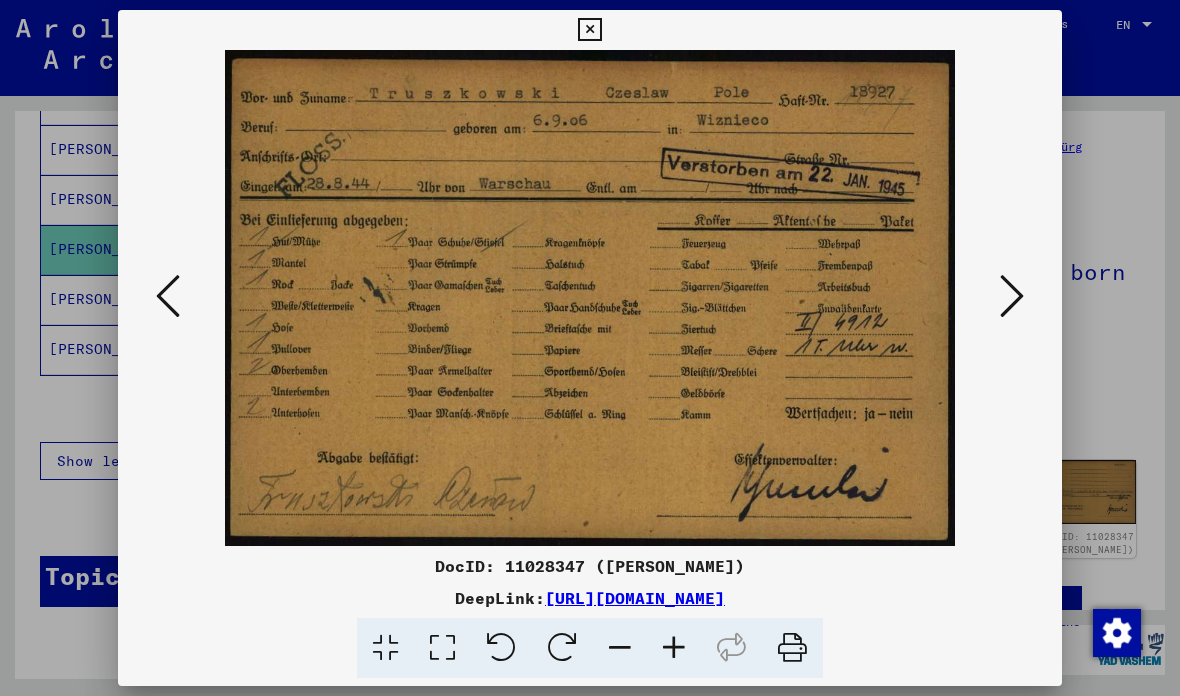 click at bounding box center (590, 348) 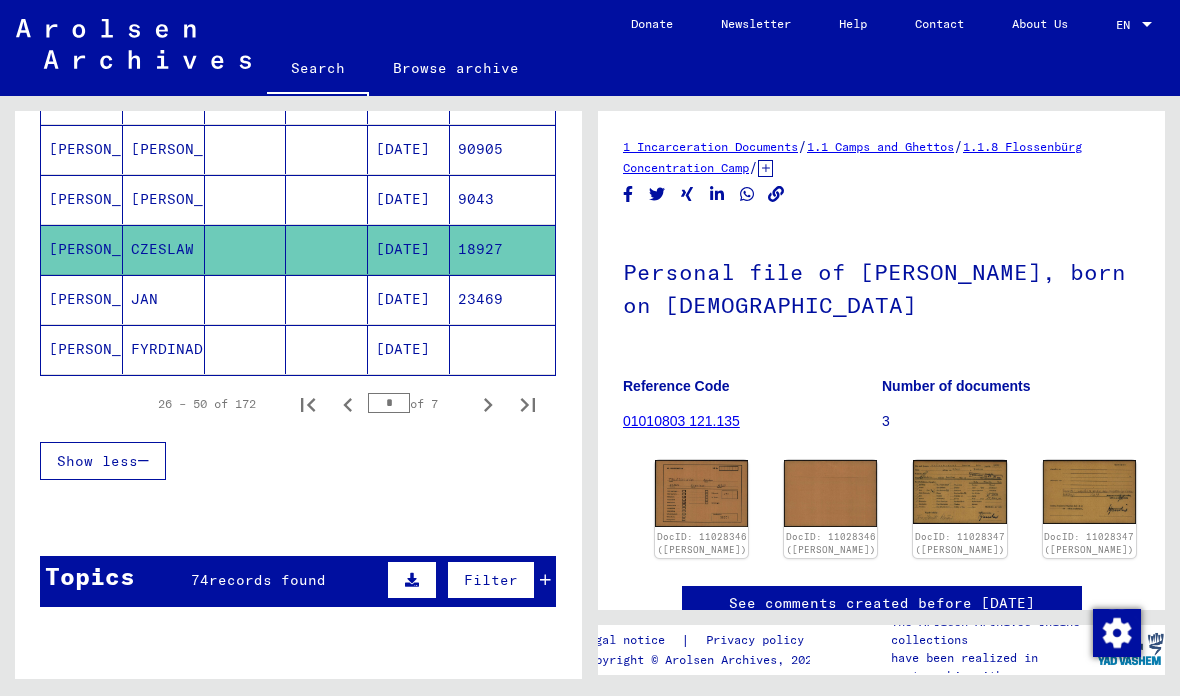 click on "JAN" at bounding box center (164, 349) 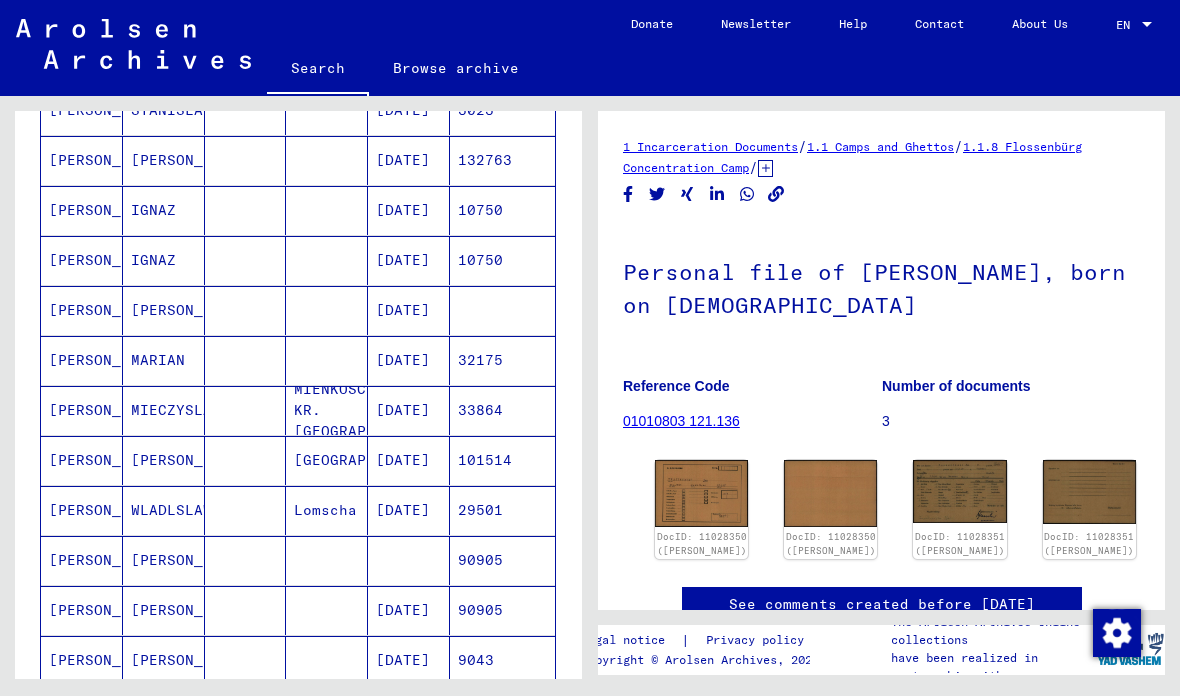scroll, scrollTop: 823, scrollLeft: 0, axis: vertical 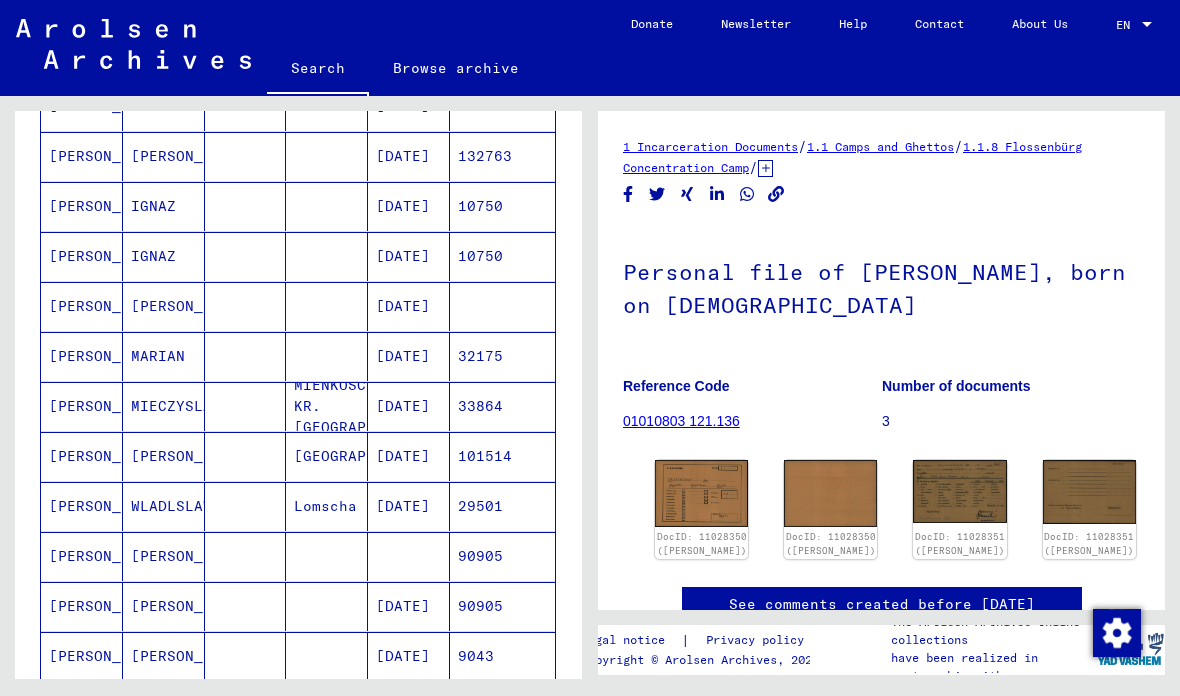 click on "[PERSON_NAME]" at bounding box center [164, 356] 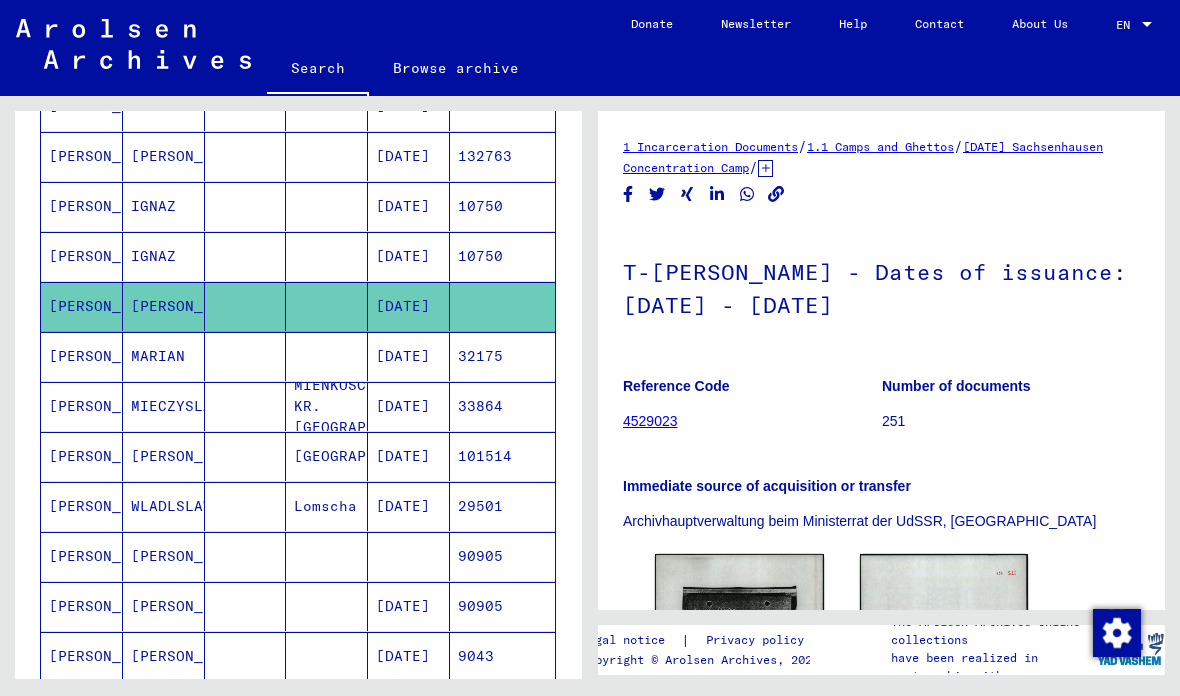 click on "[PERSON_NAME]" at bounding box center [164, 206] 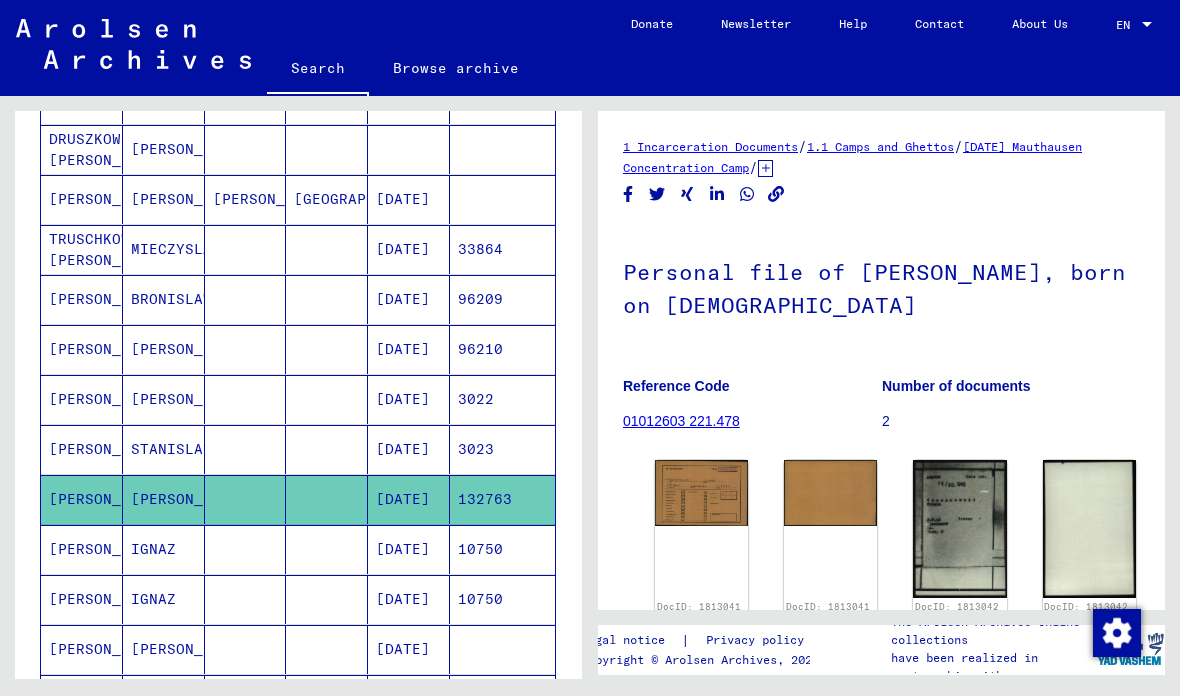 scroll, scrollTop: 475, scrollLeft: 0, axis: vertical 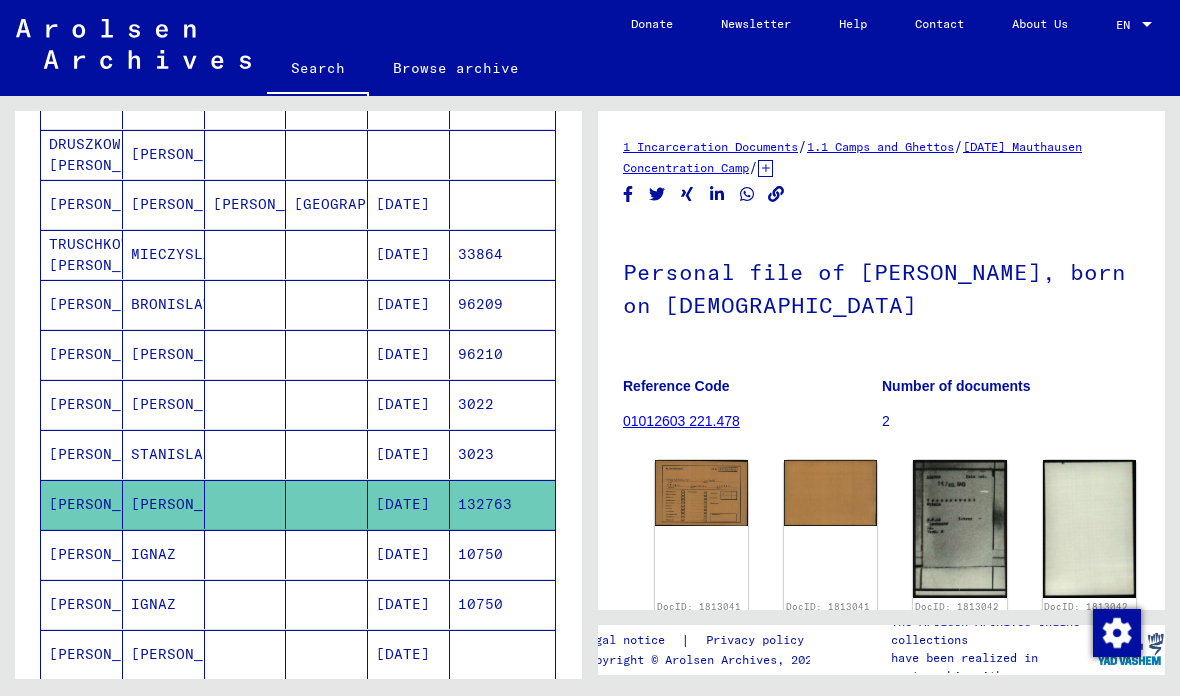 click at bounding box center [246, 354] 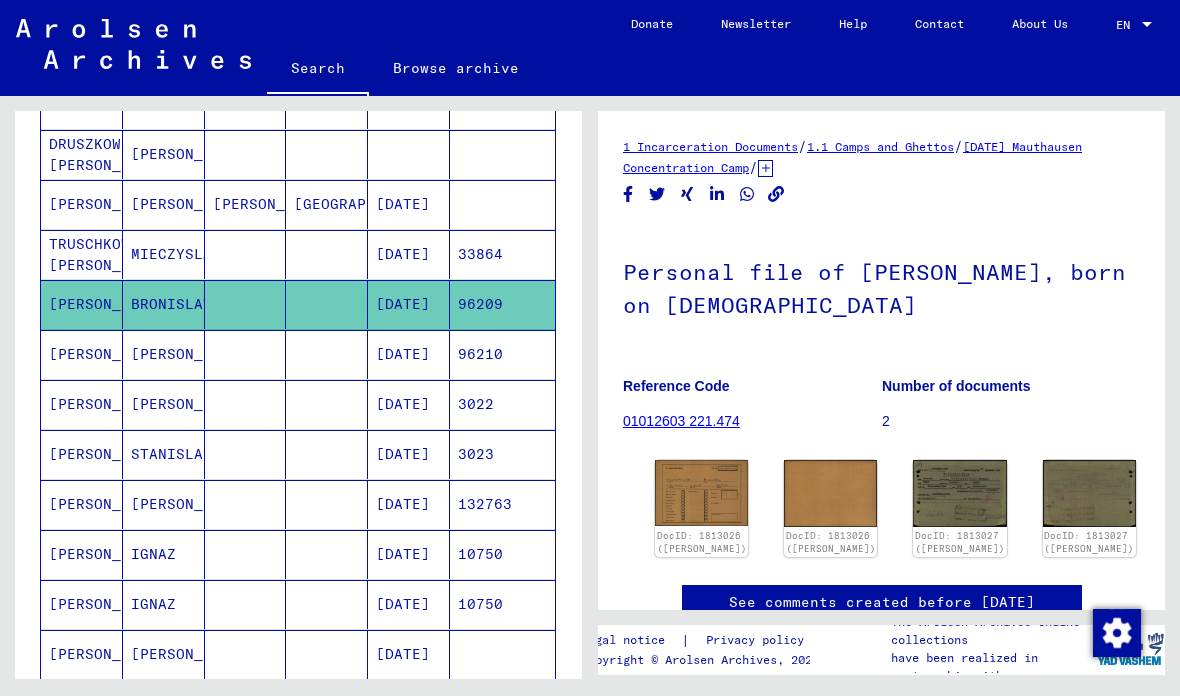 click 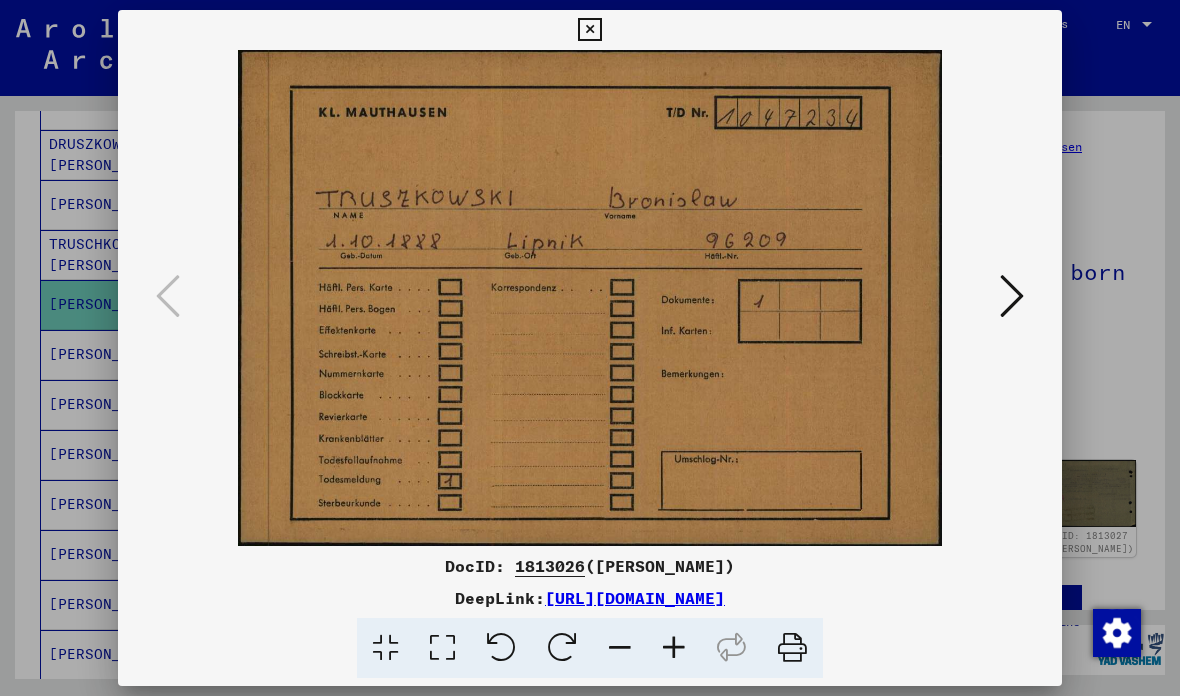click at bounding box center (590, 298) 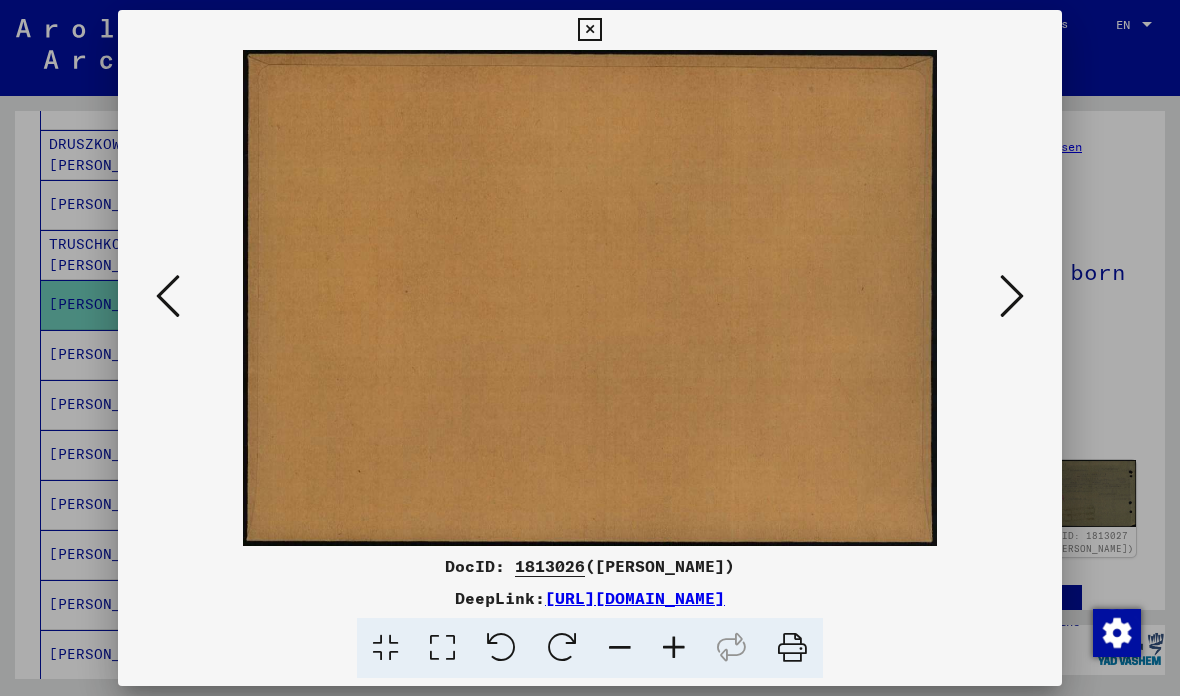 click at bounding box center (590, 348) 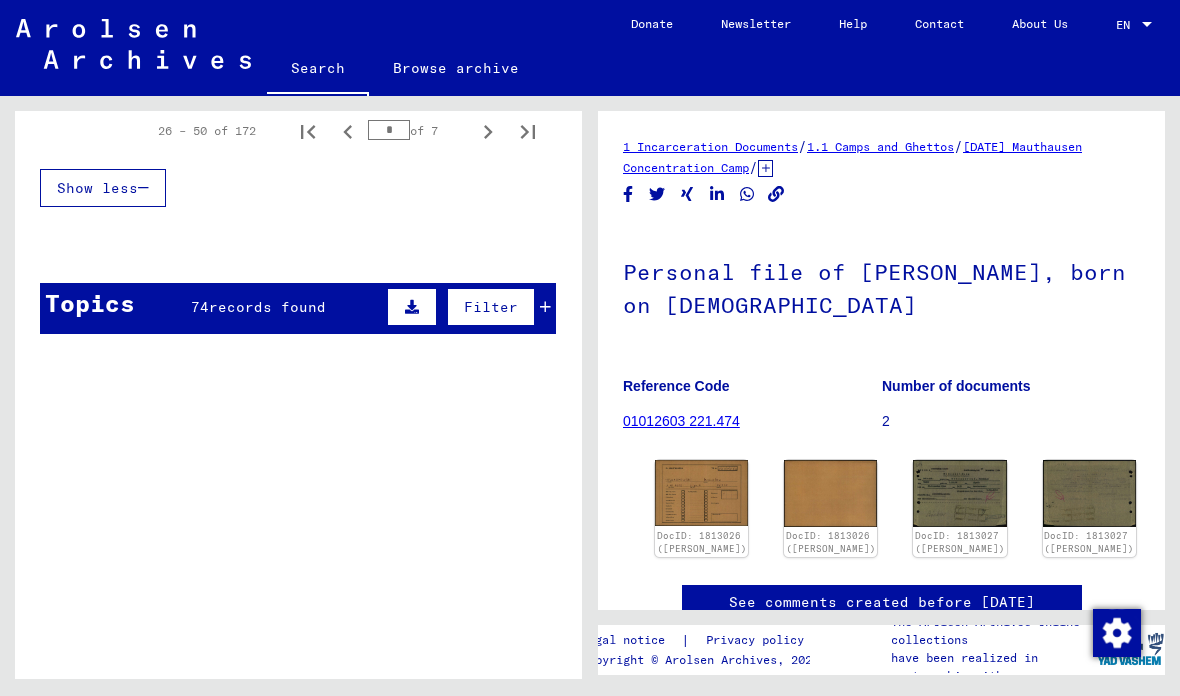 scroll, scrollTop: 1507, scrollLeft: 0, axis: vertical 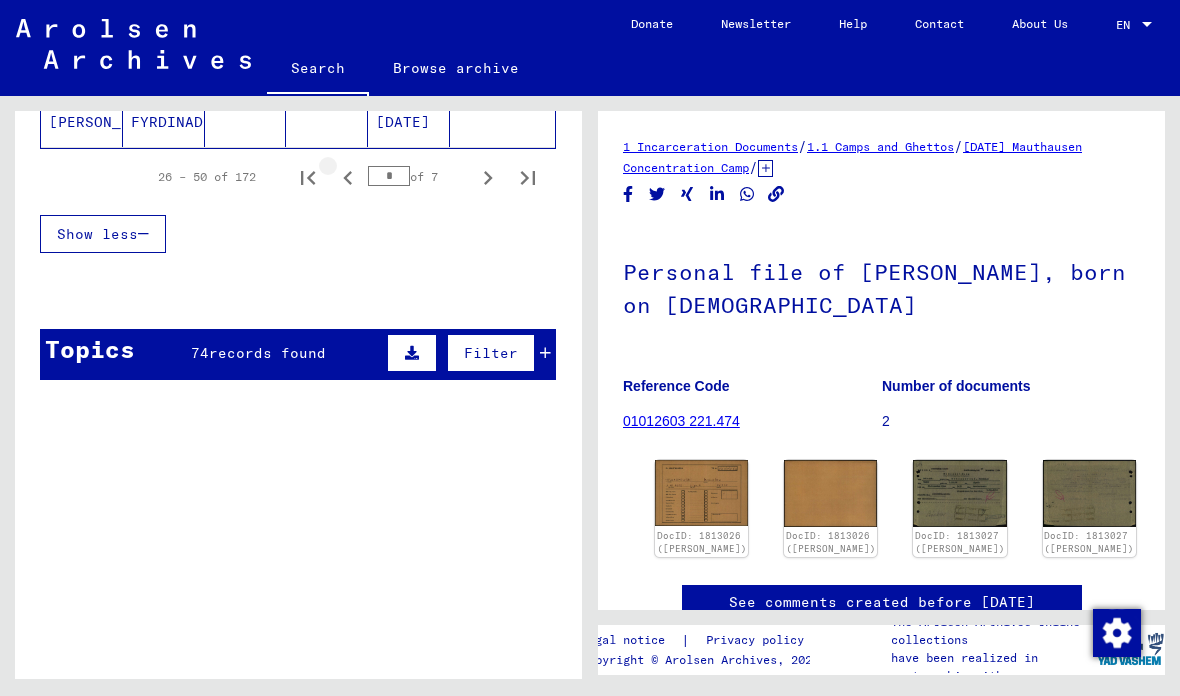 click 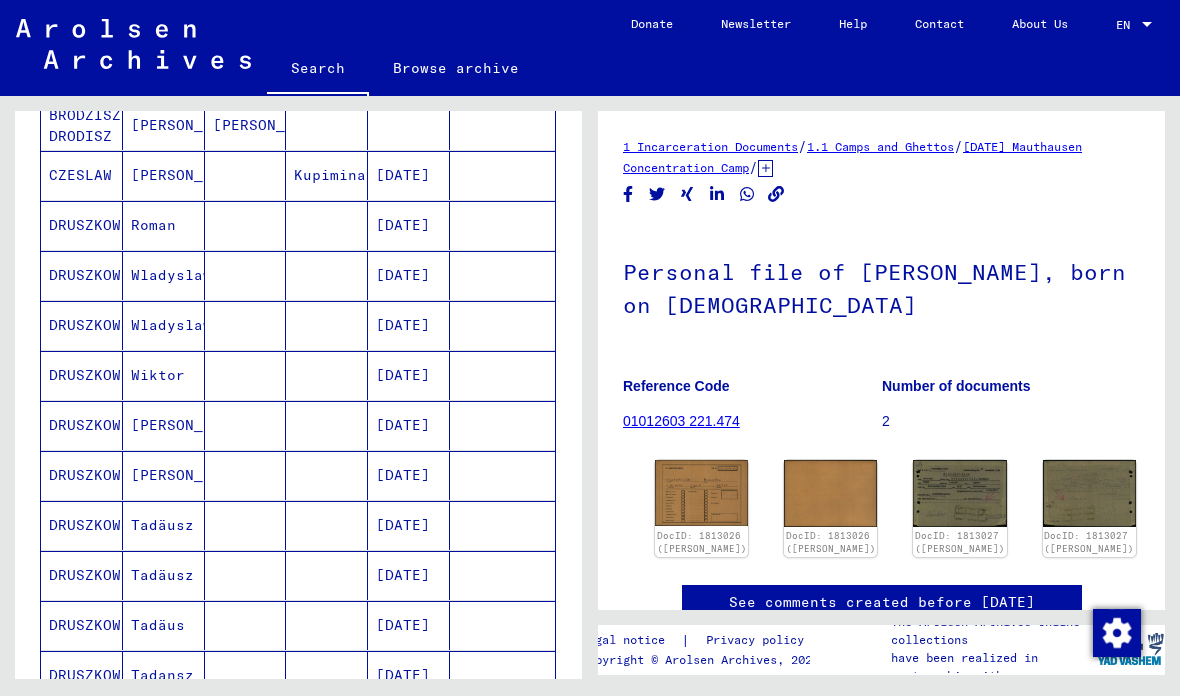 scroll, scrollTop: 296, scrollLeft: 0, axis: vertical 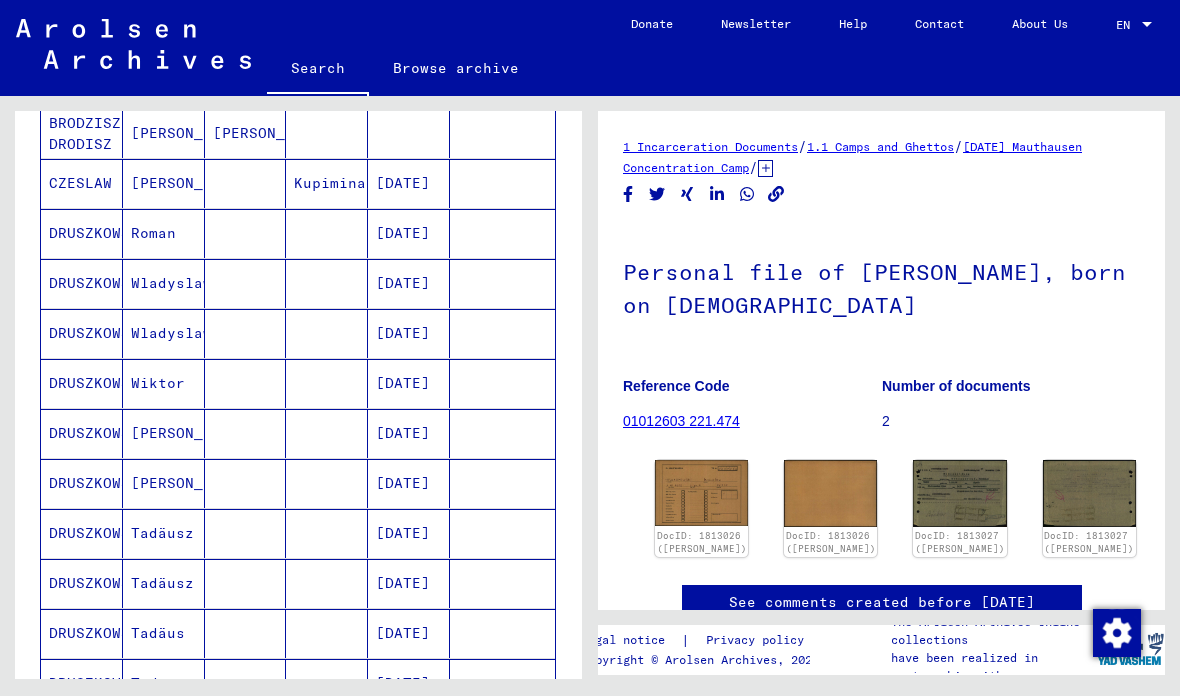click on "Roman" at bounding box center (164, 283) 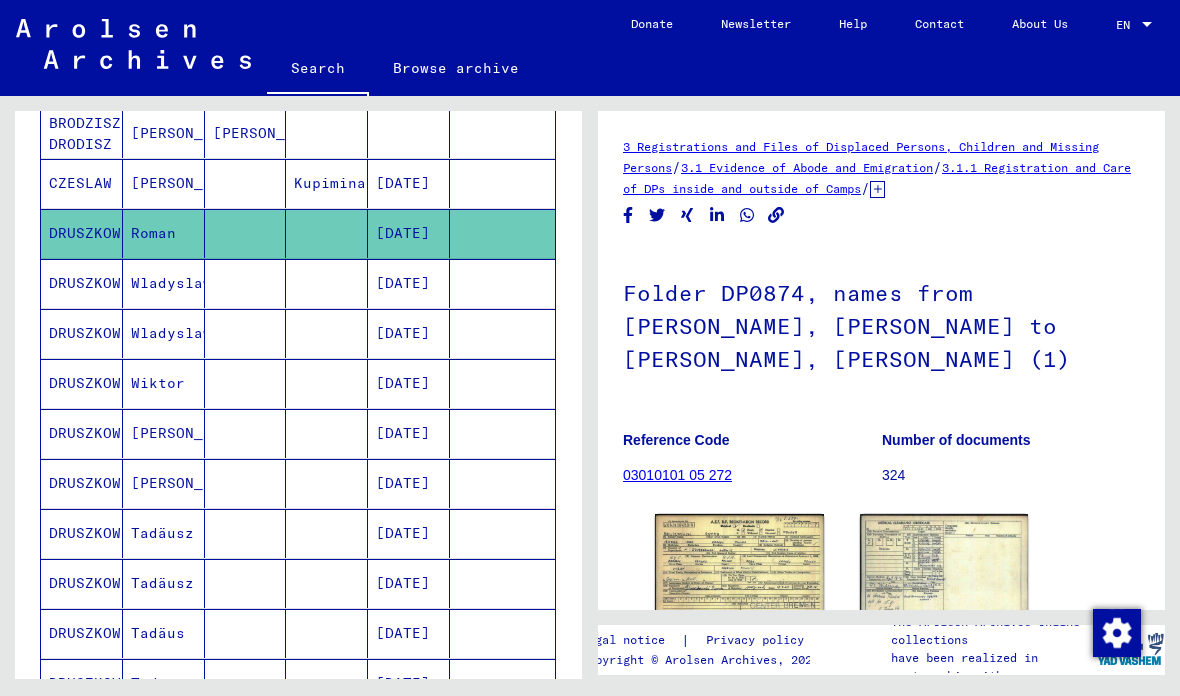 click on "[PERSON_NAME]" at bounding box center (164, 233) 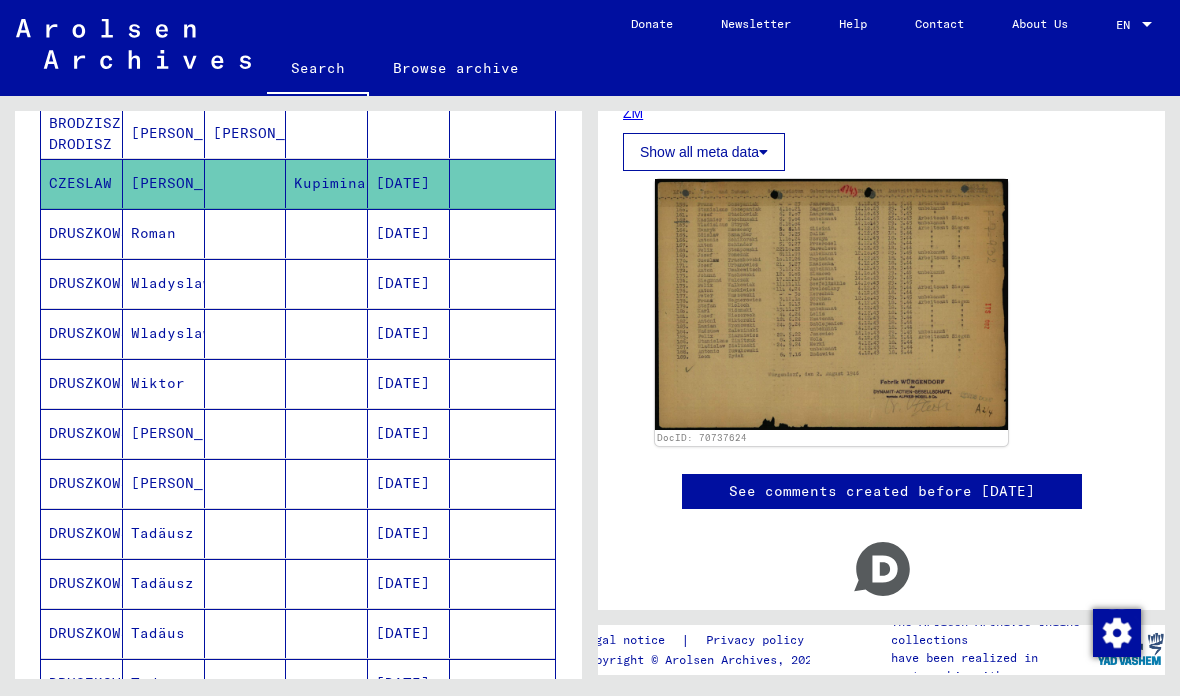 scroll, scrollTop: 357, scrollLeft: 0, axis: vertical 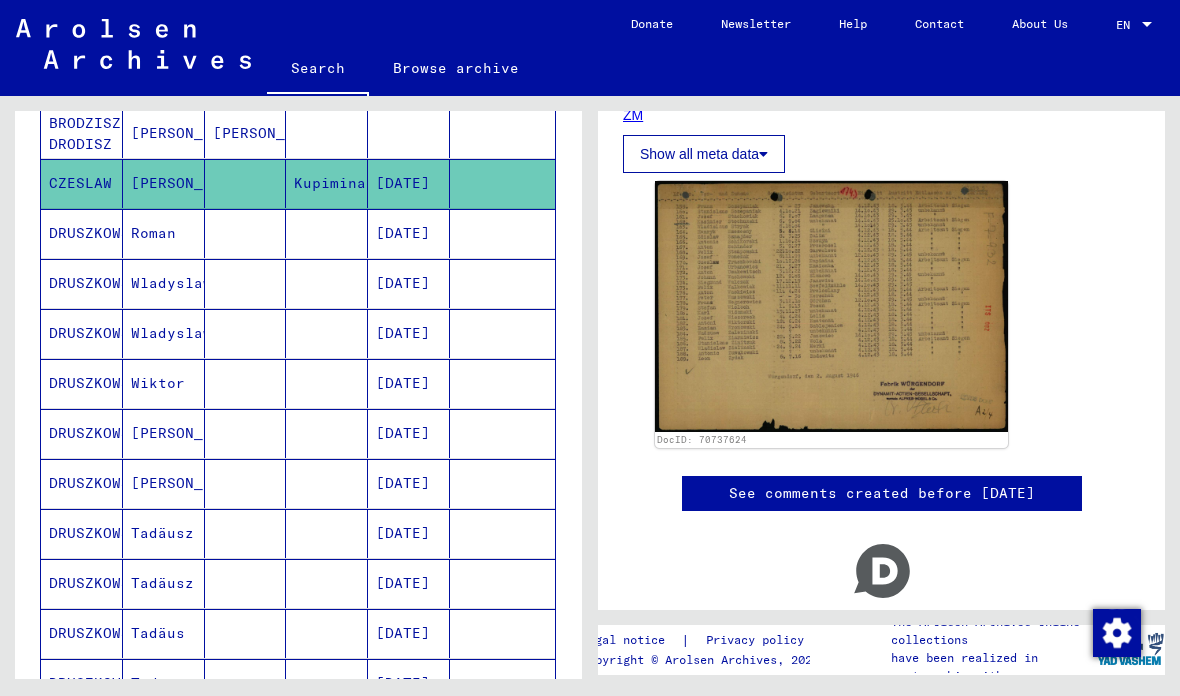 click on "[DATE]" at bounding box center (409, 283) 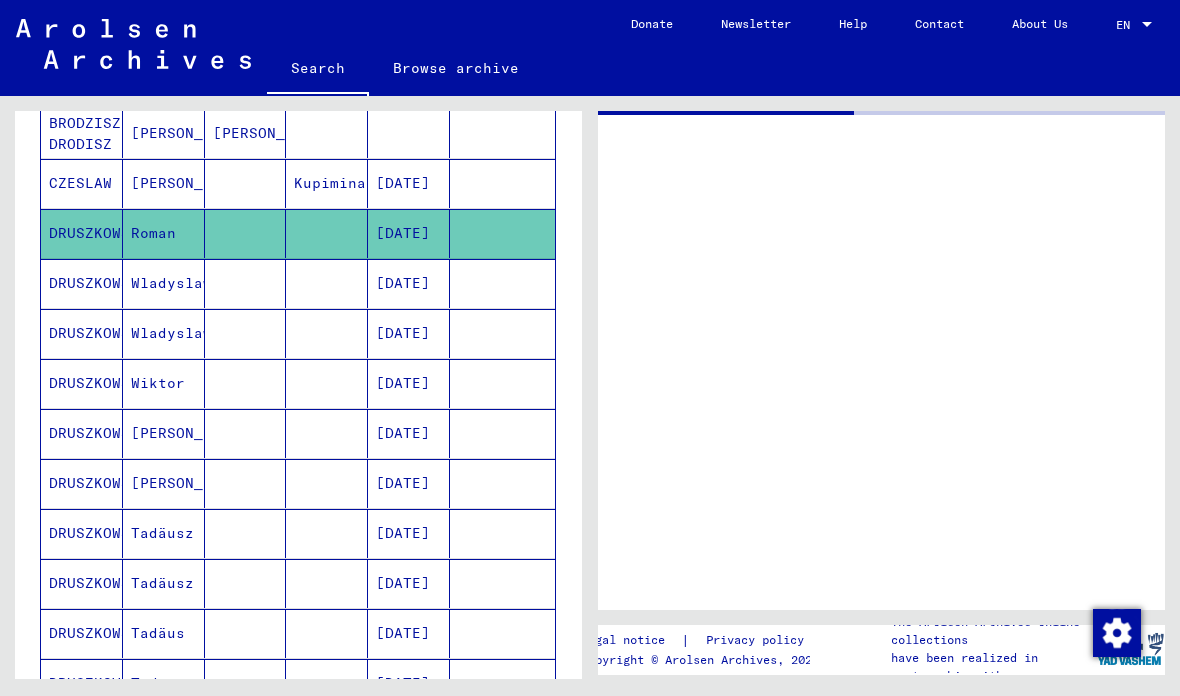 scroll, scrollTop: 0, scrollLeft: 0, axis: both 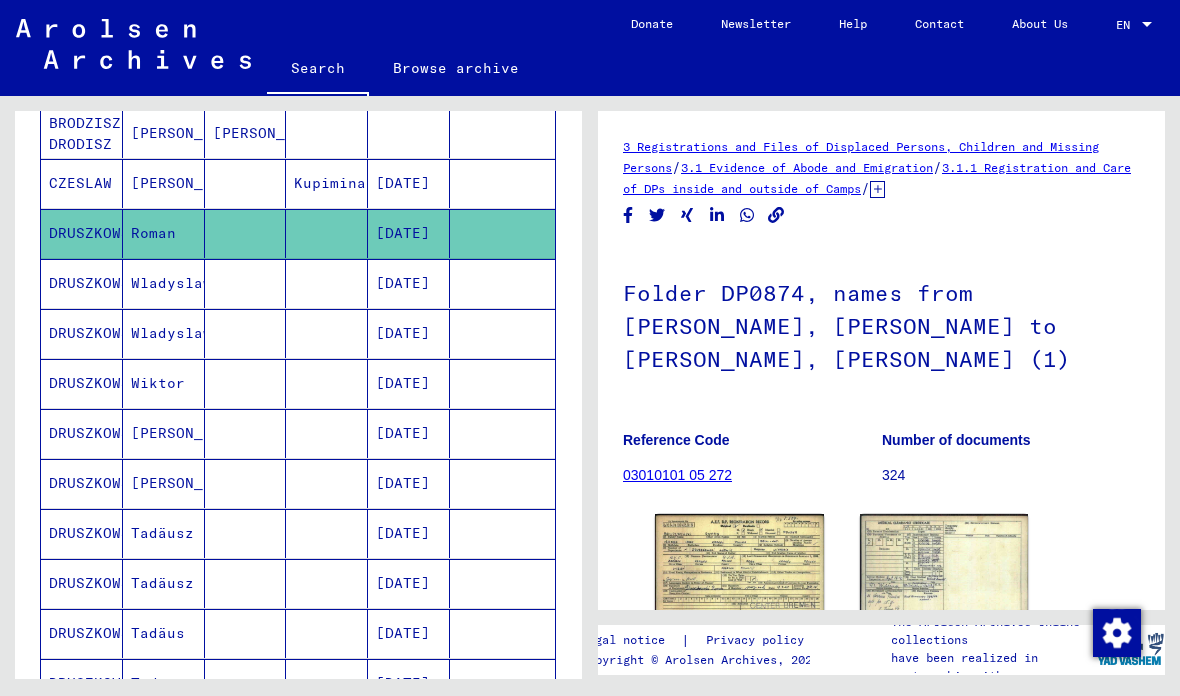 click on "[DATE]" at bounding box center [409, 333] 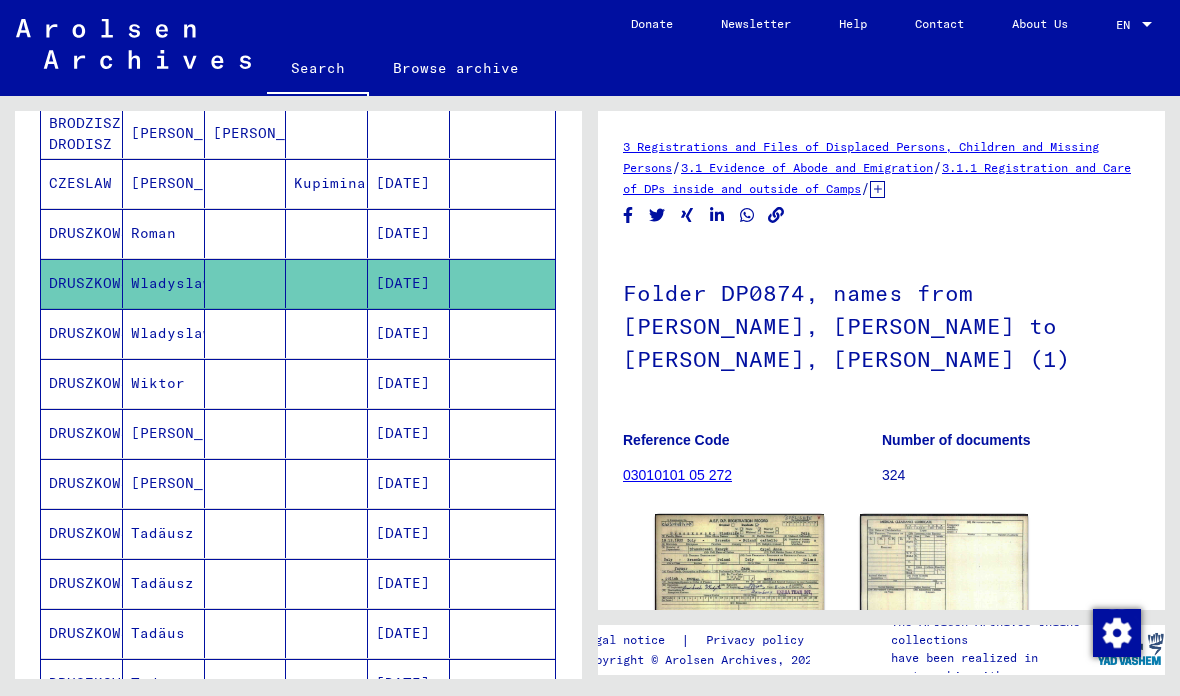 click on "[DATE]" 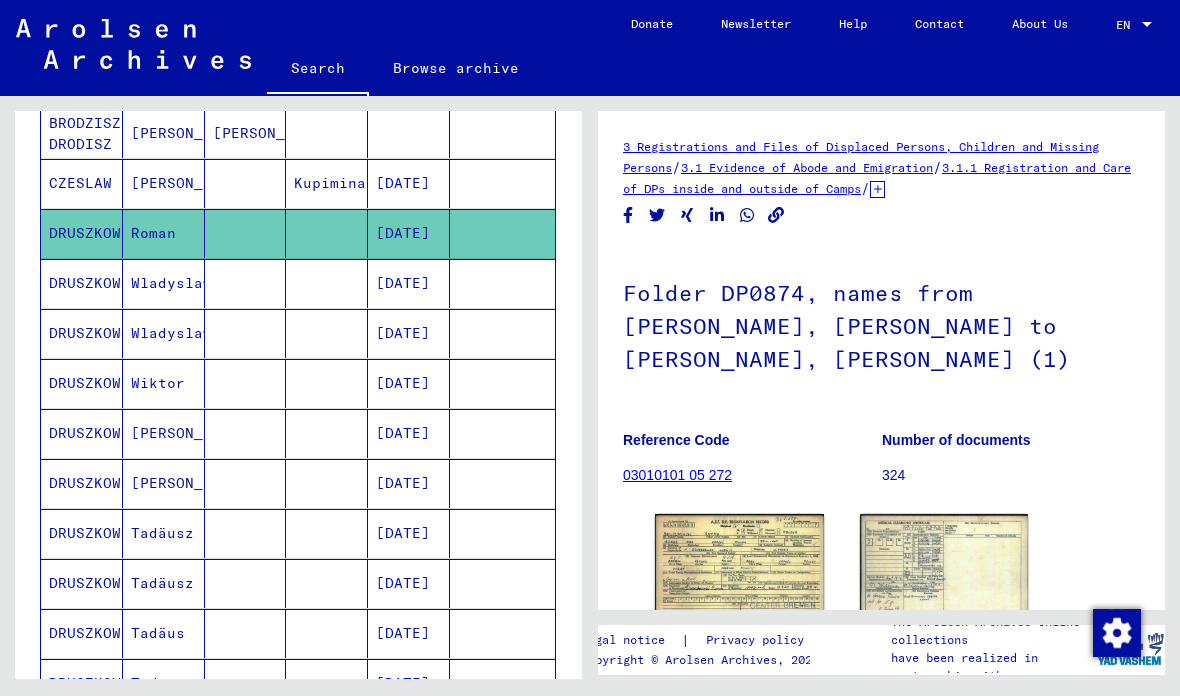 click 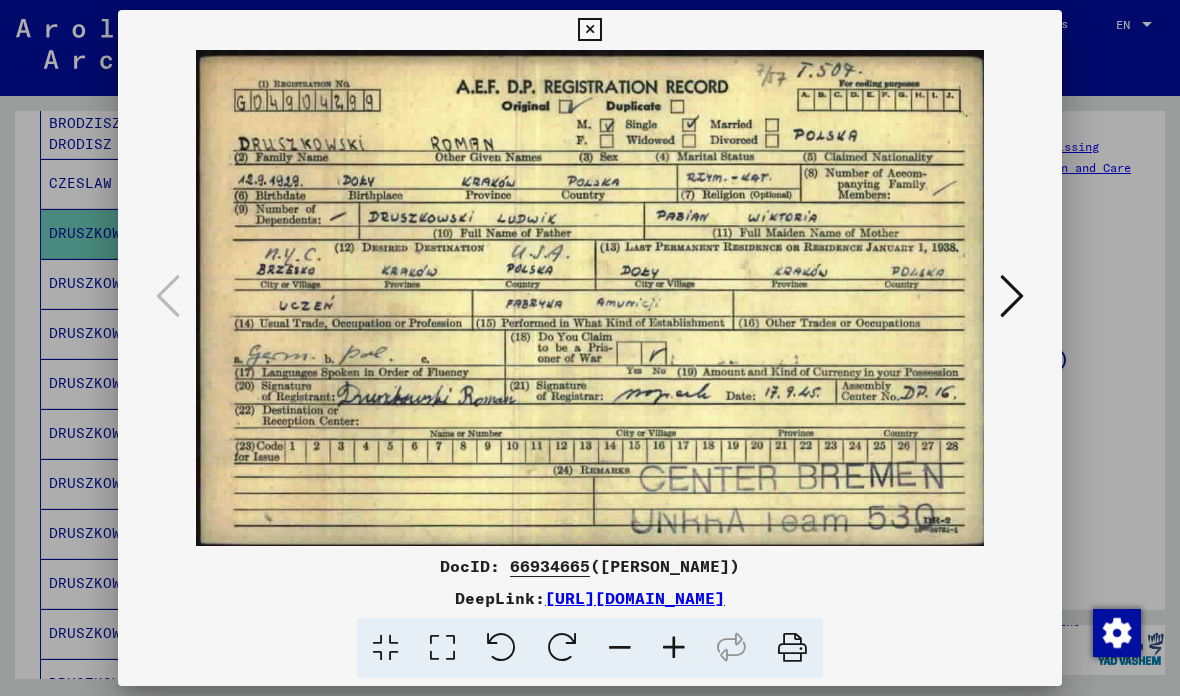 click at bounding box center [590, 298] 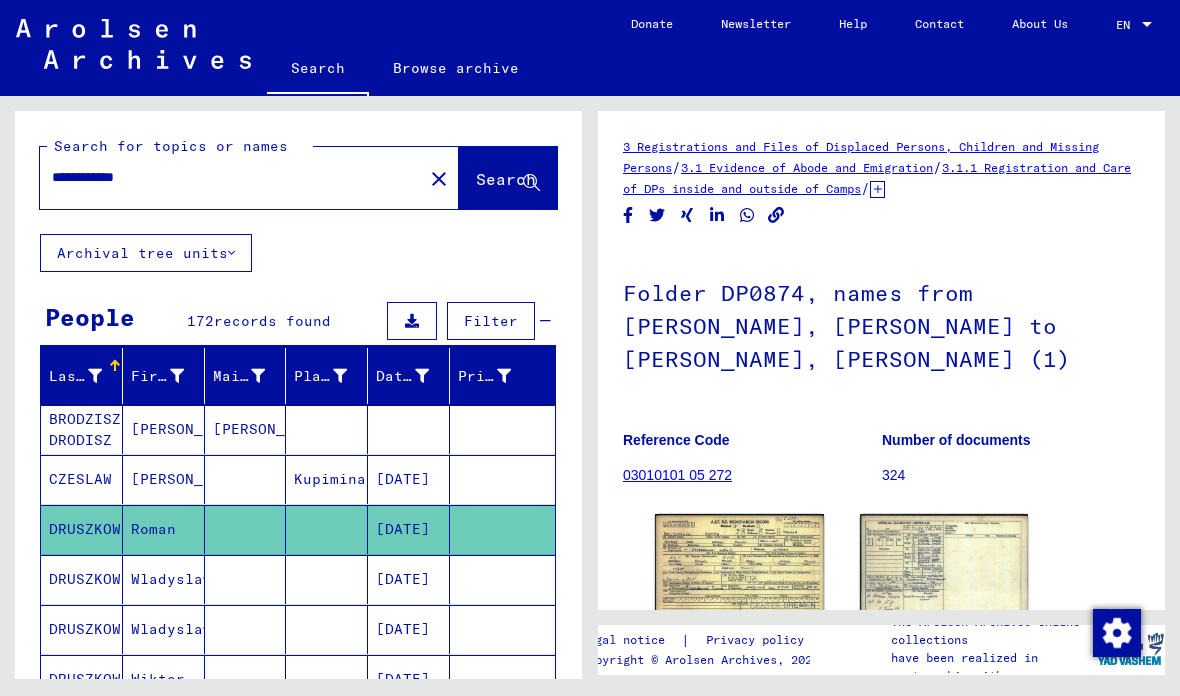 scroll, scrollTop: 0, scrollLeft: 0, axis: both 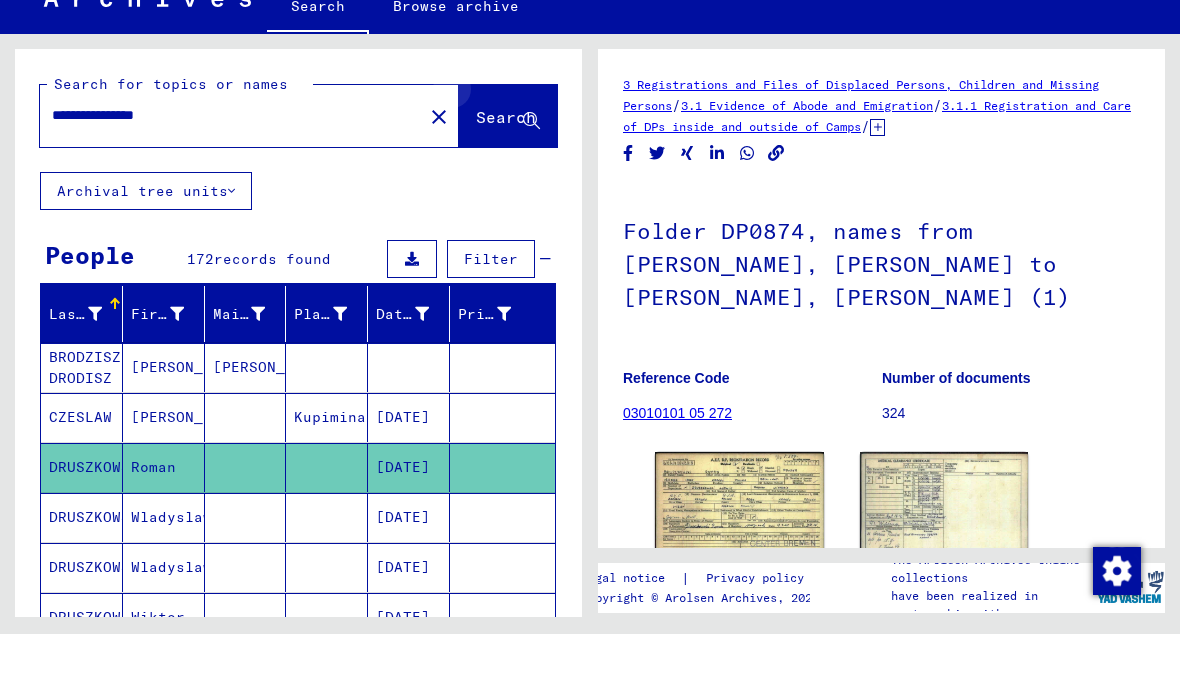 type on "**********" 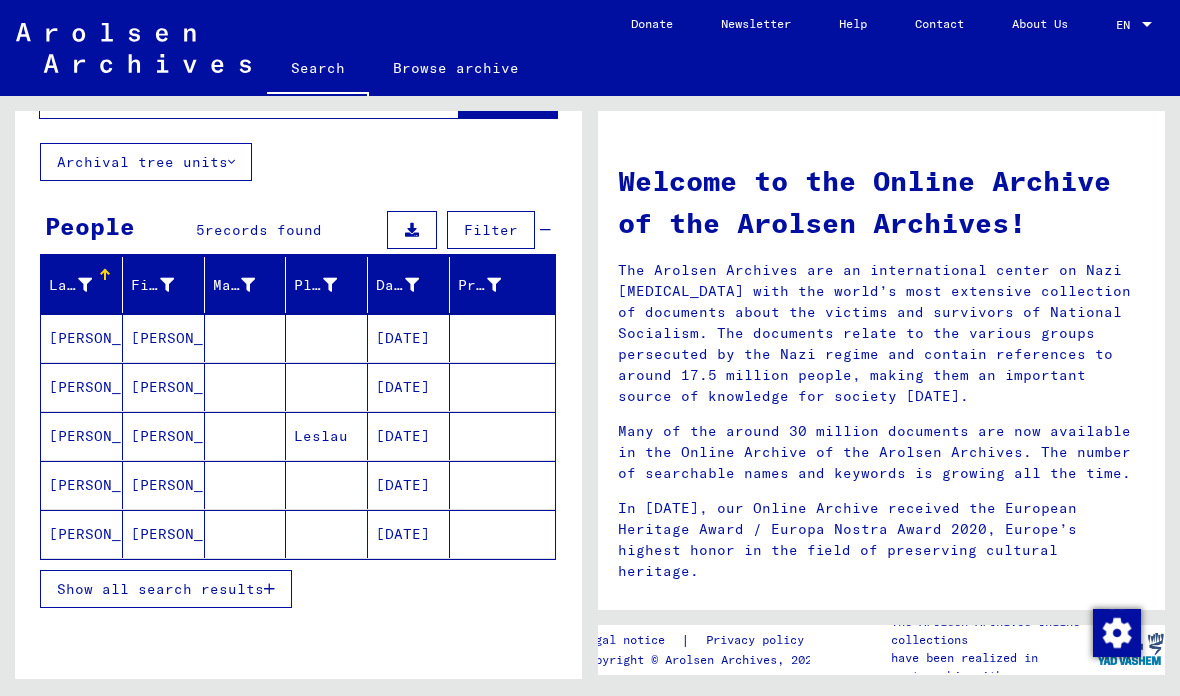 scroll, scrollTop: 89, scrollLeft: 0, axis: vertical 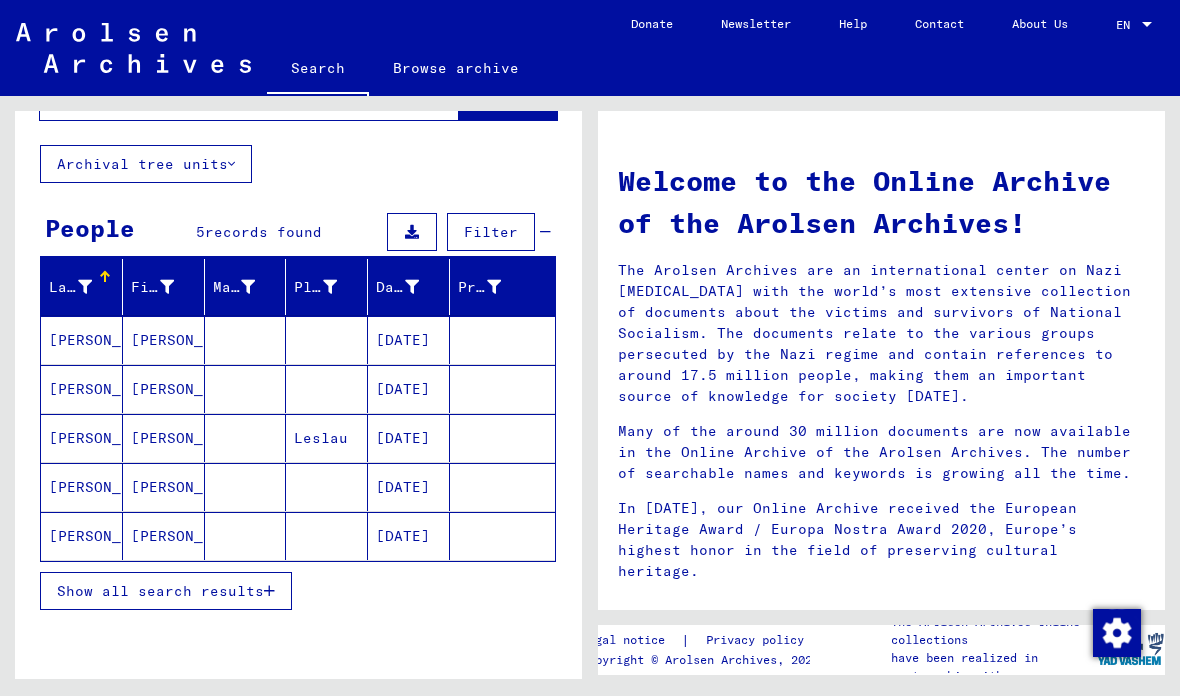 click on "[PERSON_NAME]" at bounding box center [82, 487] 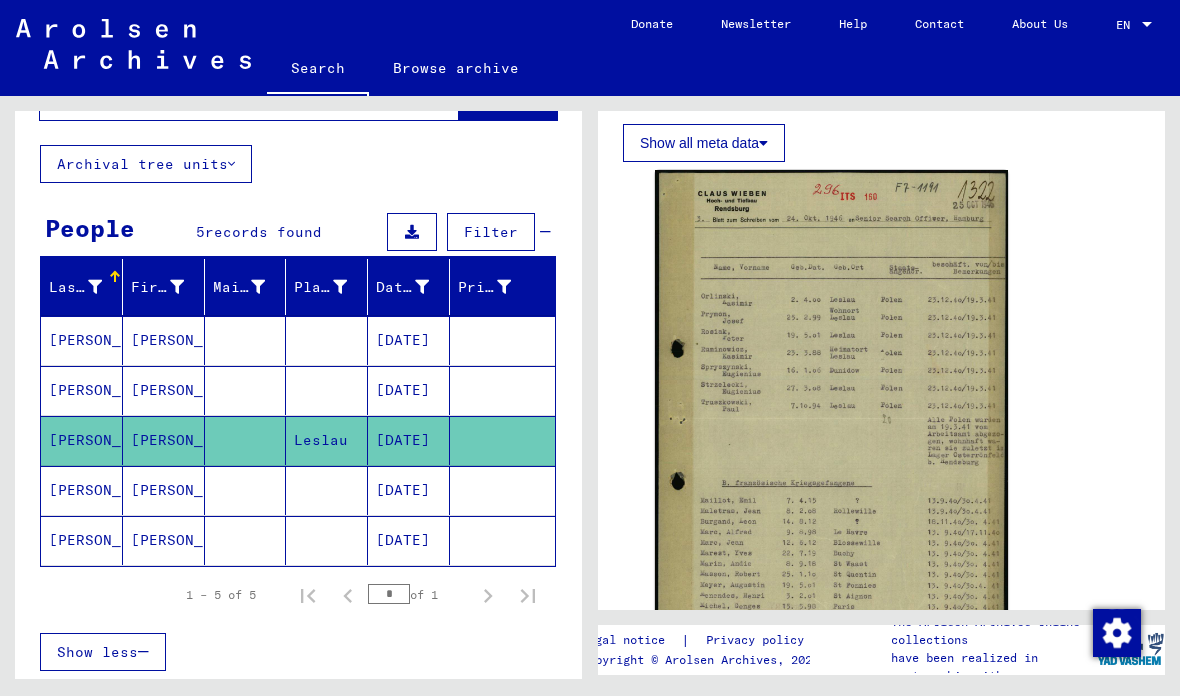 scroll, scrollTop: 369, scrollLeft: 0, axis: vertical 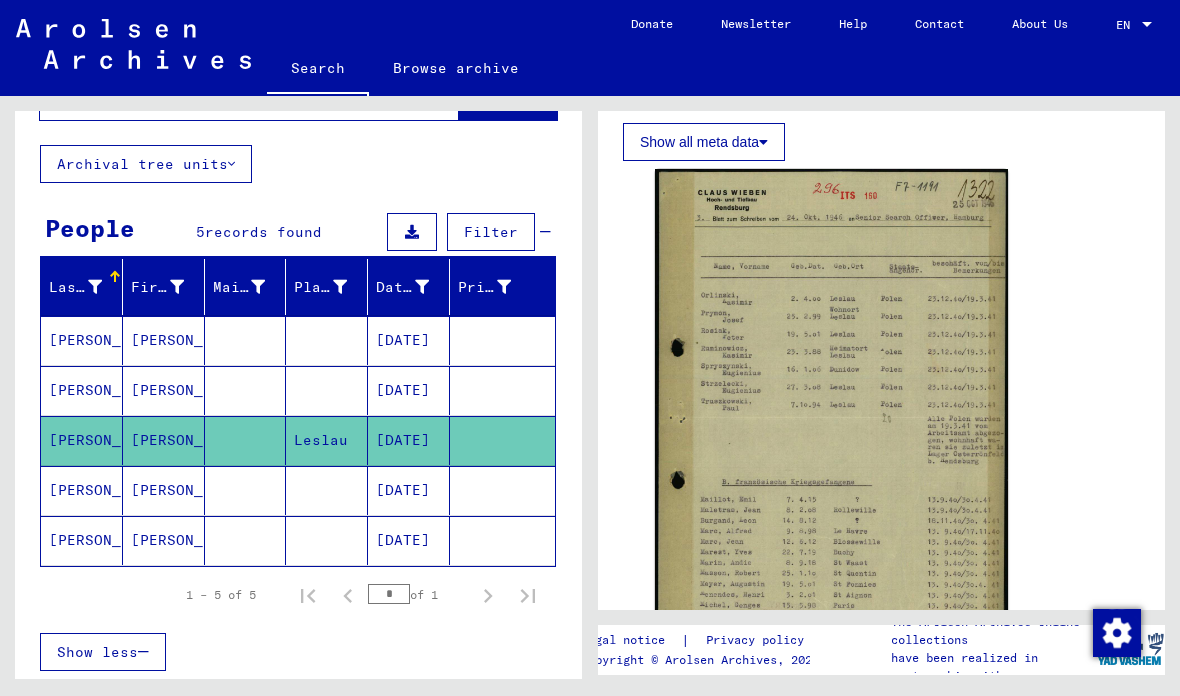 click 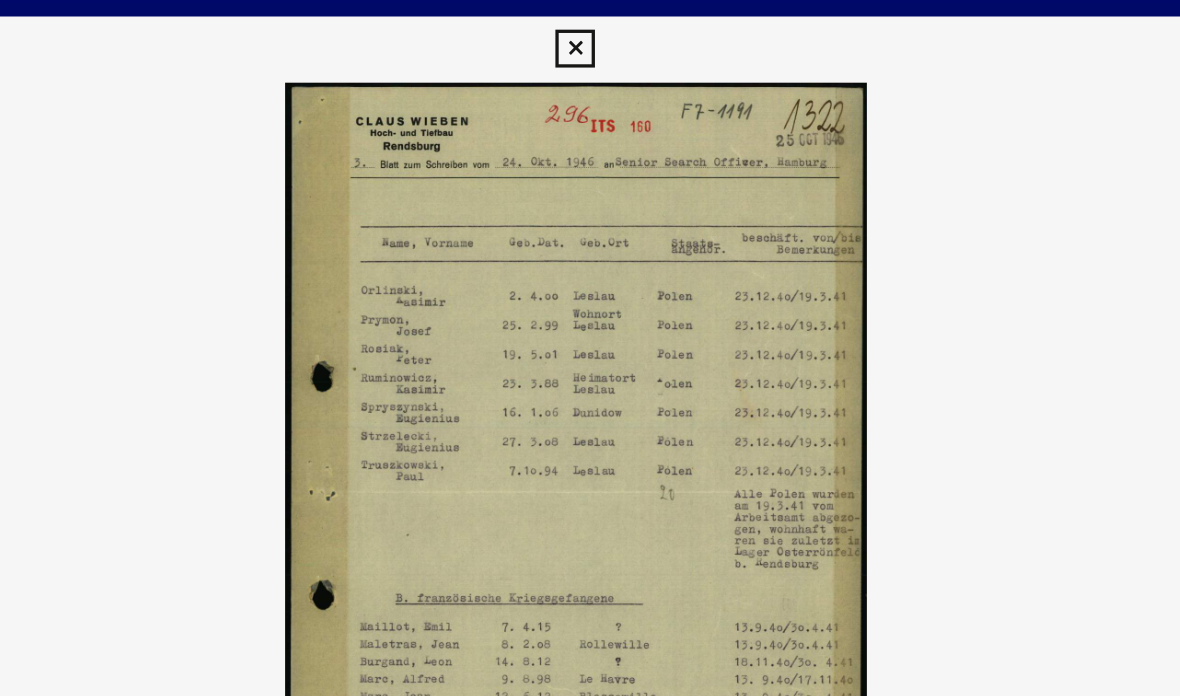 click at bounding box center (589, 30) 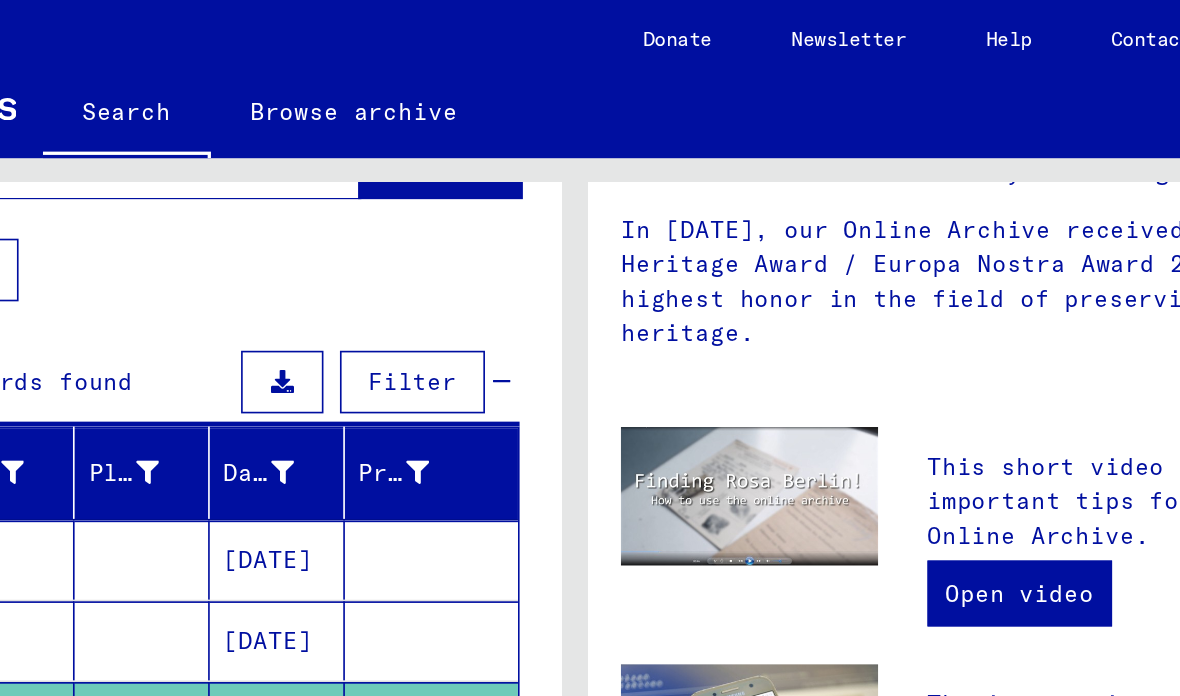 scroll, scrollTop: 0, scrollLeft: 0, axis: both 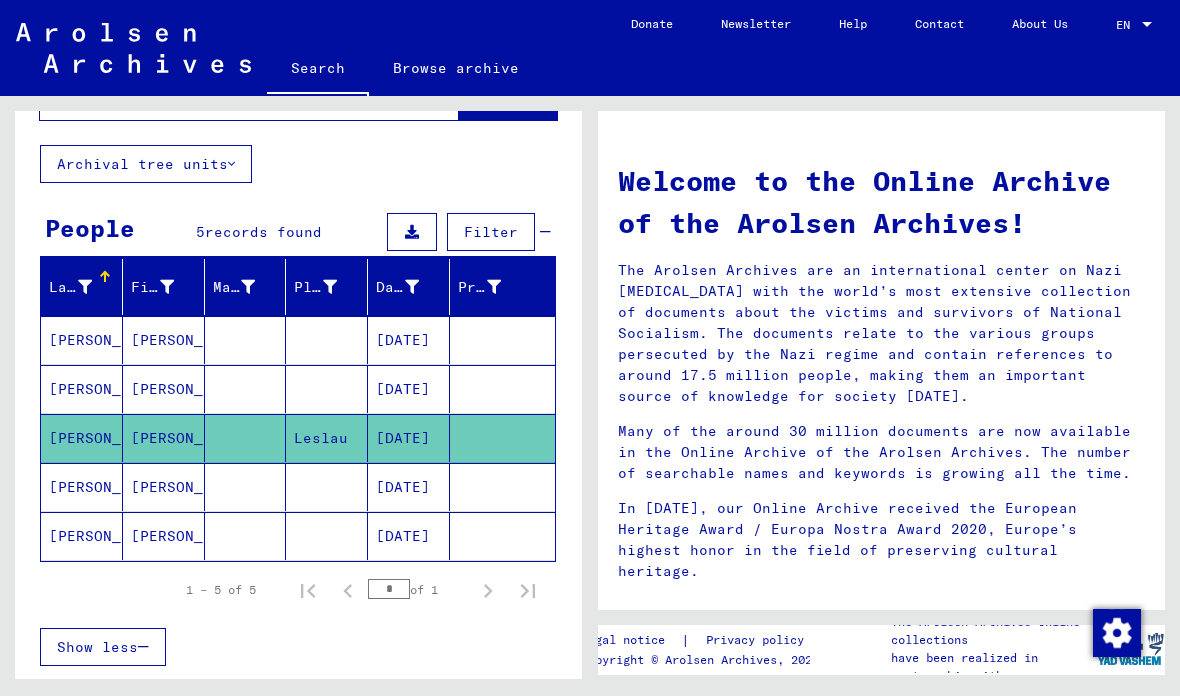 click on "[PERSON_NAME]" at bounding box center [164, 438] 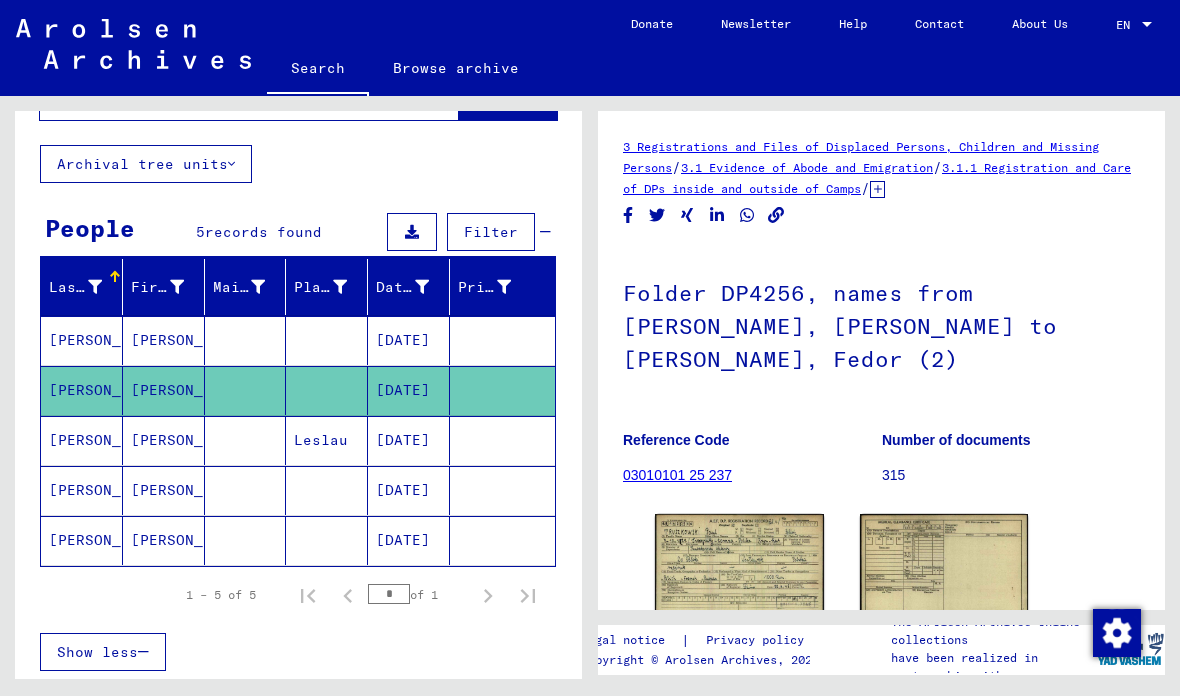 click at bounding box center [246, 390] 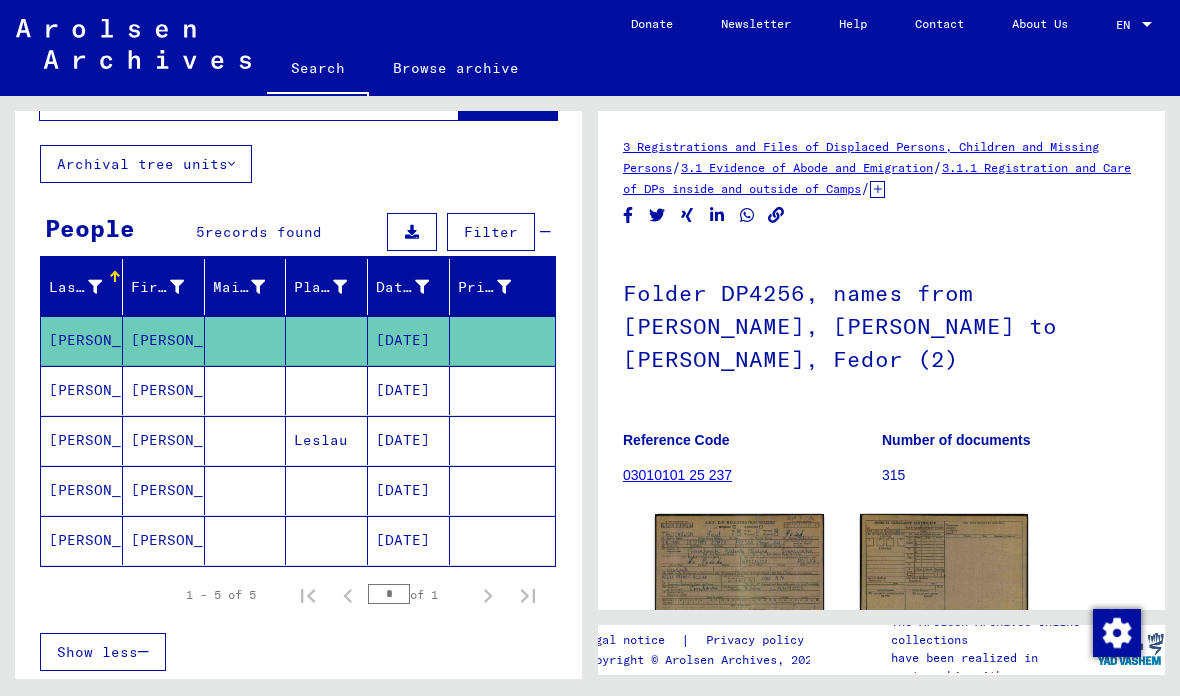 click at bounding box center (246, 440) 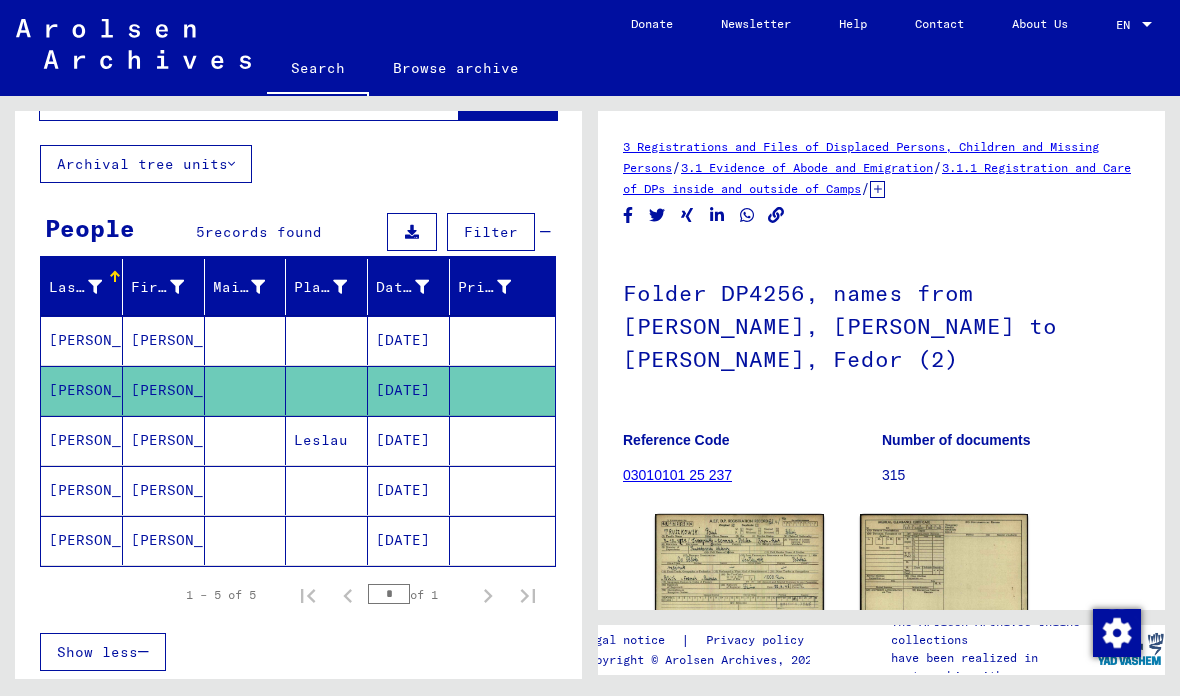 click at bounding box center [246, 540] 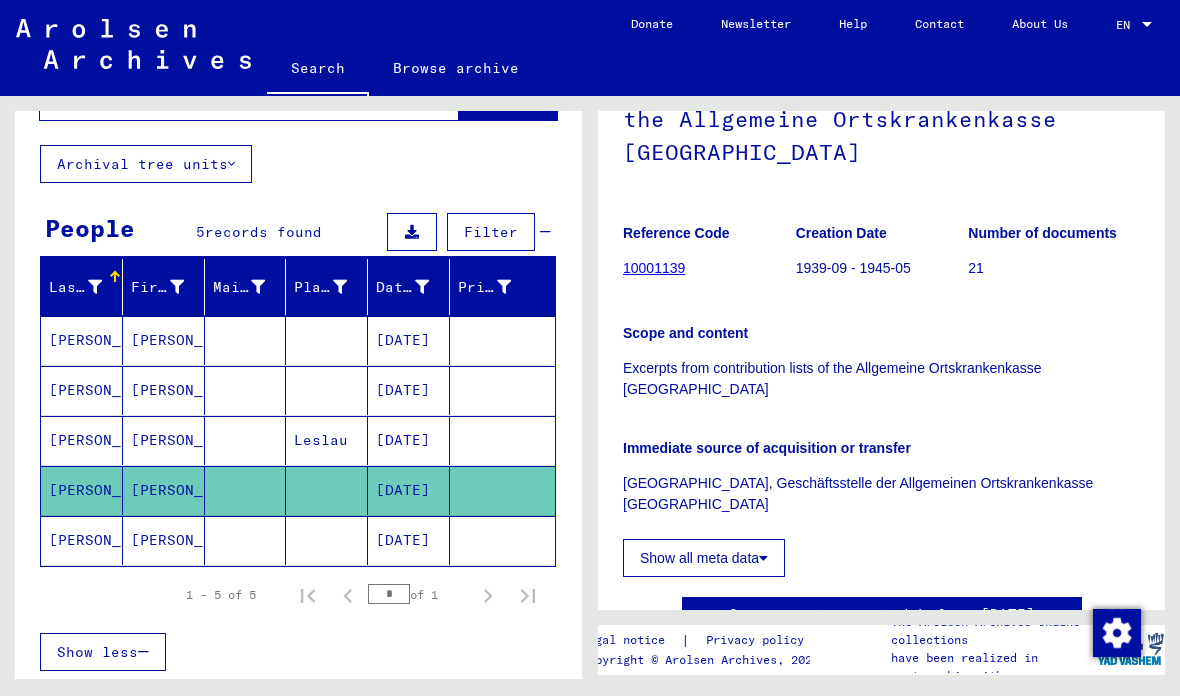 scroll, scrollTop: 248, scrollLeft: 0, axis: vertical 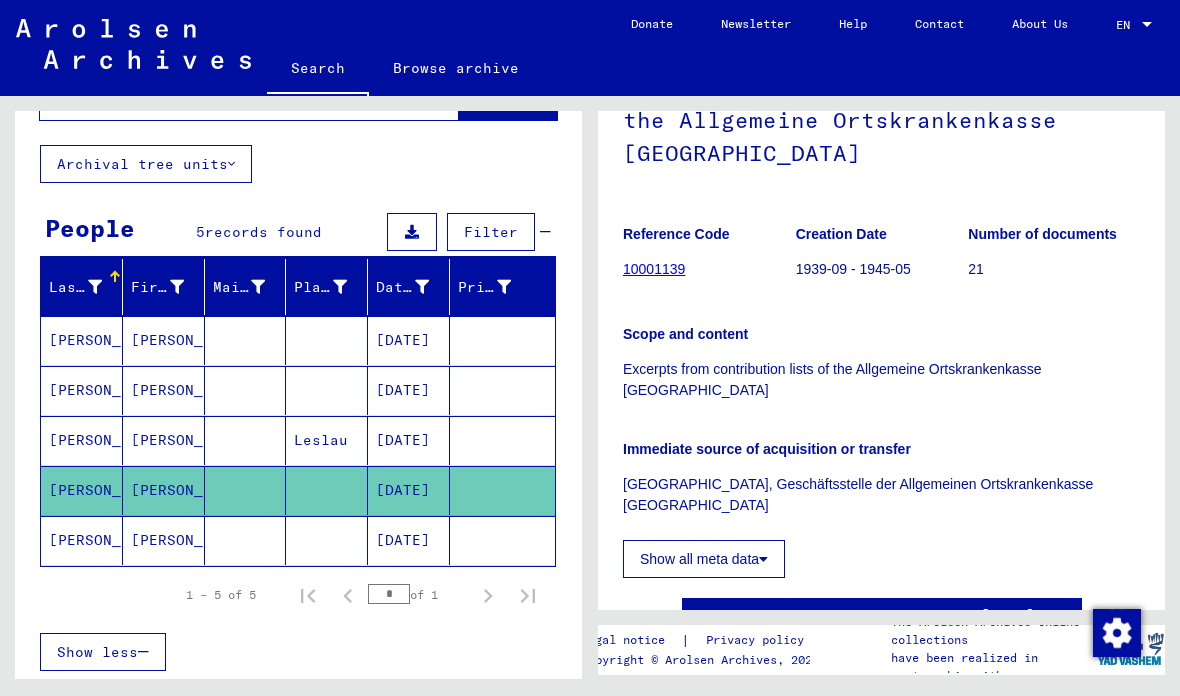click 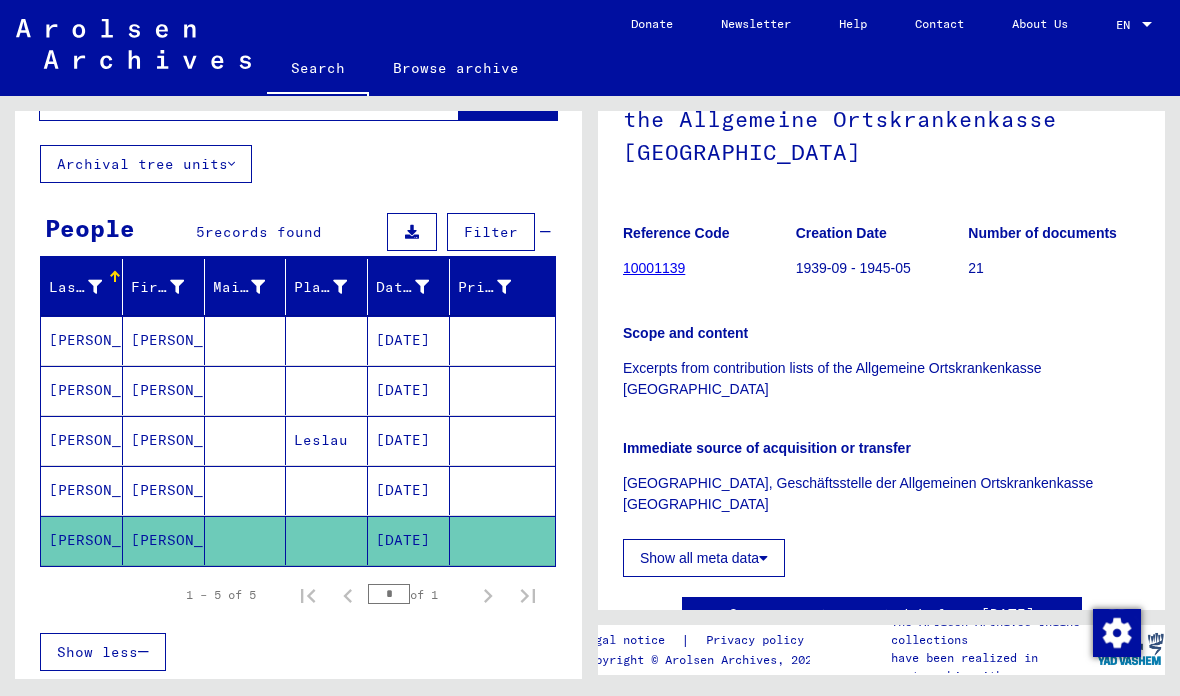 scroll, scrollTop: 248, scrollLeft: 0, axis: vertical 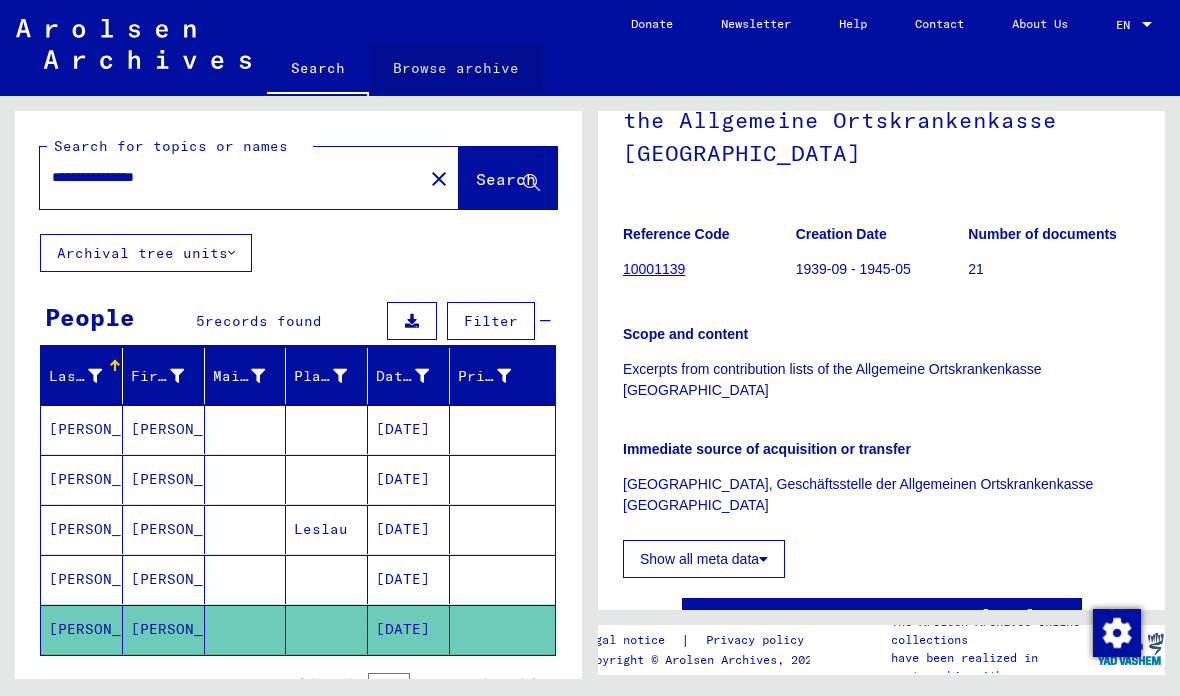 click on "Browse archive" 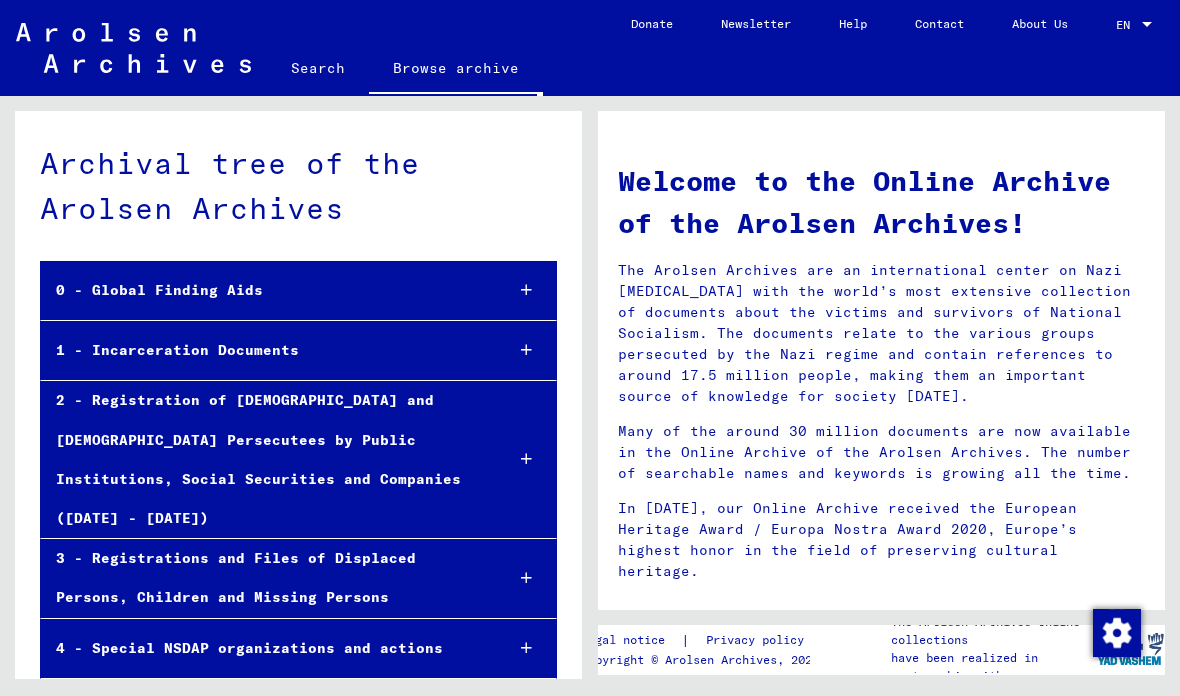 click 